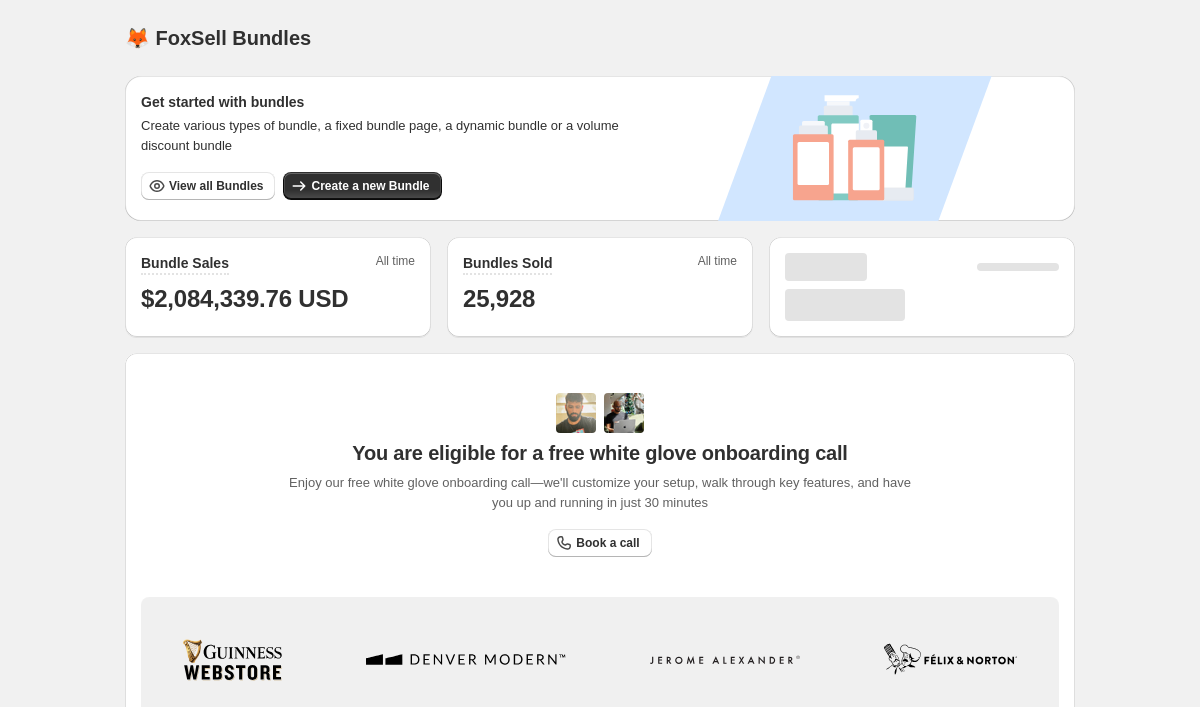 scroll, scrollTop: 0, scrollLeft: 0, axis: both 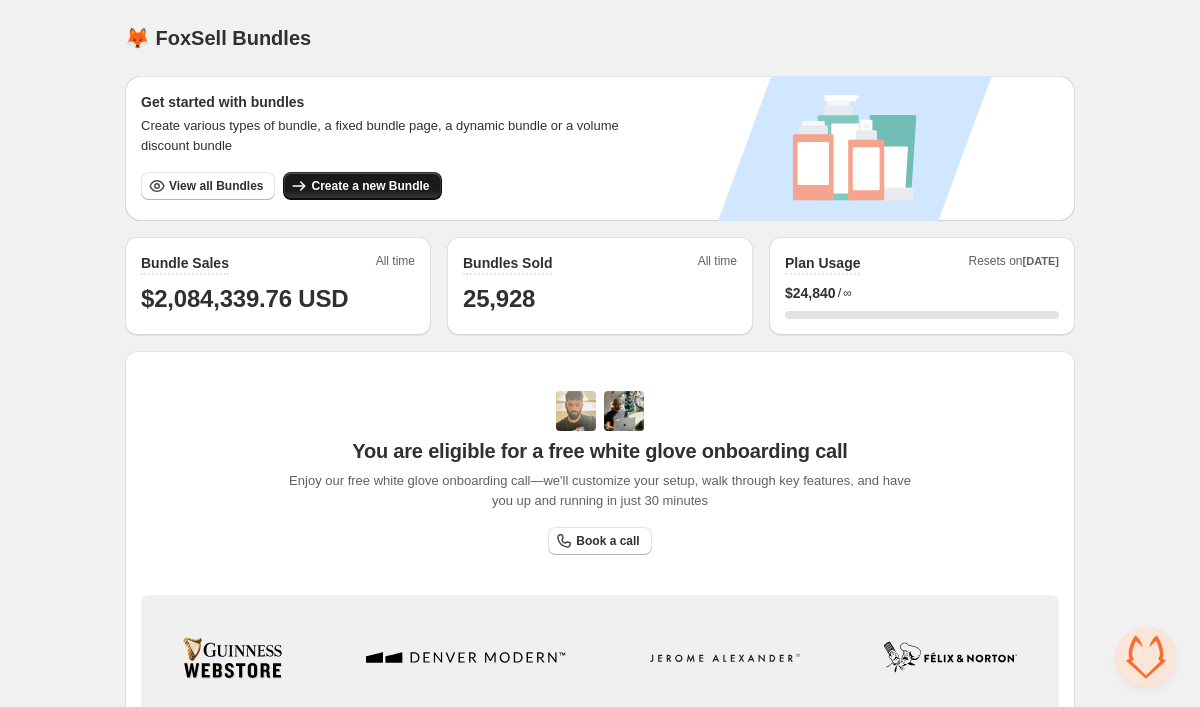 click on "Create a new Bundle" at bounding box center [370, 186] 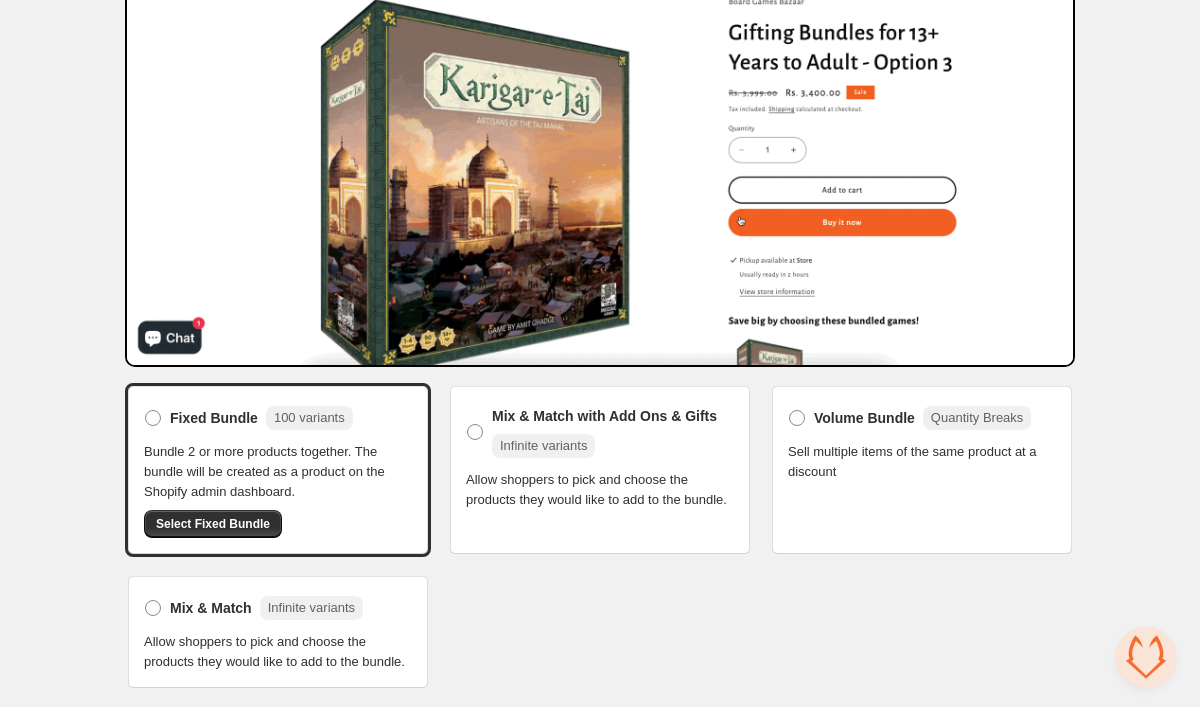 scroll, scrollTop: 214, scrollLeft: 0, axis: vertical 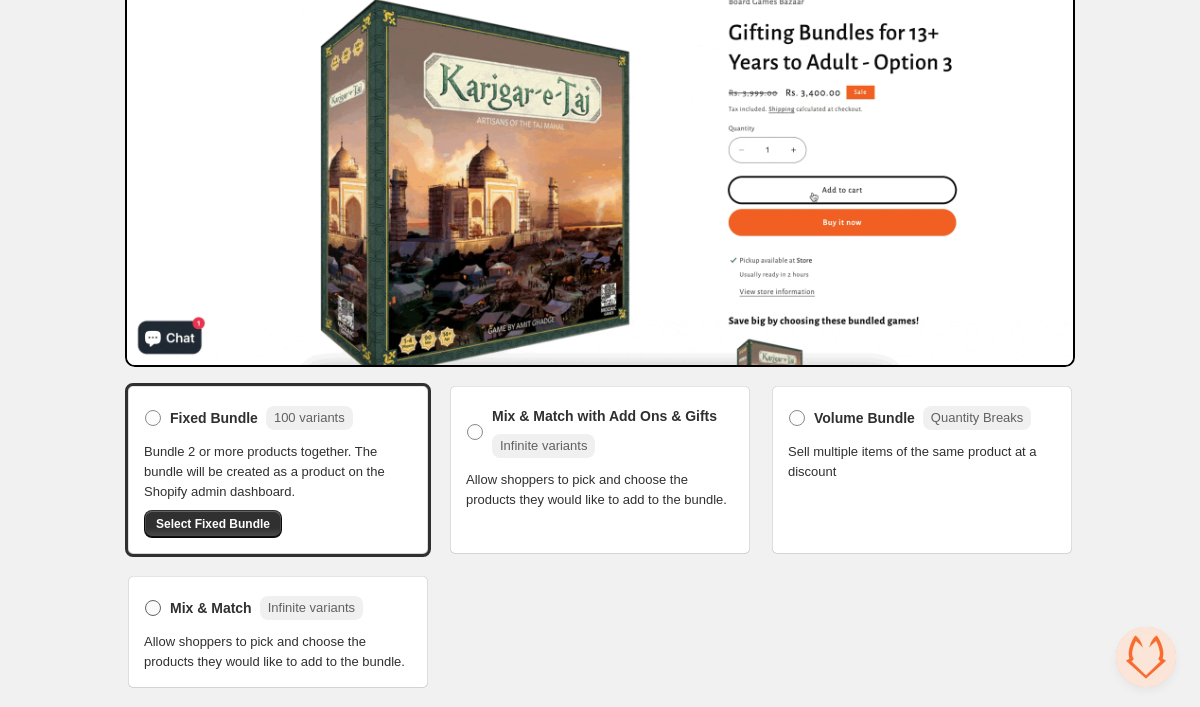click at bounding box center (153, 608) 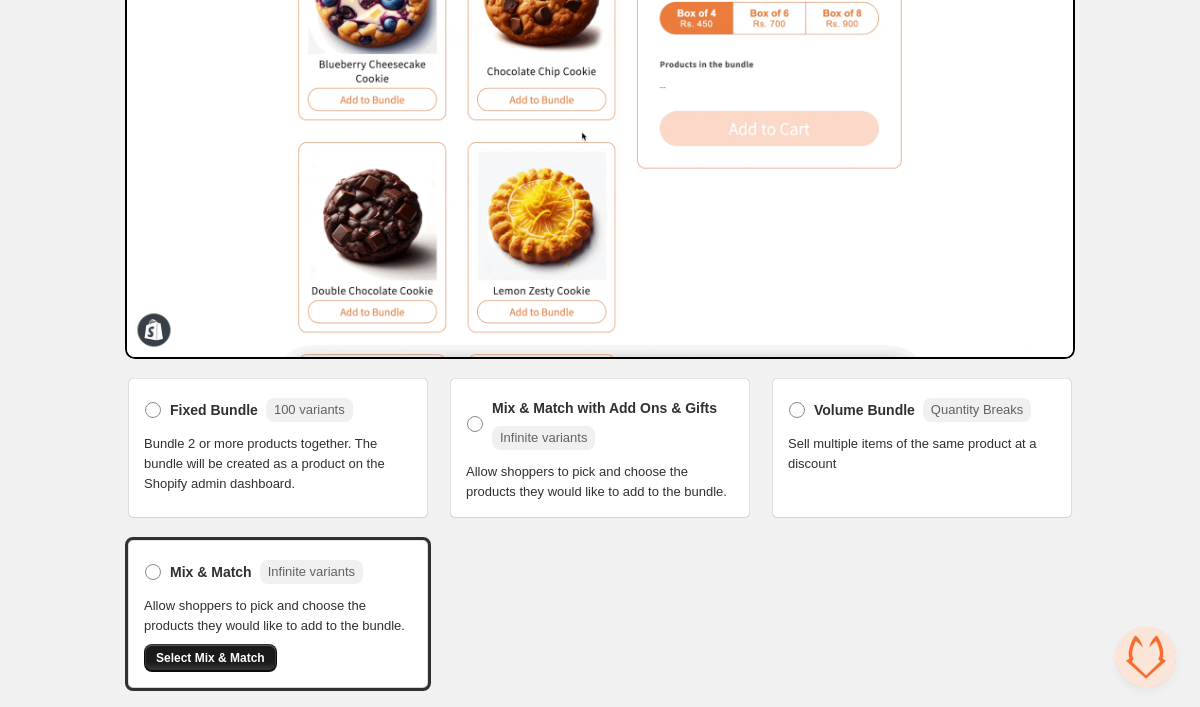 click on "Select Mix & Match" at bounding box center [210, 658] 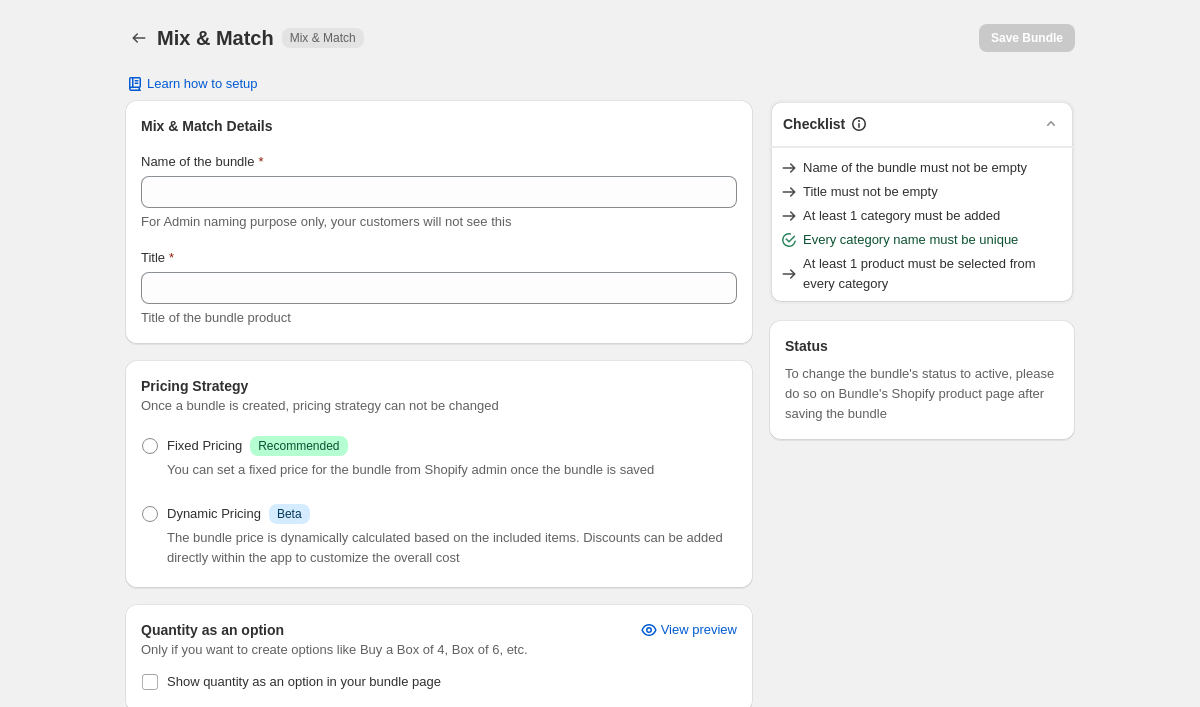 scroll, scrollTop: 0, scrollLeft: 0, axis: both 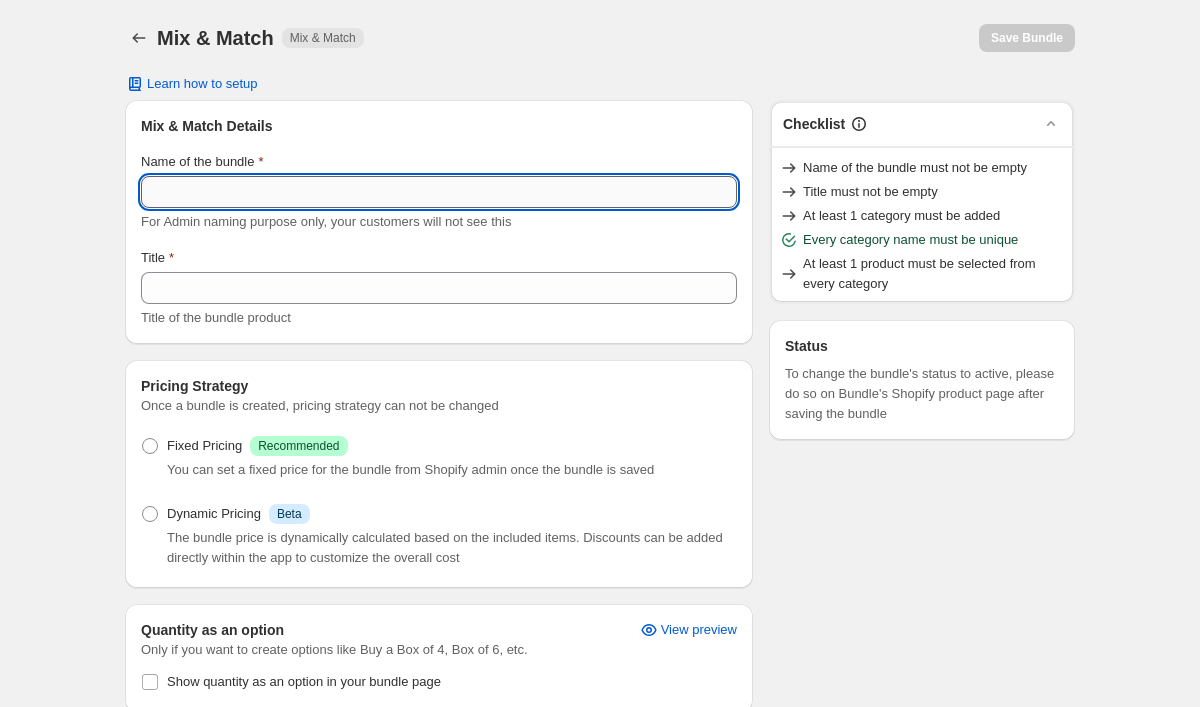 click on "Name of the bundle" at bounding box center (439, 192) 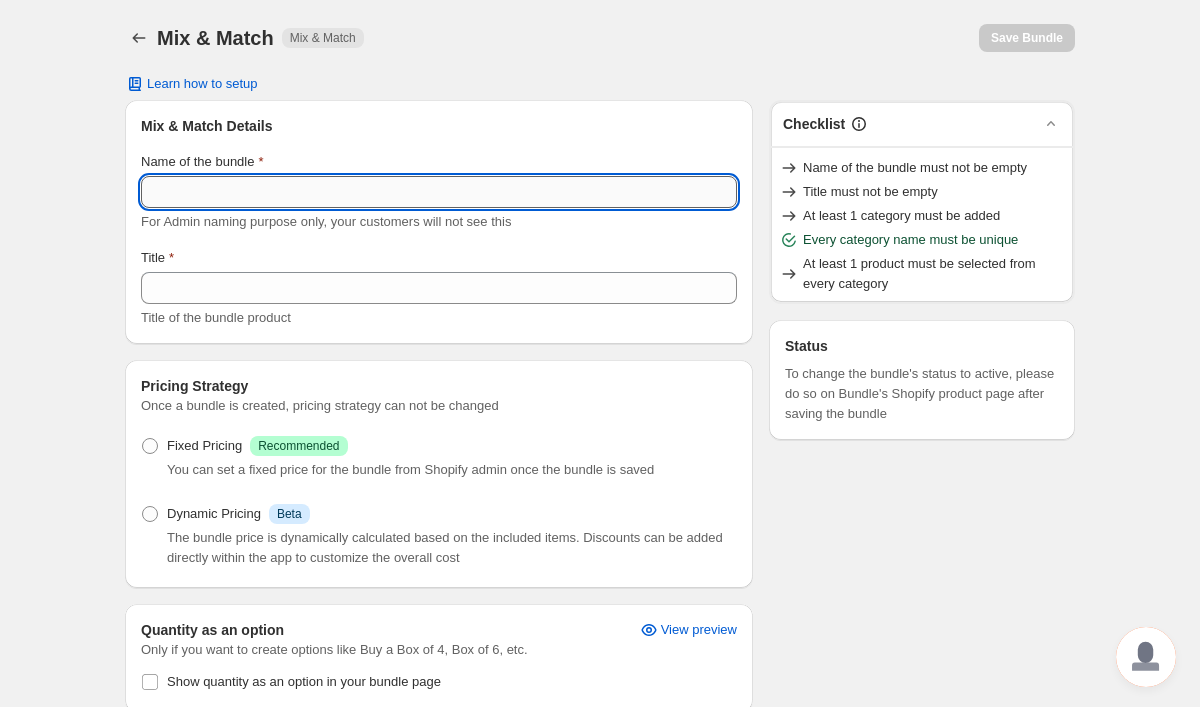 paste on "********" 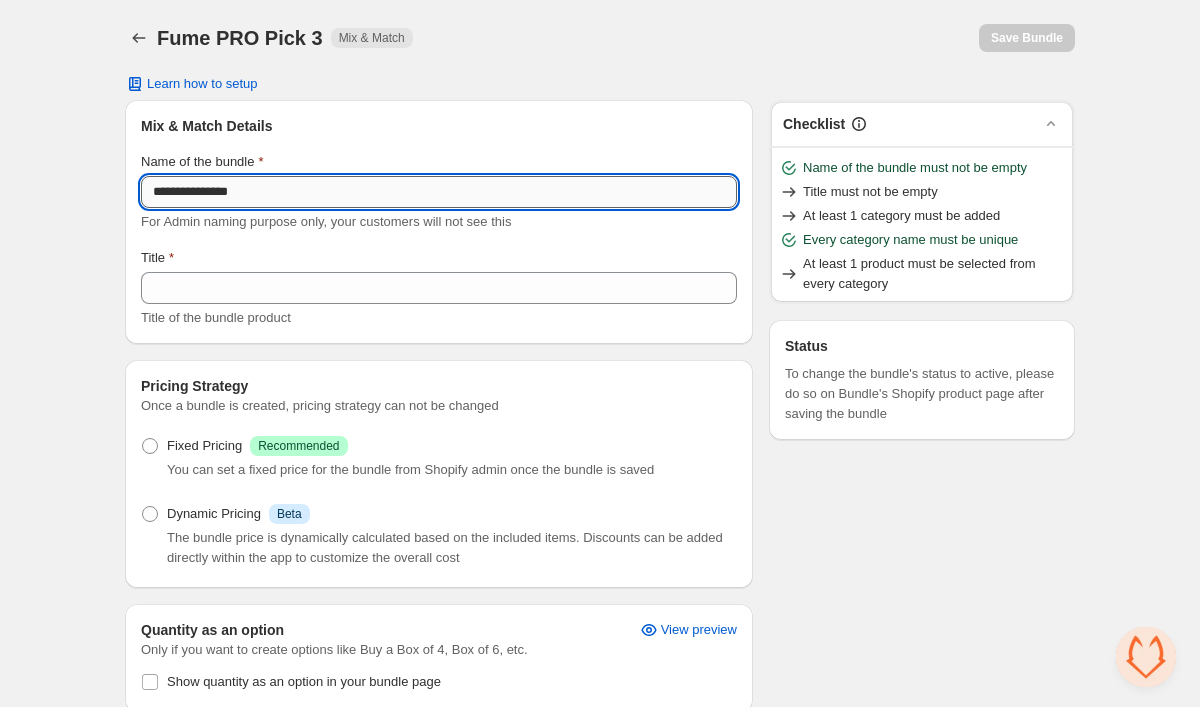 click on "**********" at bounding box center (439, 192) 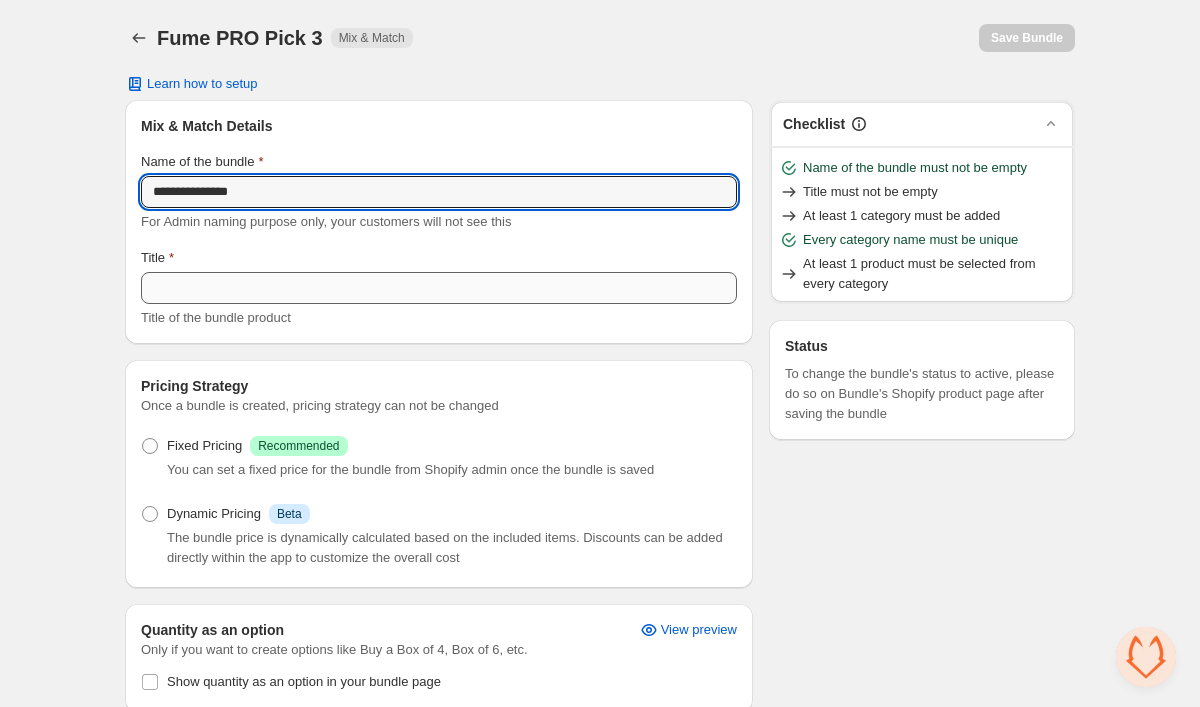 type on "**********" 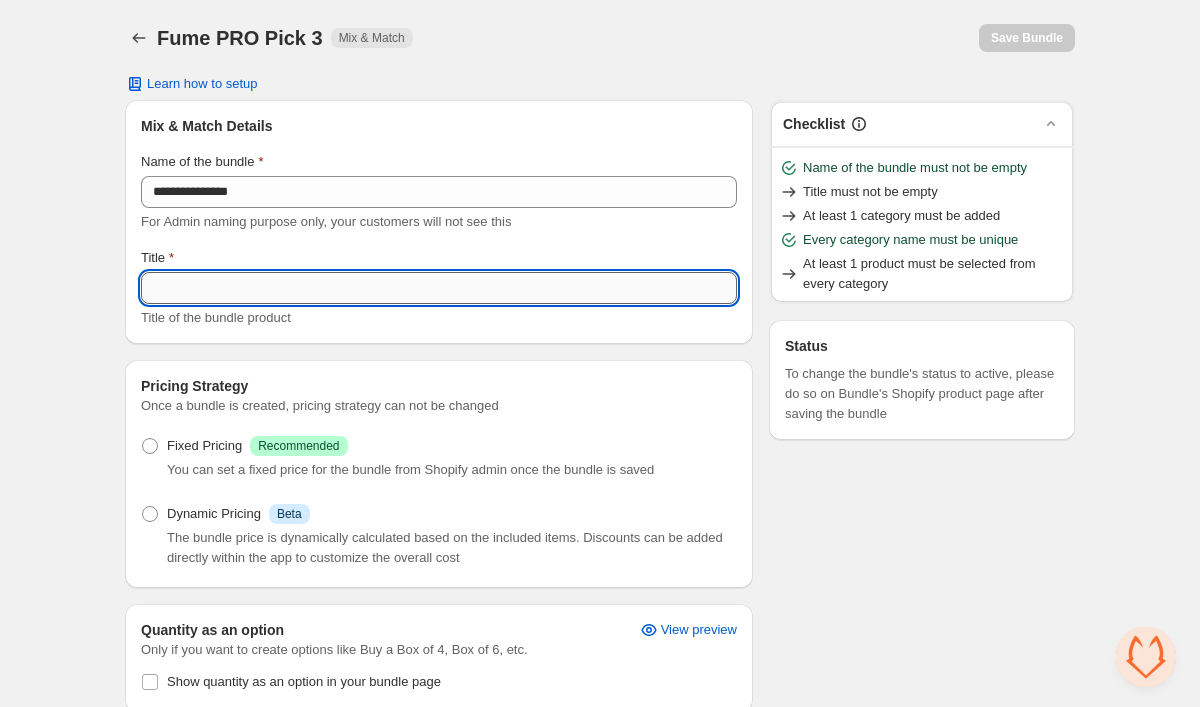 click on "Title" at bounding box center [439, 288] 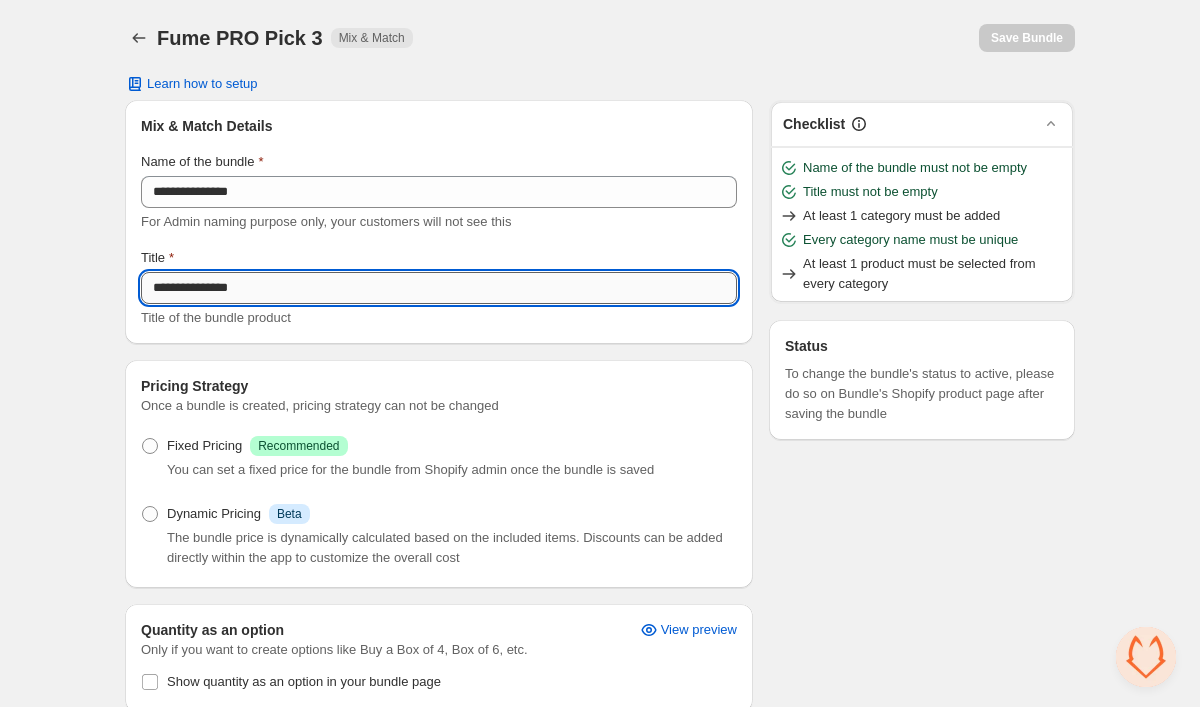drag, startPoint x: 215, startPoint y: 290, endPoint x: 143, endPoint y: 291, distance: 72.00694 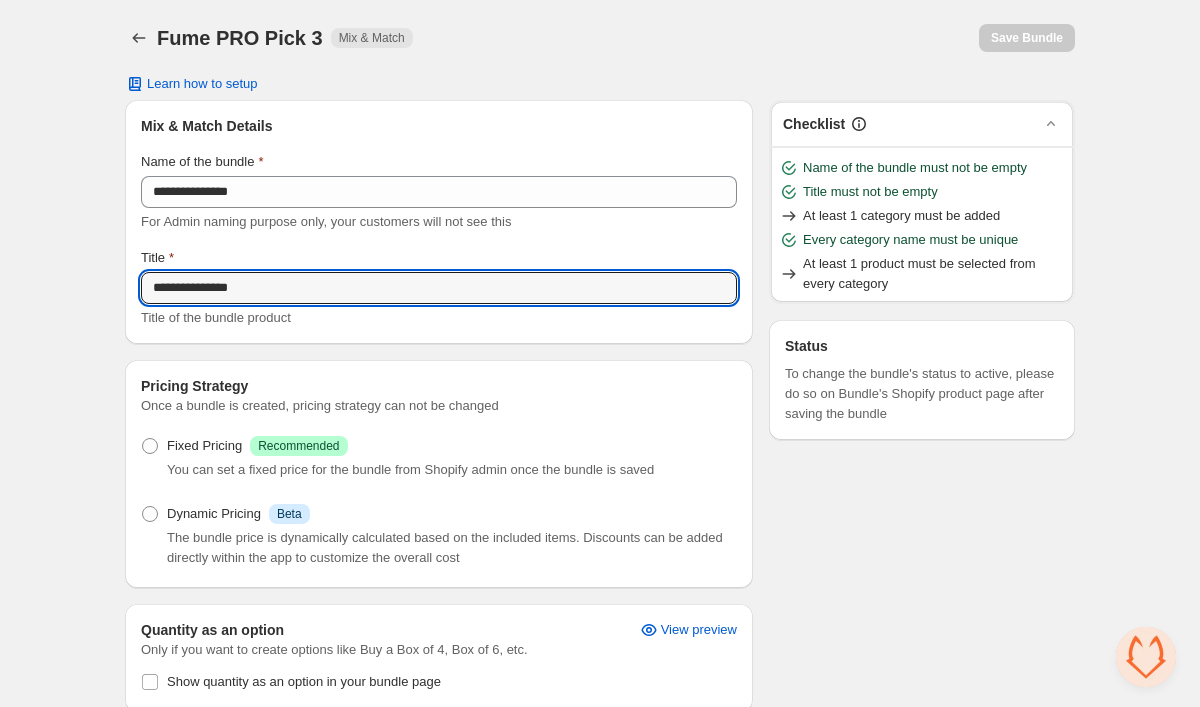 type on "**********" 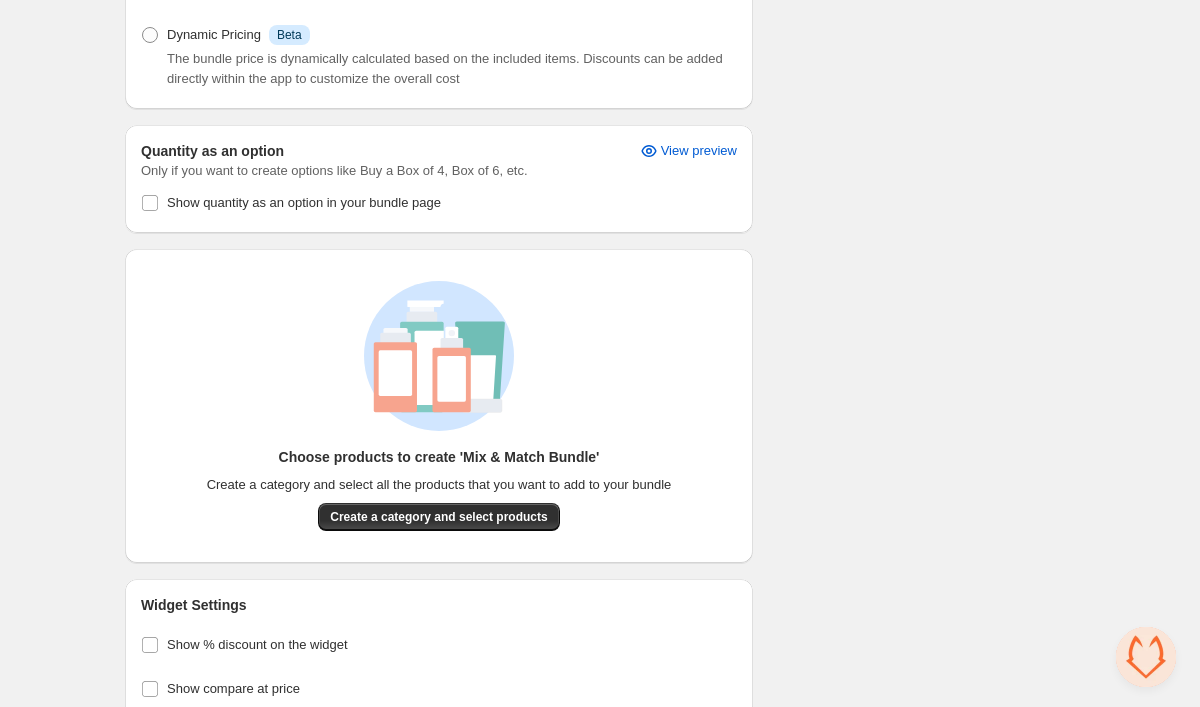 scroll, scrollTop: 493, scrollLeft: 0, axis: vertical 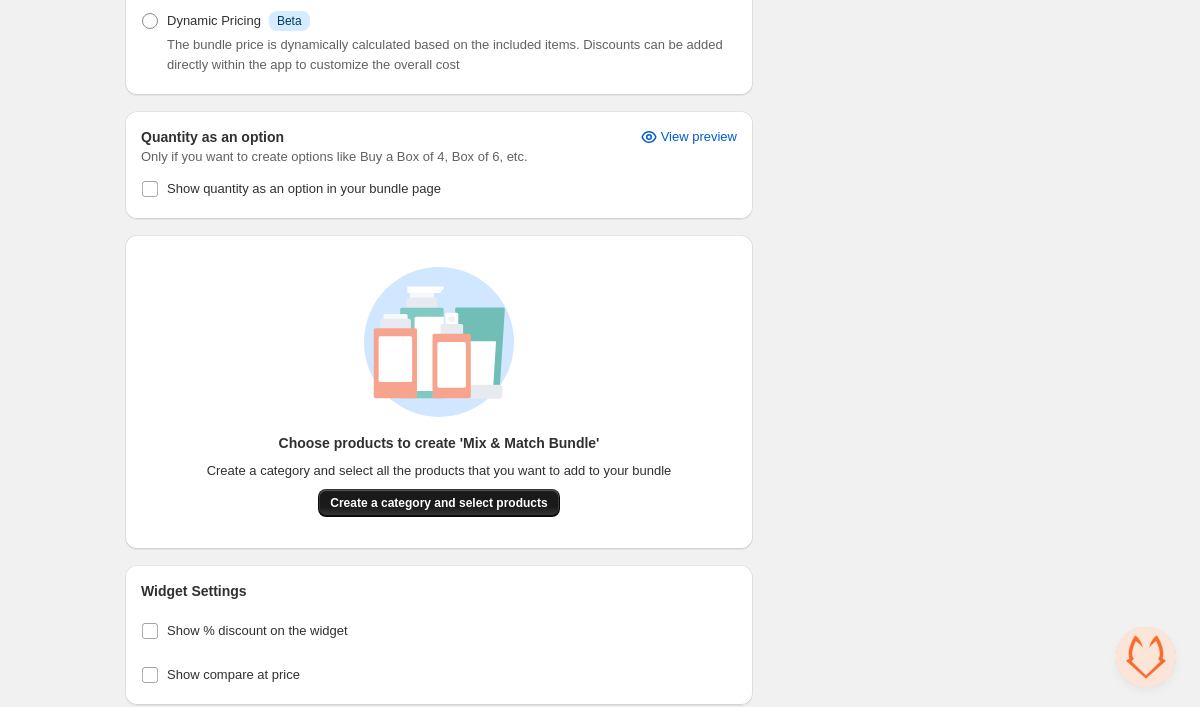 click on "Create a category and select products" at bounding box center [438, 503] 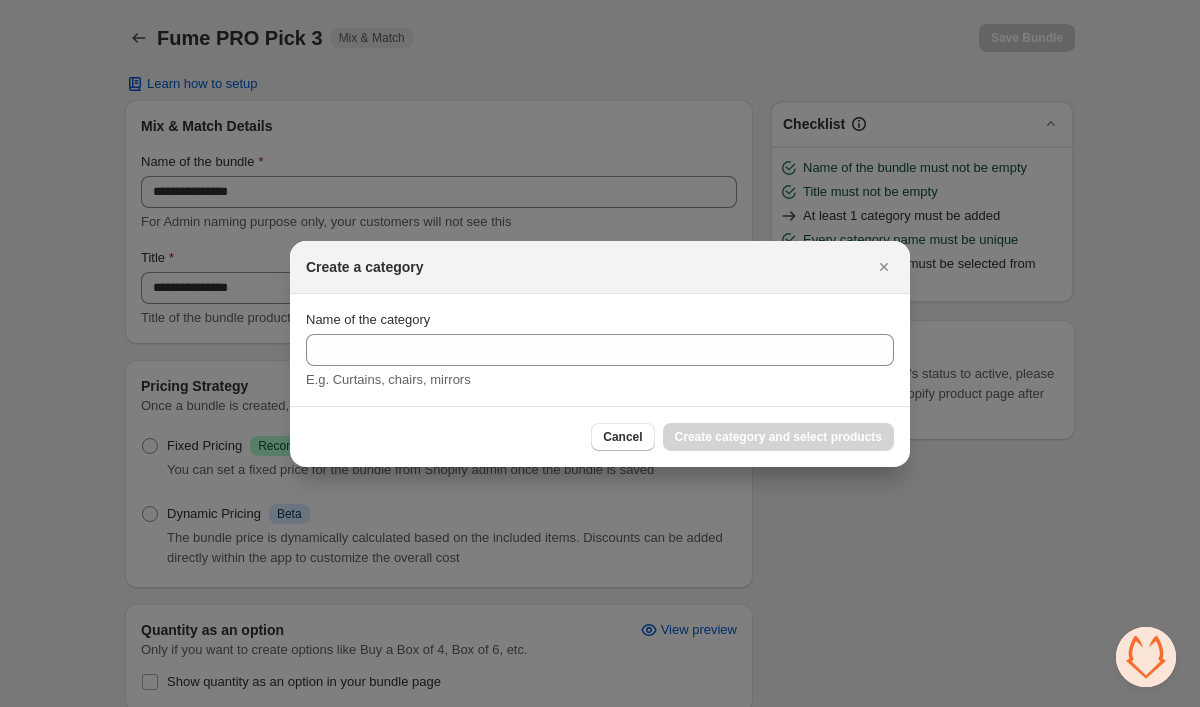 scroll, scrollTop: 0, scrollLeft: 0, axis: both 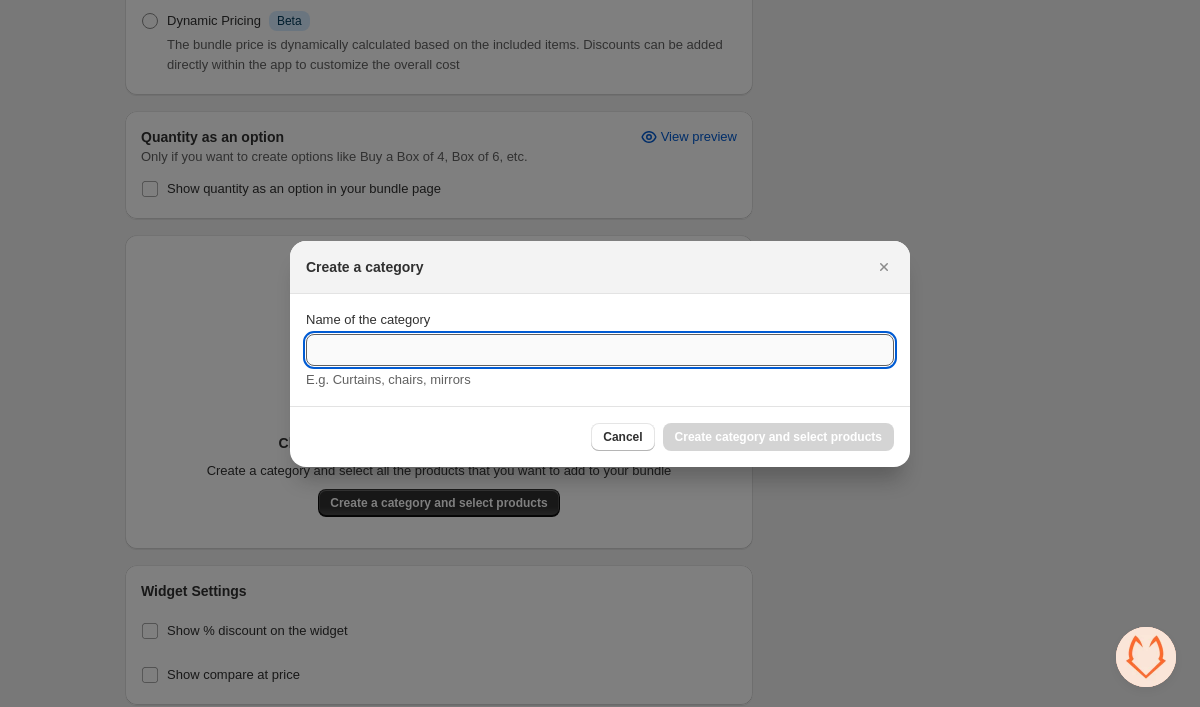 click on "Name of the category" at bounding box center (600, 350) 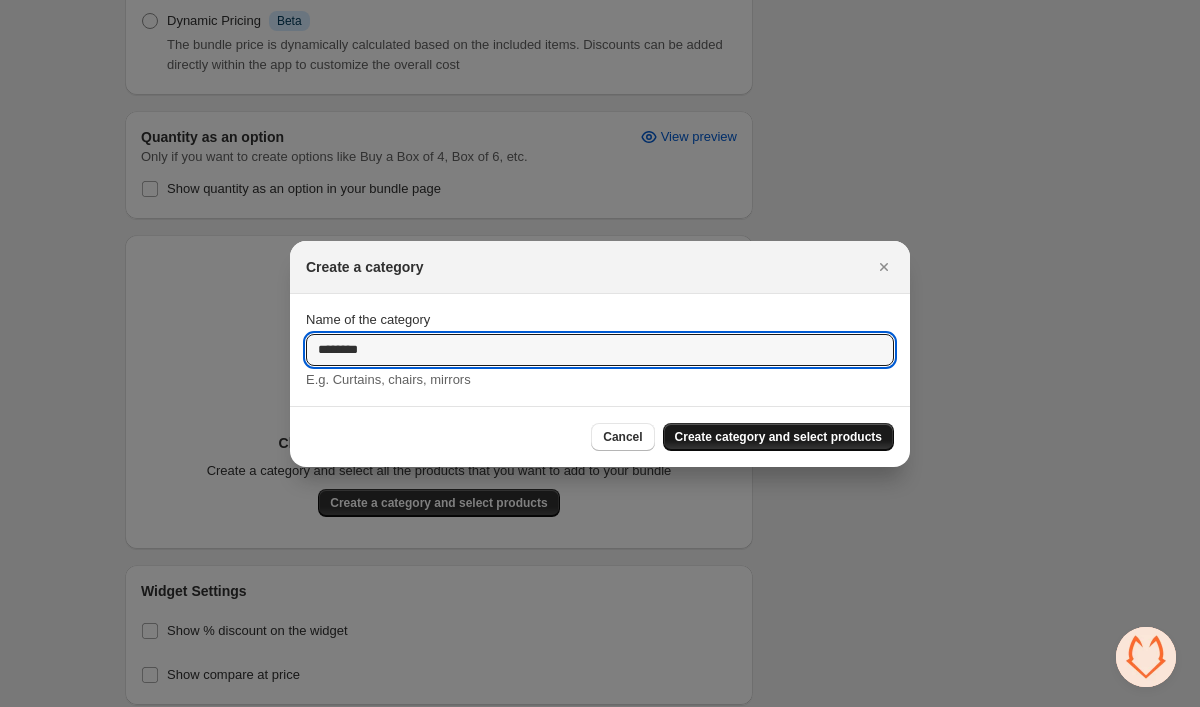 type on "********" 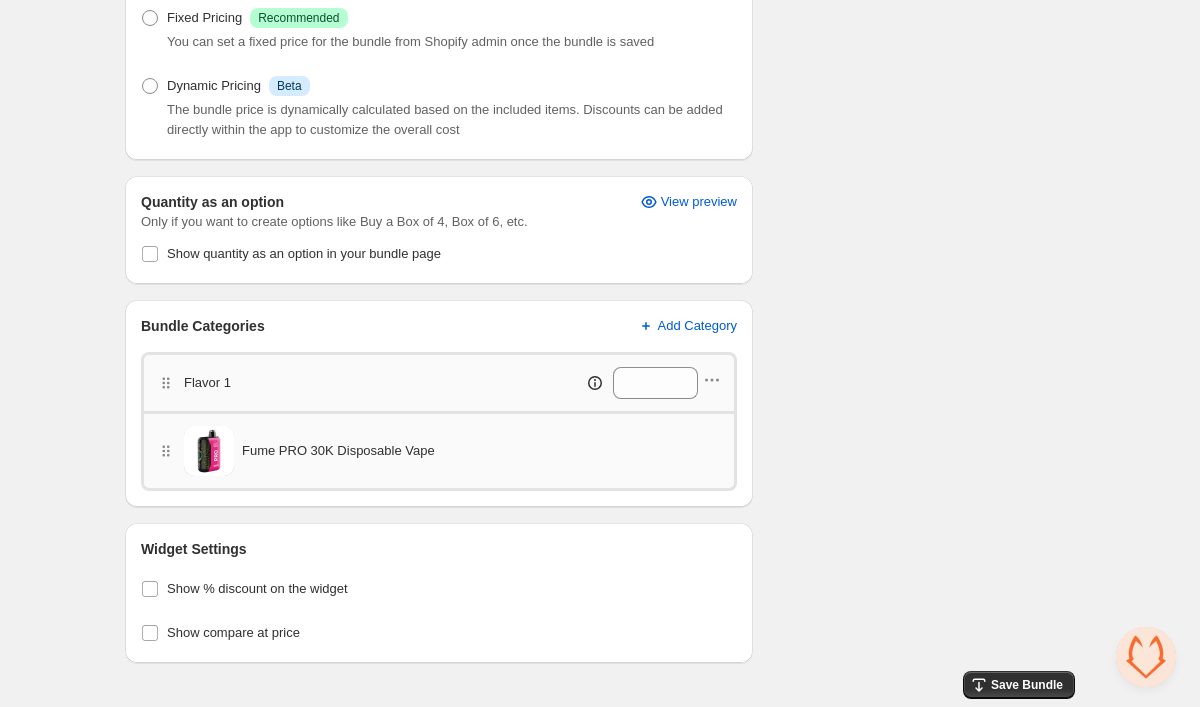 scroll, scrollTop: 428, scrollLeft: 0, axis: vertical 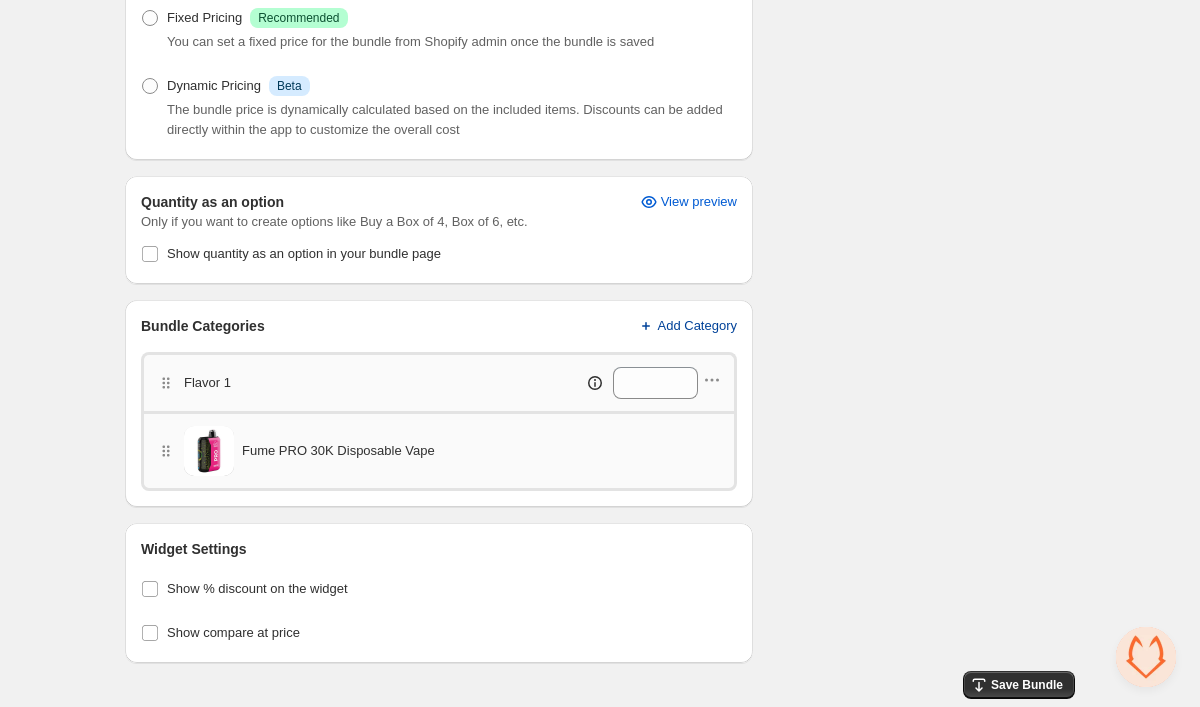 click on "Add Category" at bounding box center (698, 326) 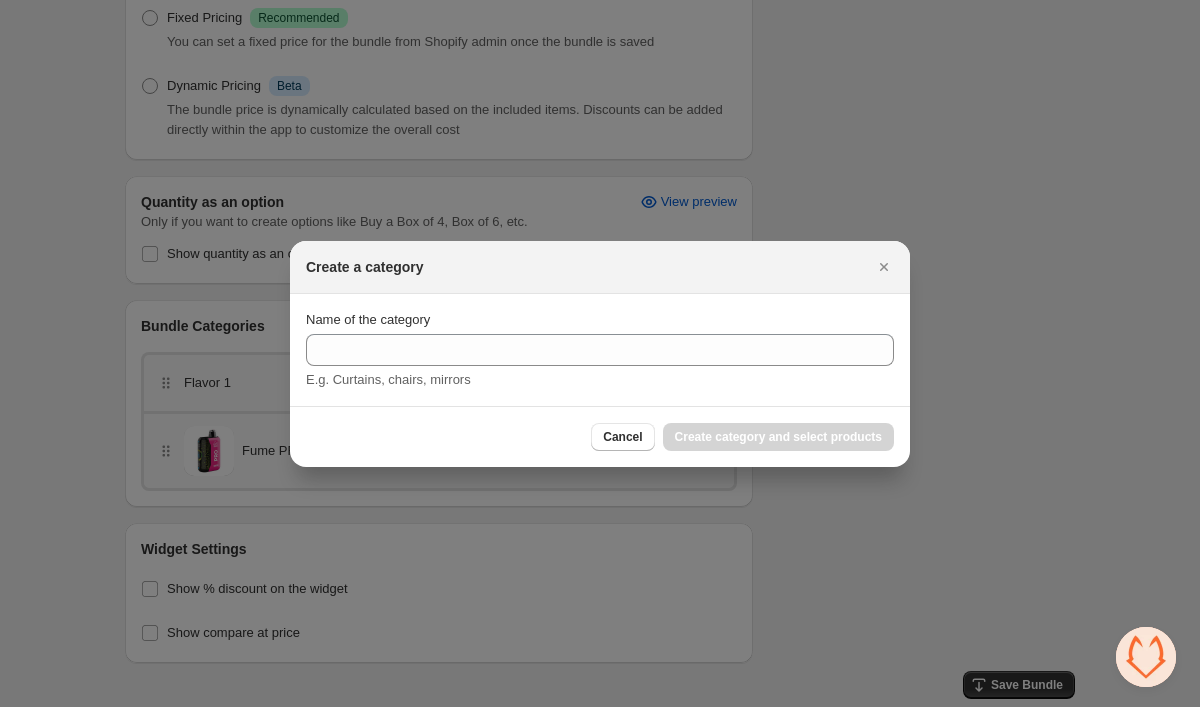 scroll, scrollTop: 428, scrollLeft: 0, axis: vertical 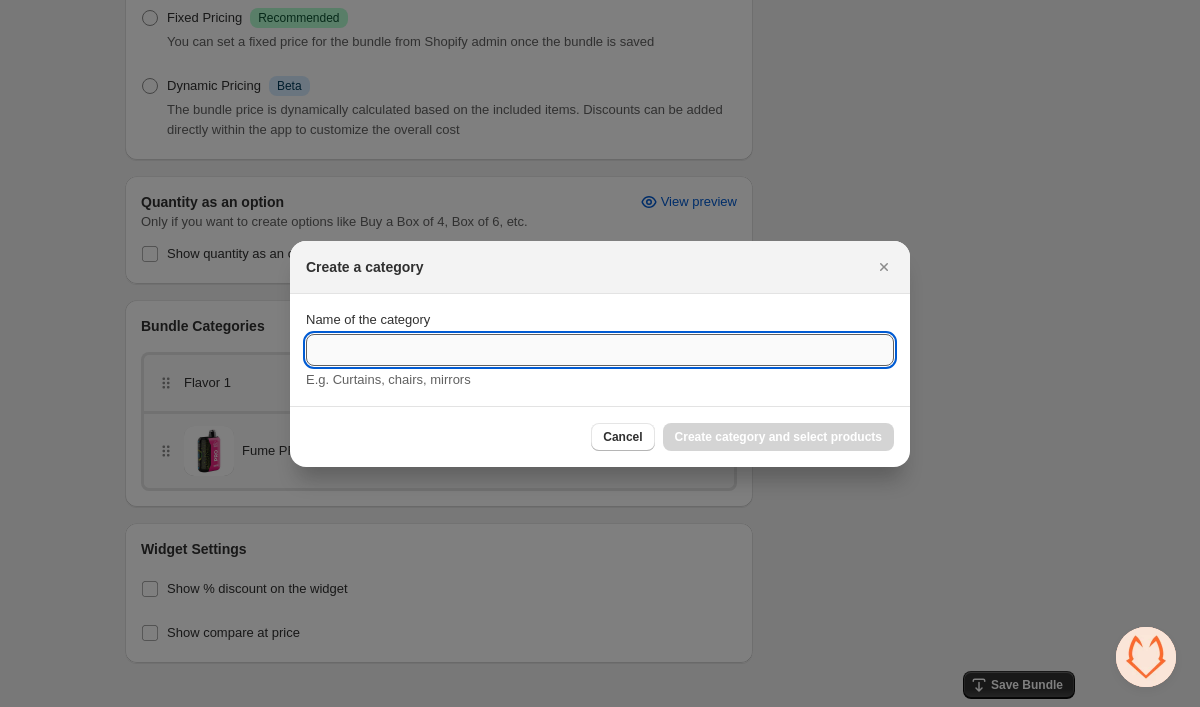 click on "Name of the category" at bounding box center (600, 350) 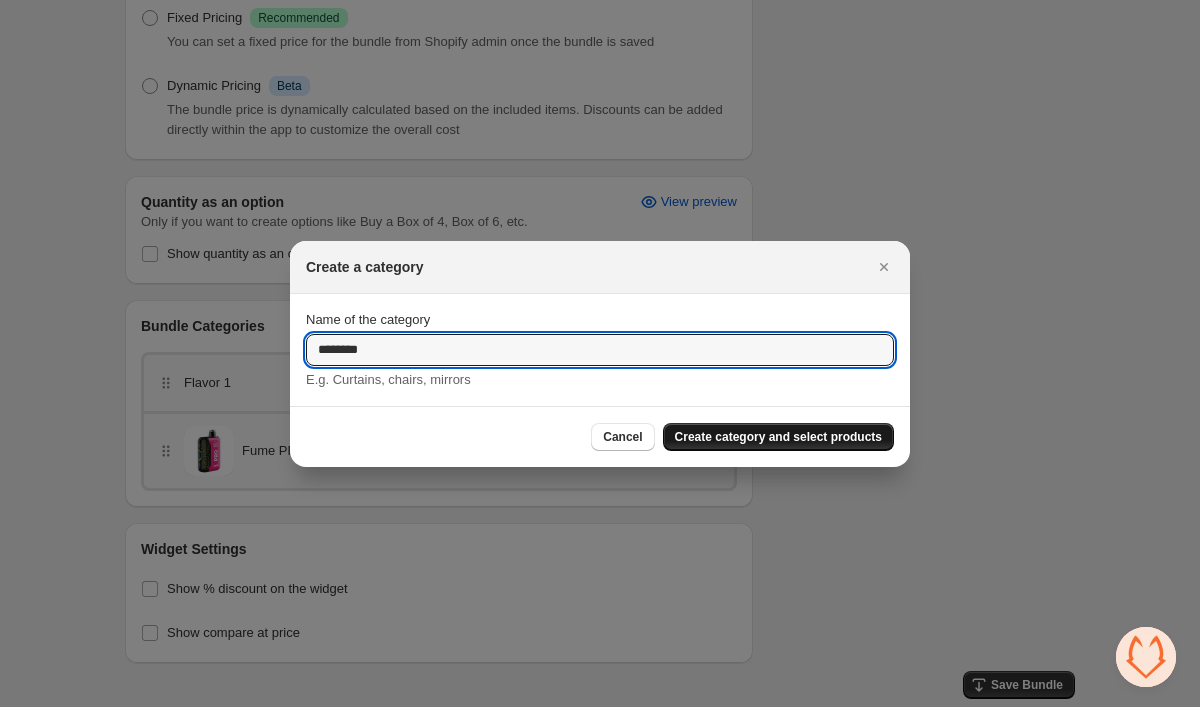 type on "********" 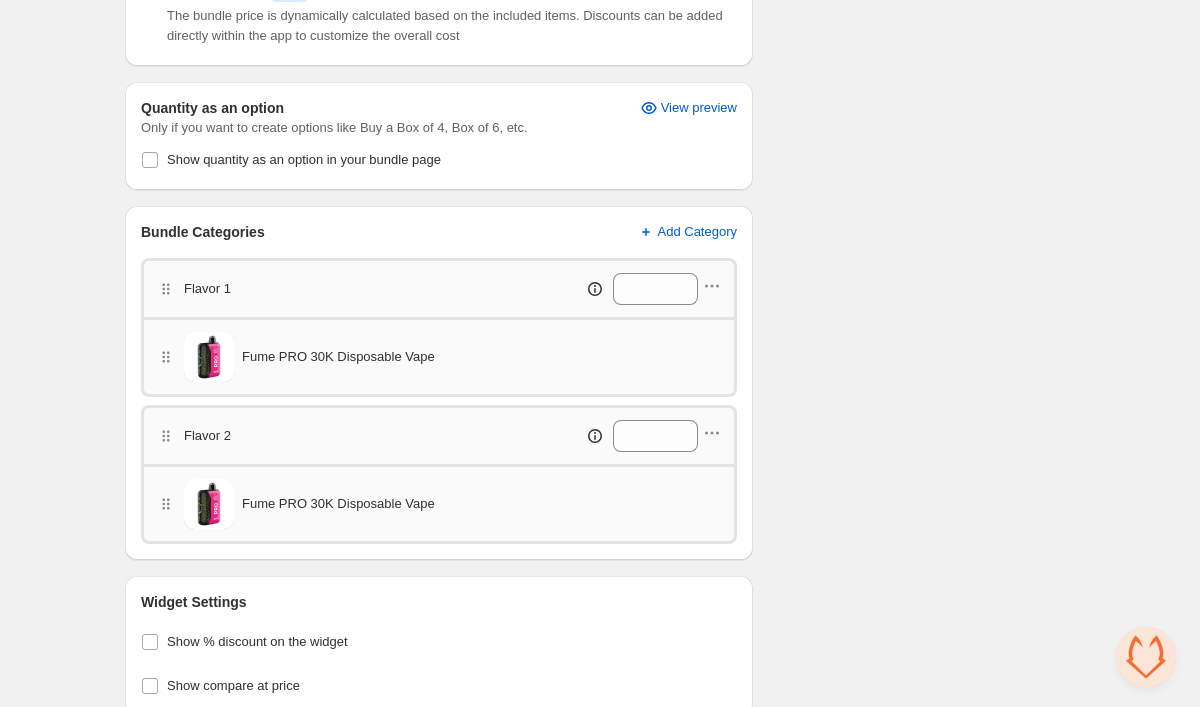 scroll, scrollTop: 532, scrollLeft: 0, axis: vertical 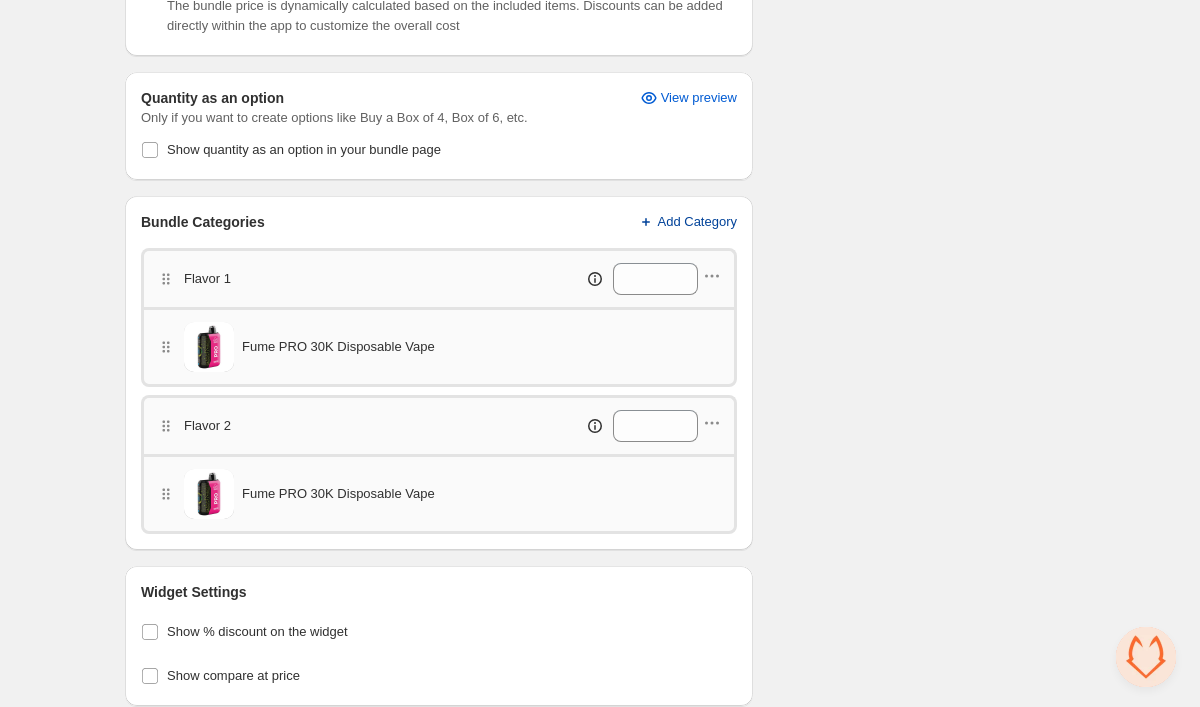 click on "Add Category" at bounding box center [698, 222] 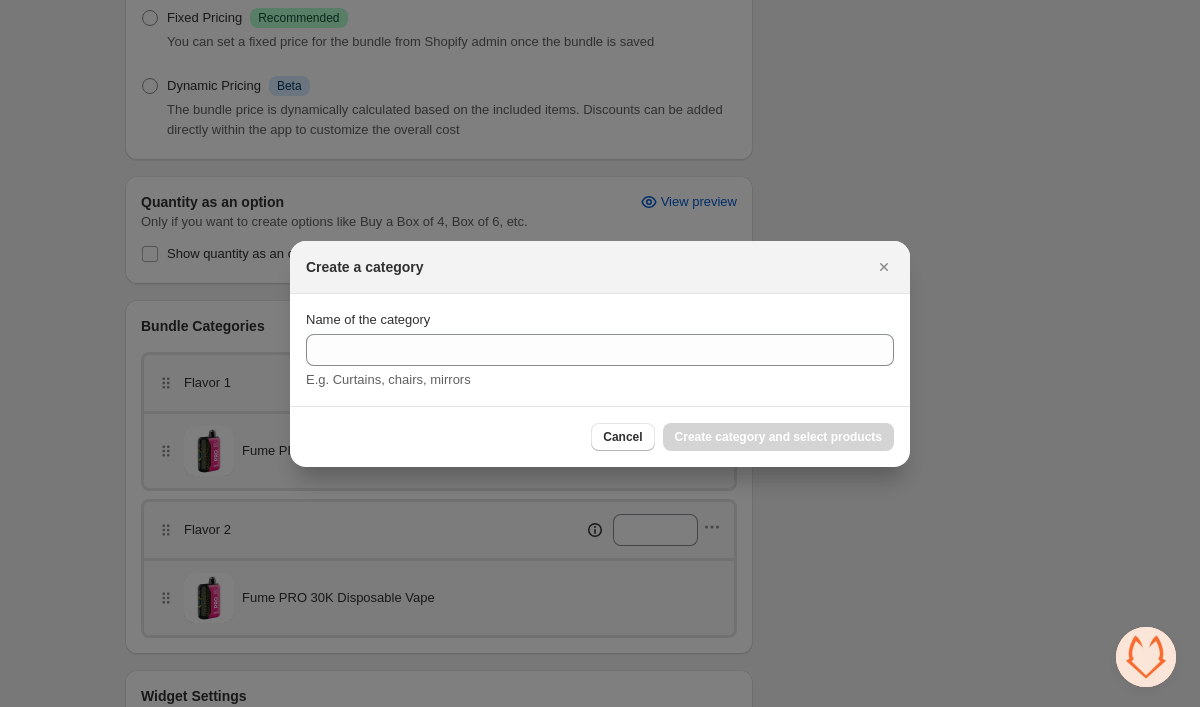 scroll, scrollTop: 0, scrollLeft: 0, axis: both 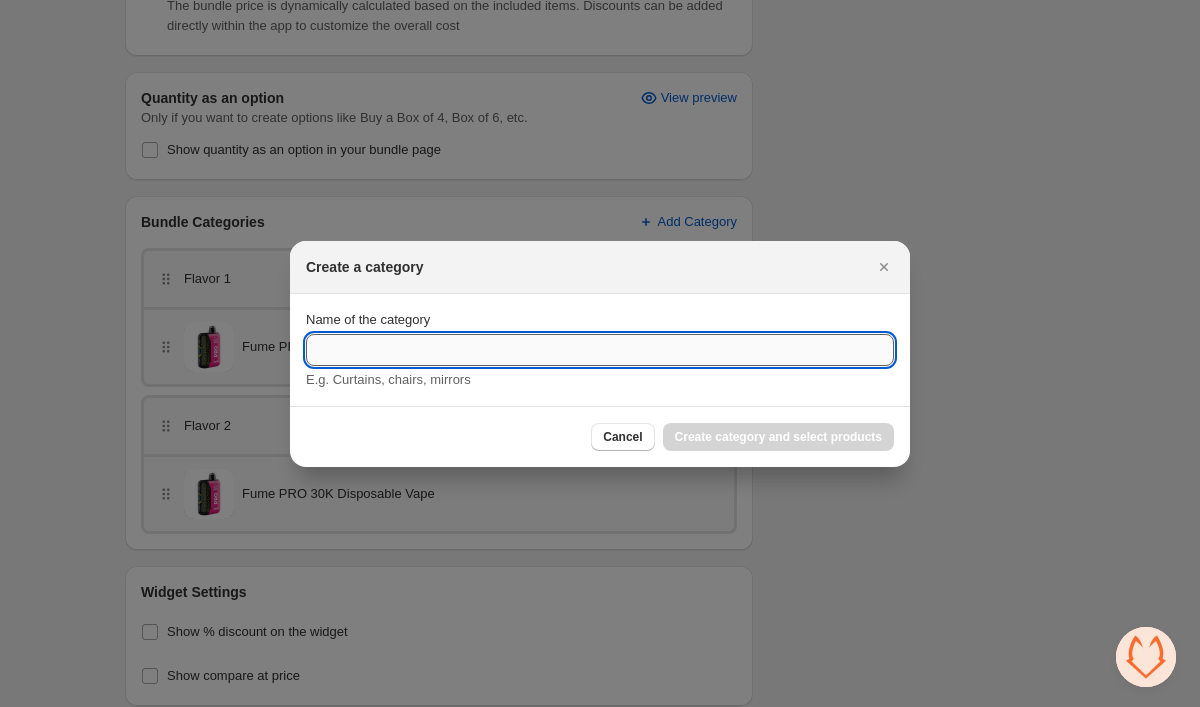 click on "Name of the category" at bounding box center [600, 350] 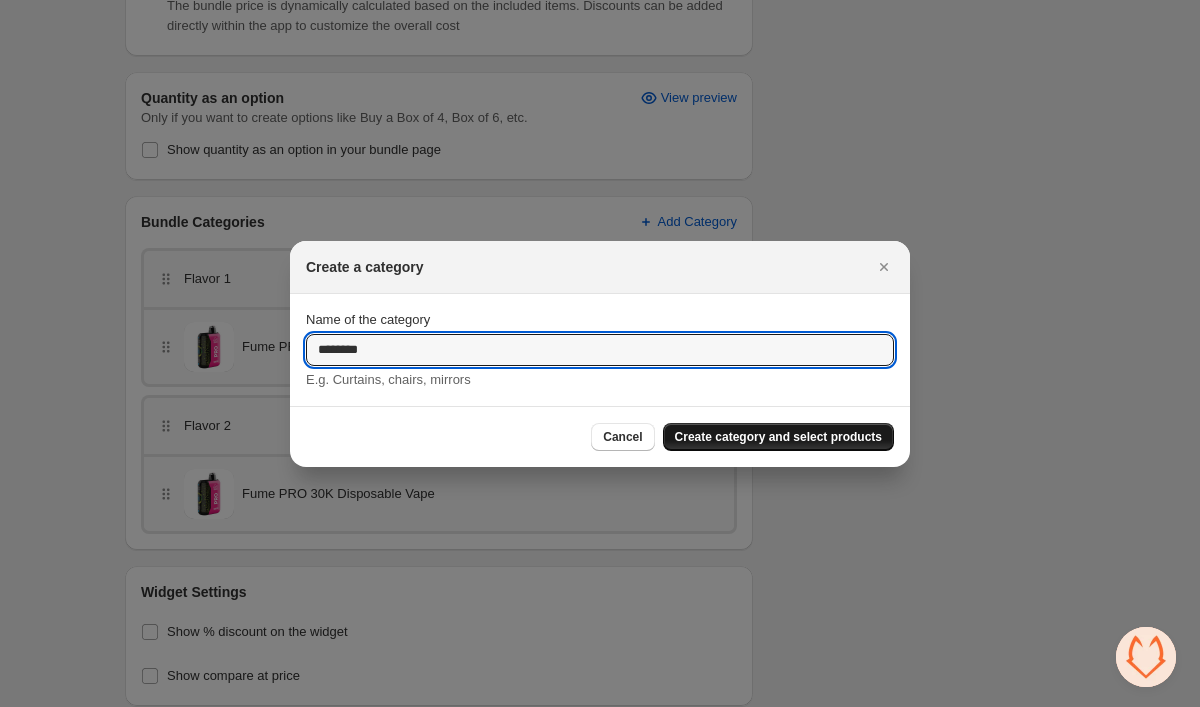 type on "********" 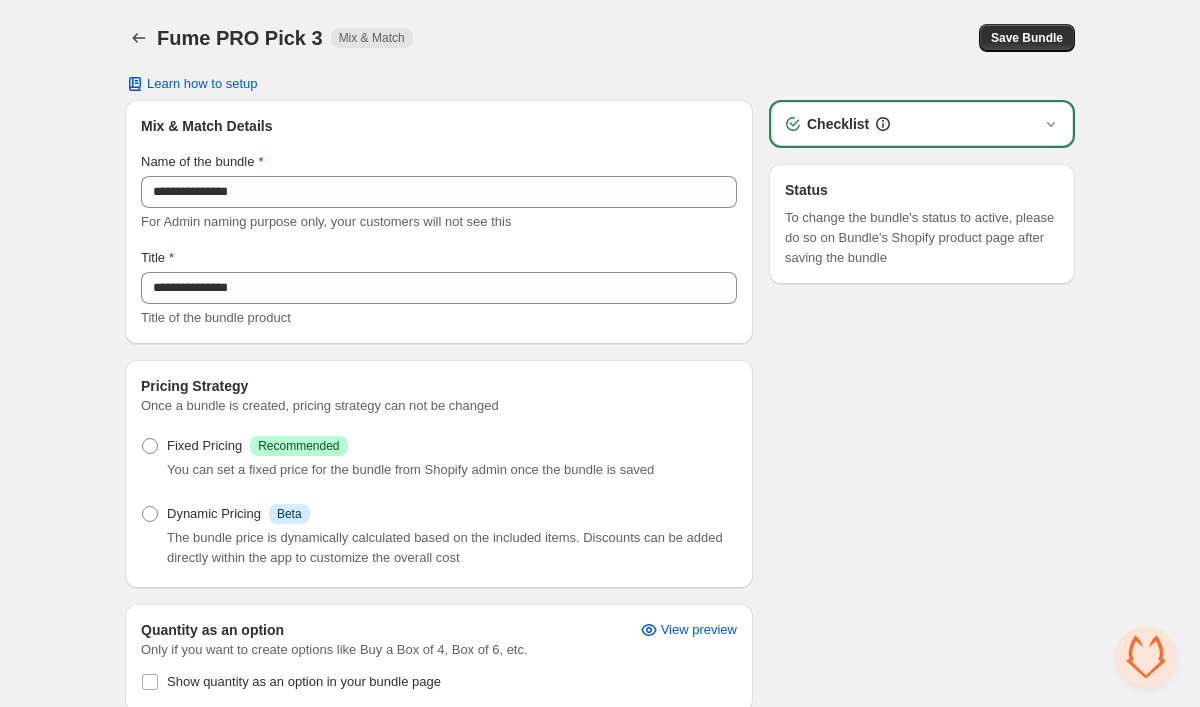 scroll, scrollTop: 0, scrollLeft: 0, axis: both 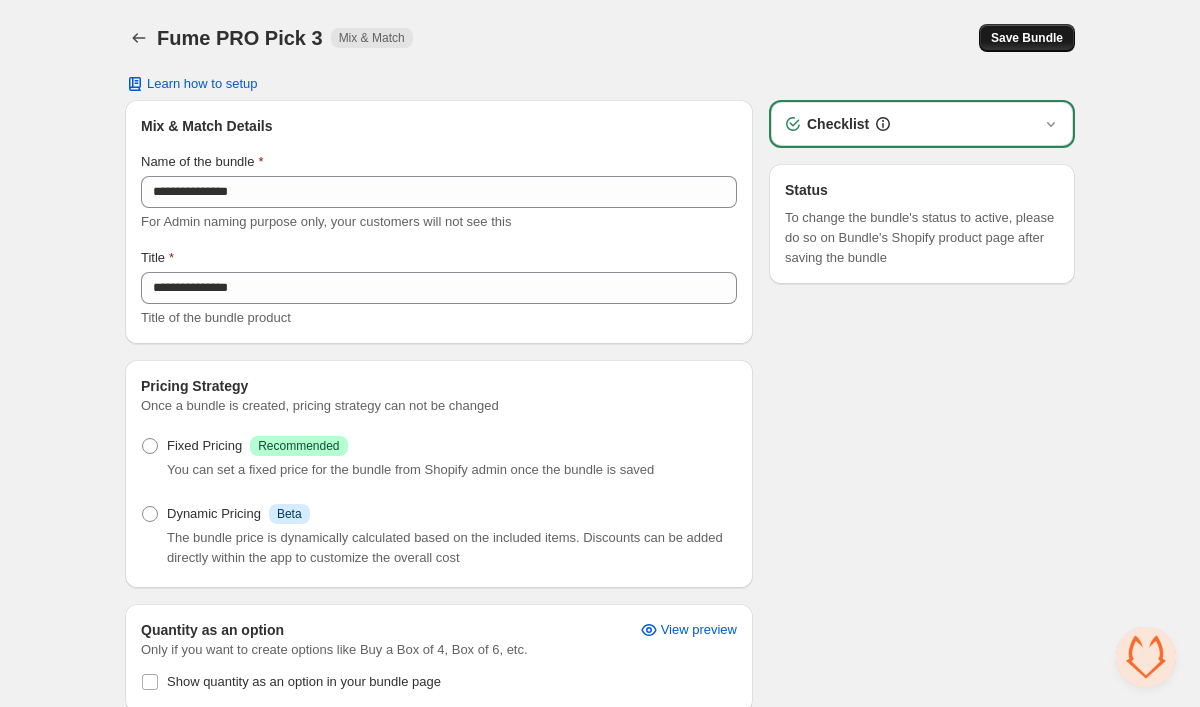 click on "Save Bundle" at bounding box center (1027, 38) 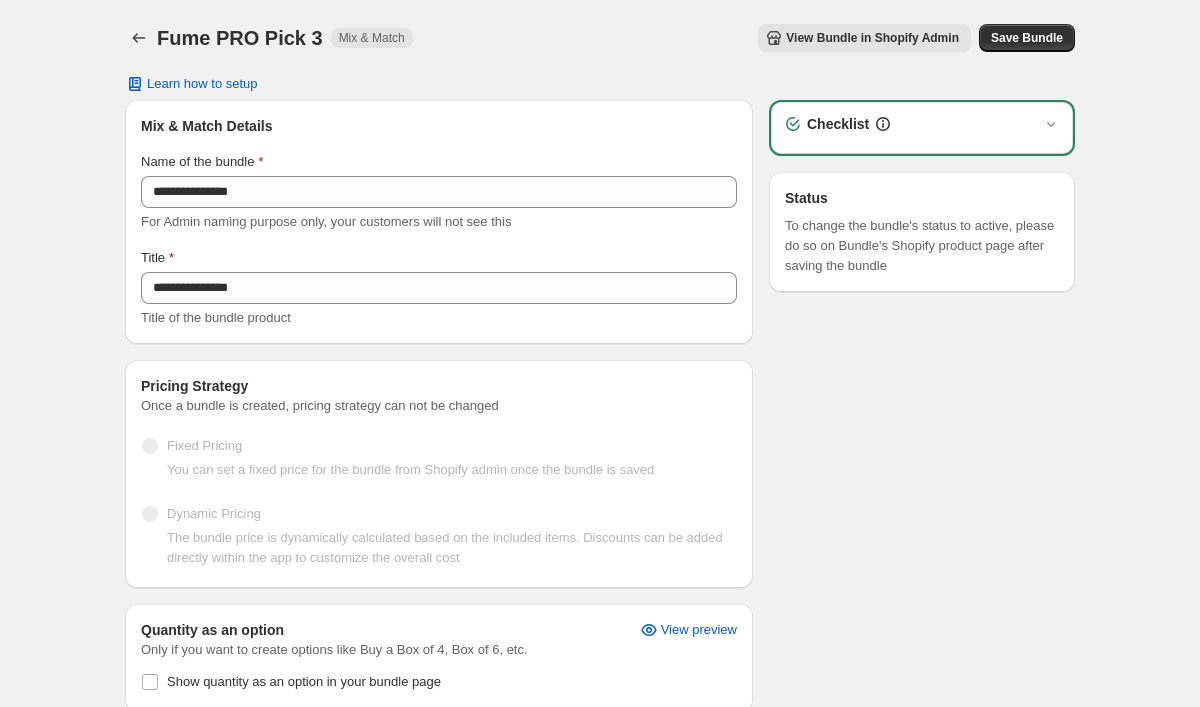 scroll, scrollTop: 0, scrollLeft: 0, axis: both 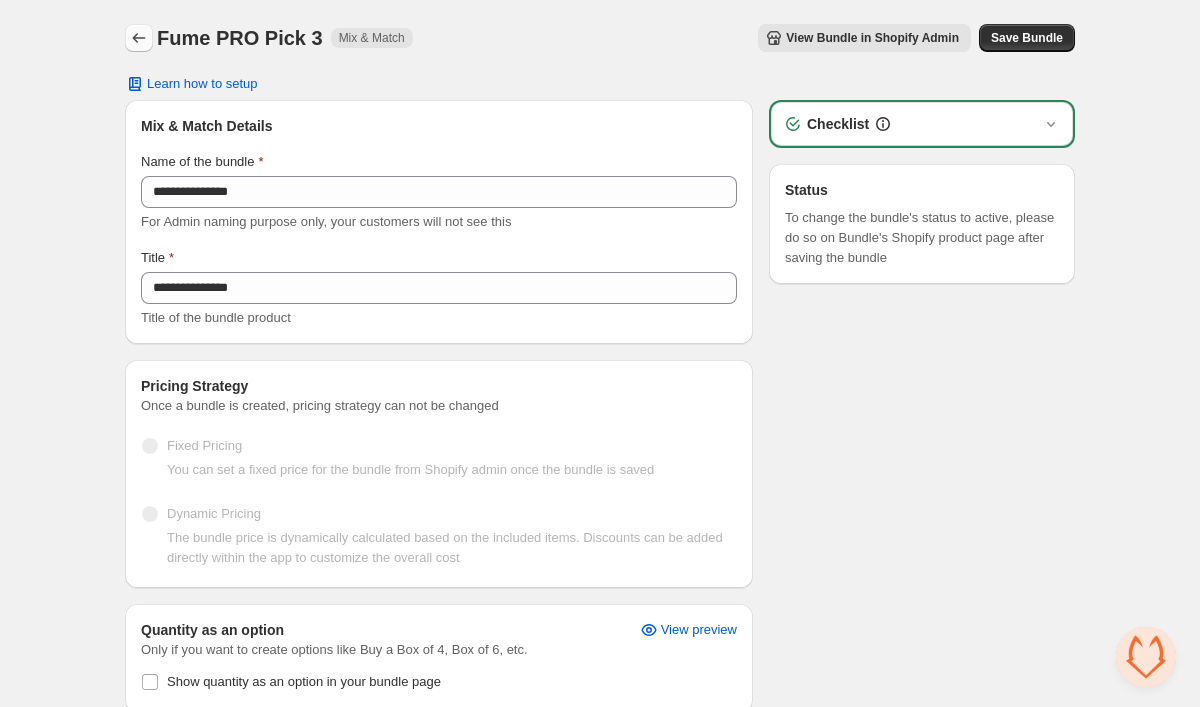 click 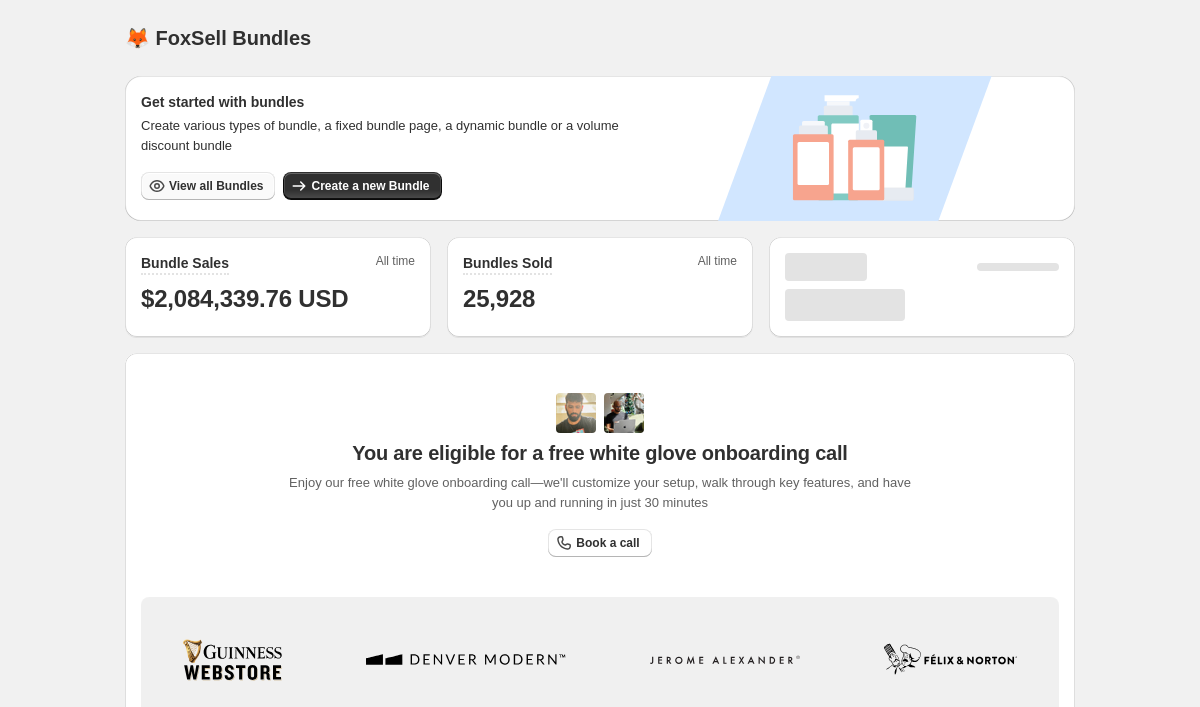 scroll, scrollTop: 0, scrollLeft: 0, axis: both 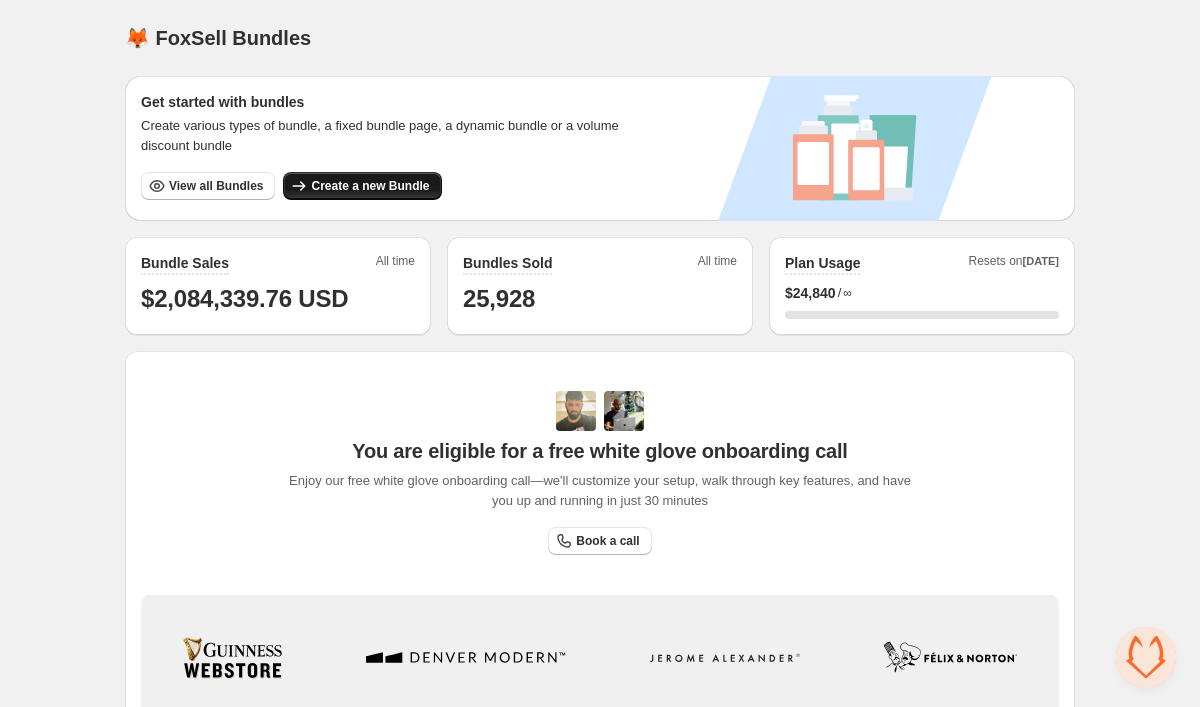 click on "Create a new Bundle" at bounding box center [370, 186] 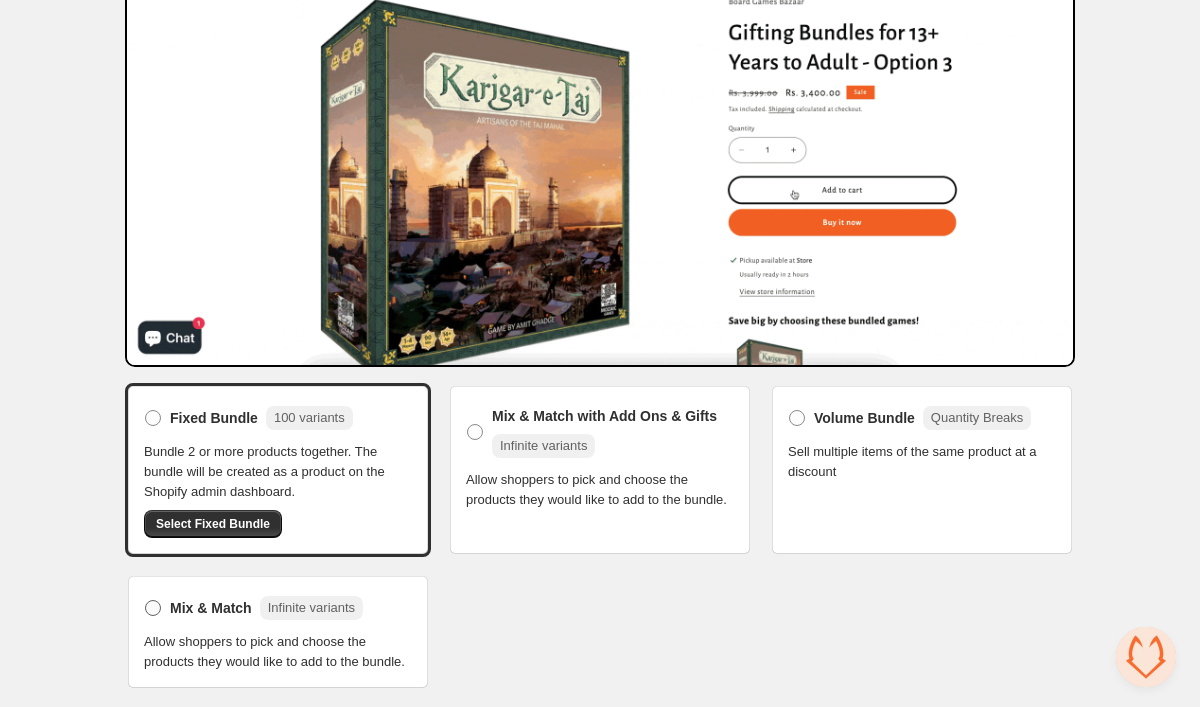 scroll, scrollTop: 214, scrollLeft: 0, axis: vertical 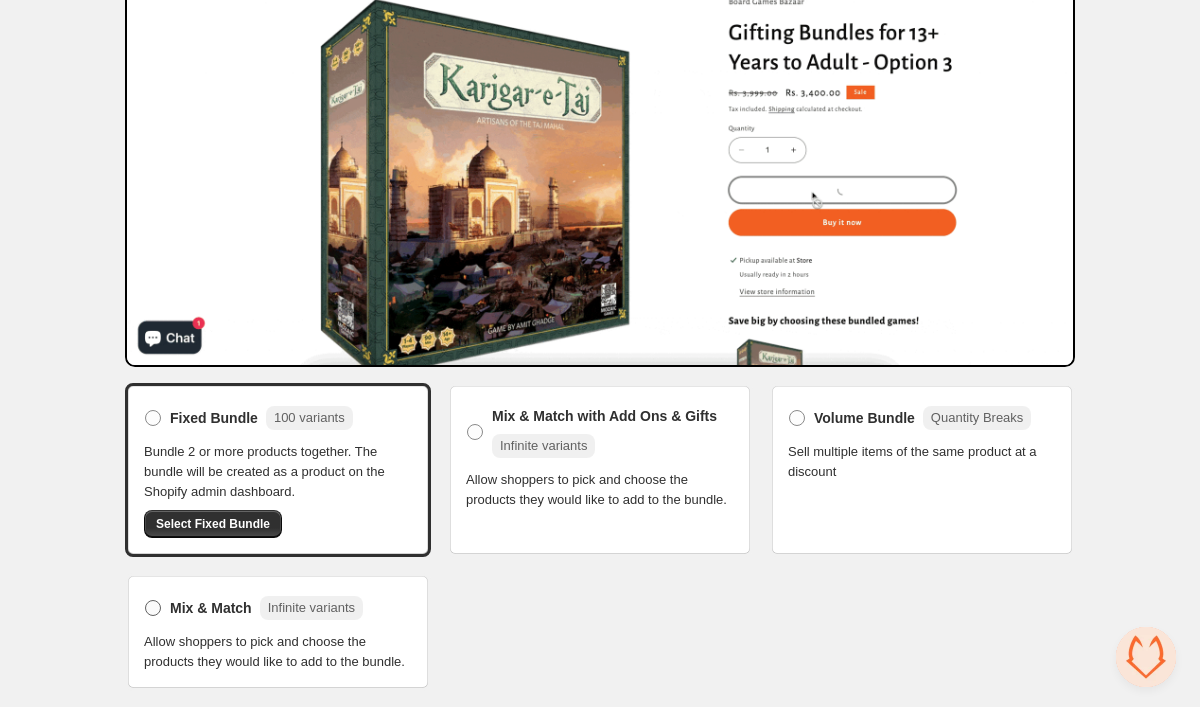click at bounding box center (153, 608) 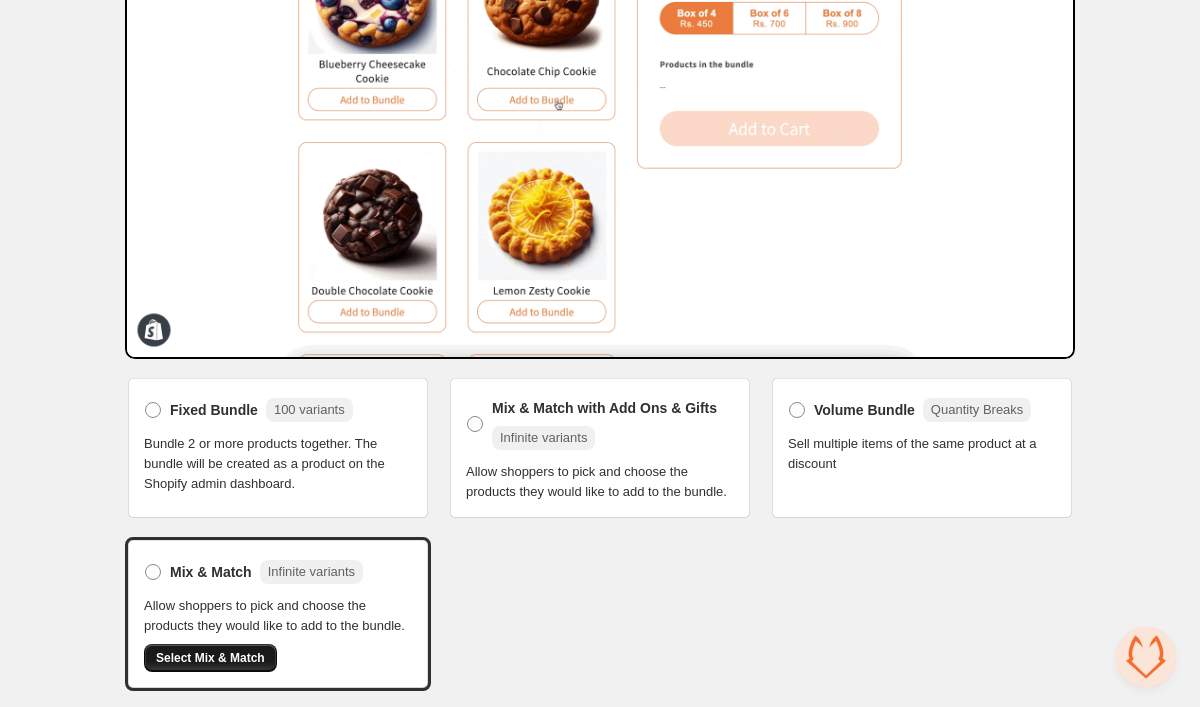 click on "Select Mix & Match" at bounding box center [210, 658] 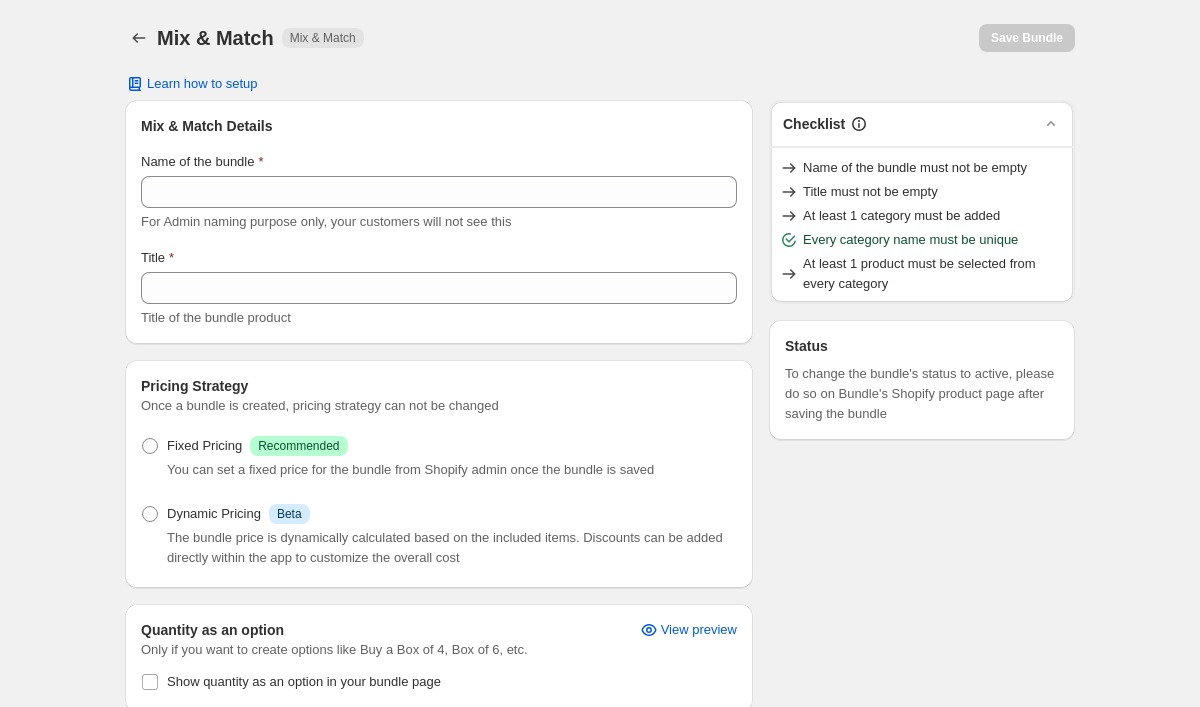 scroll, scrollTop: 0, scrollLeft: 0, axis: both 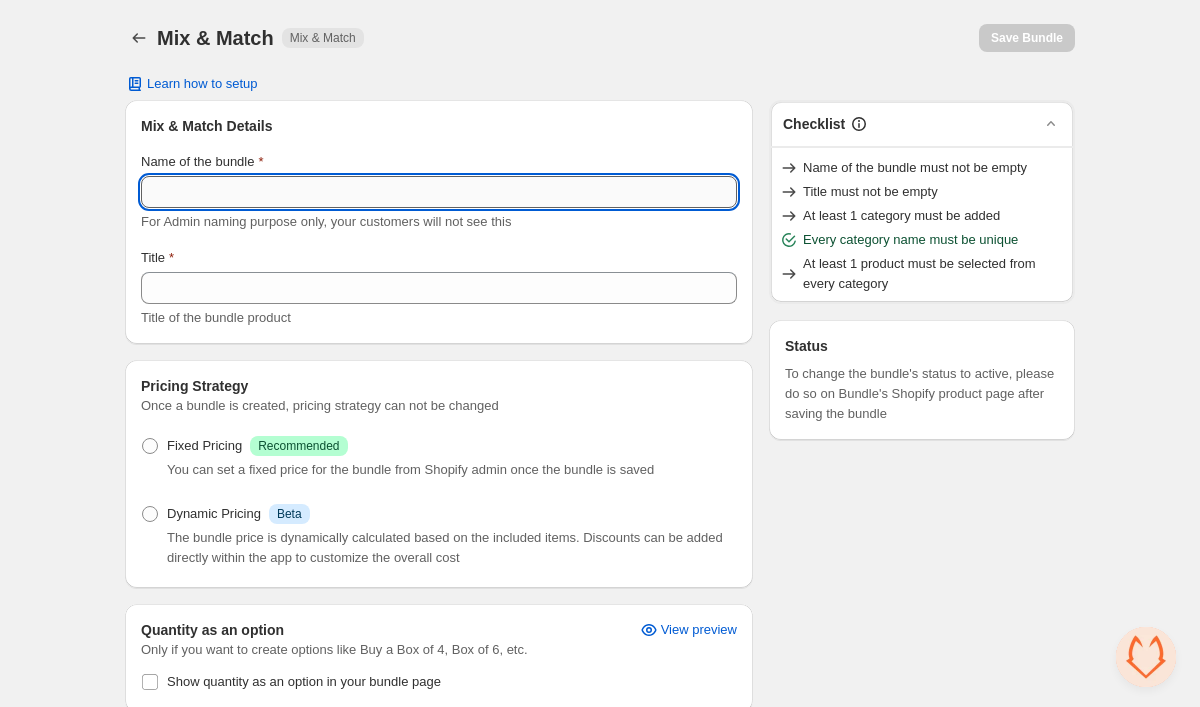 click on "Name of the bundle" at bounding box center (439, 192) 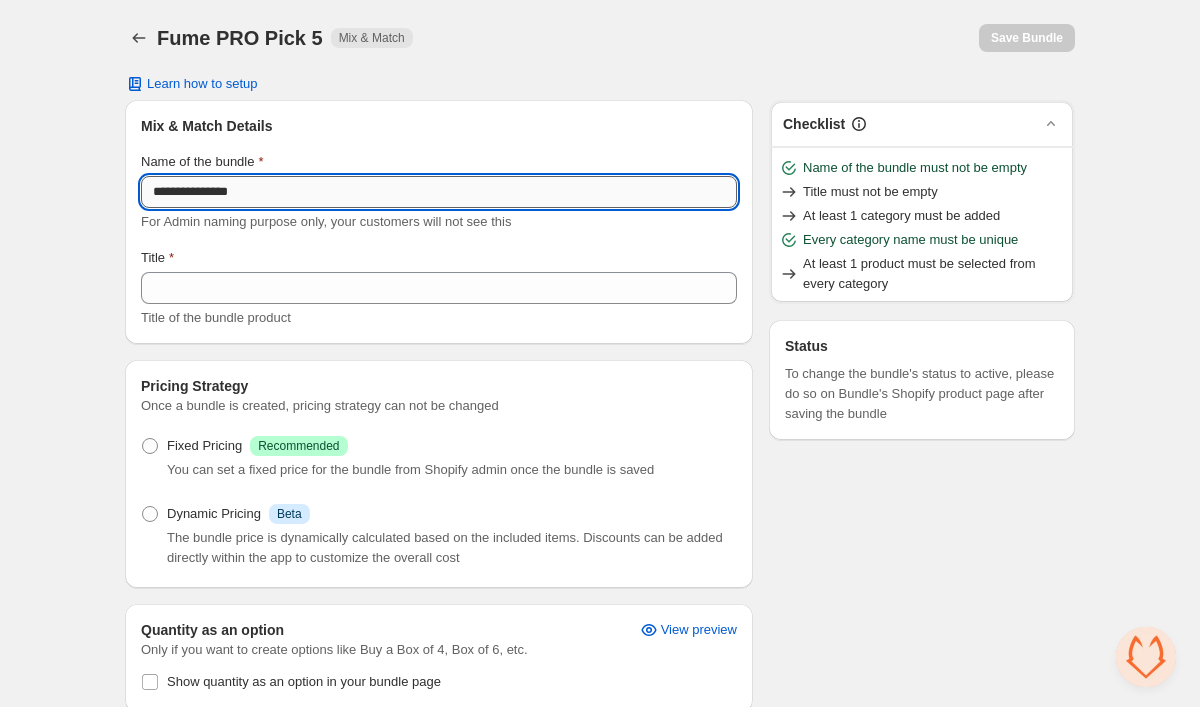 click on "**********" at bounding box center (439, 192) 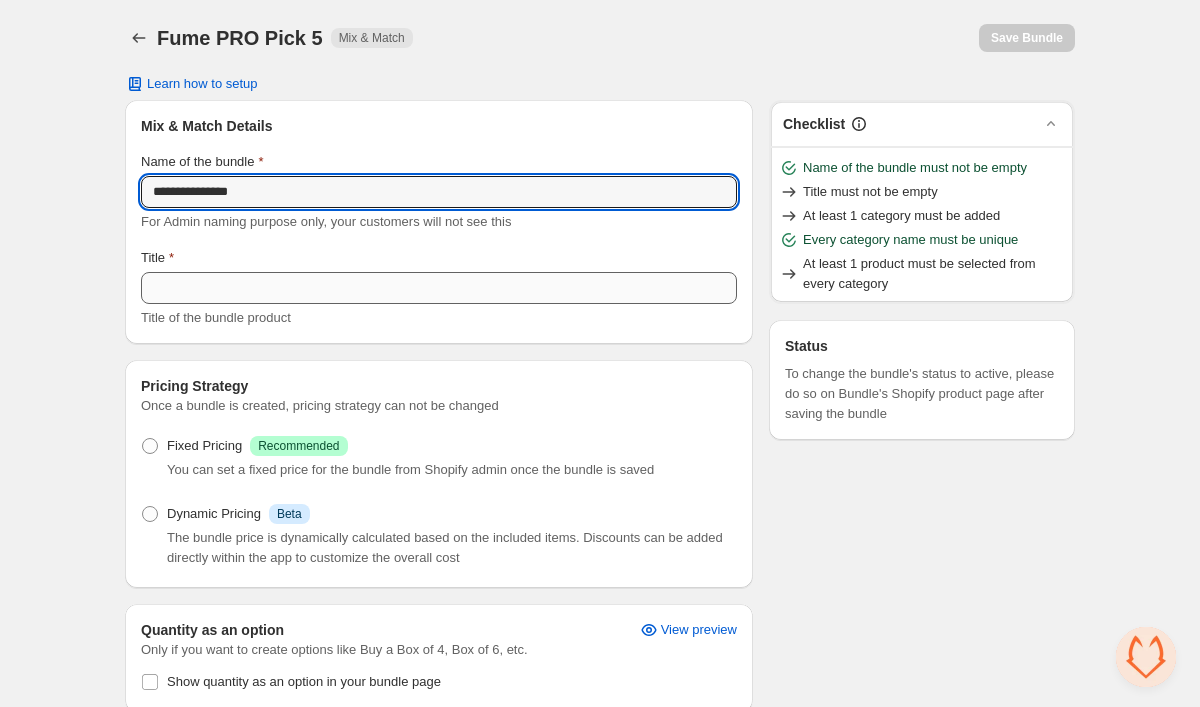 type on "**********" 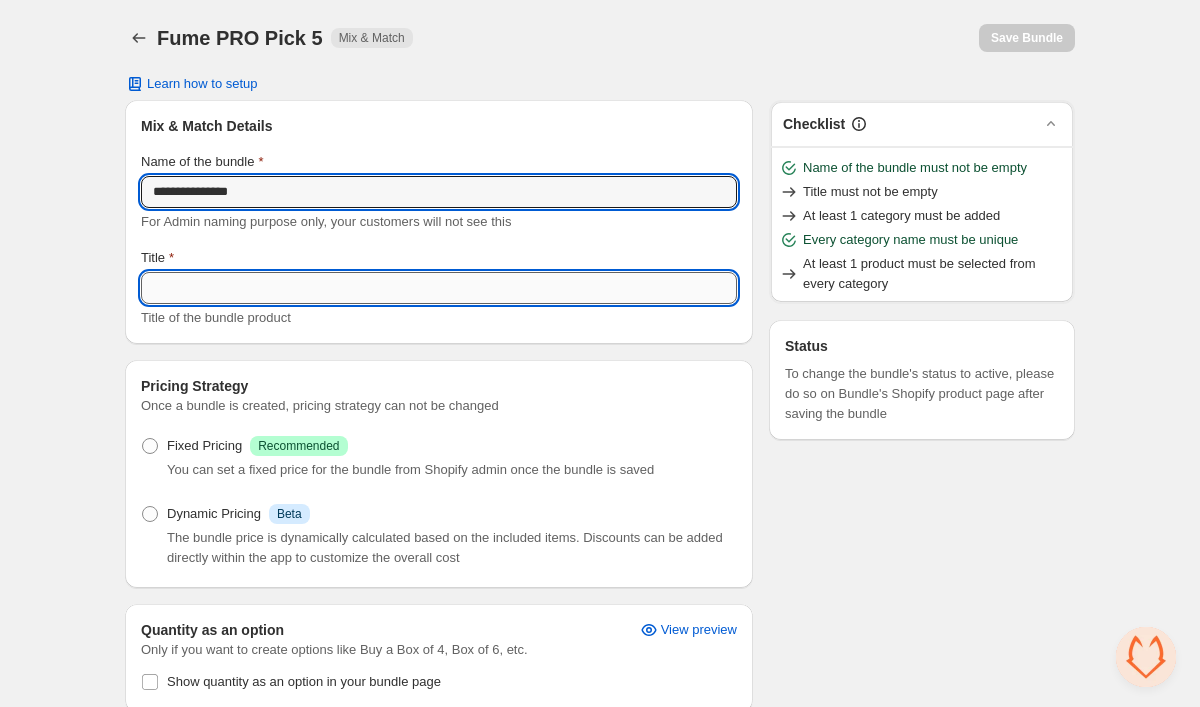click on "Title" at bounding box center [439, 288] 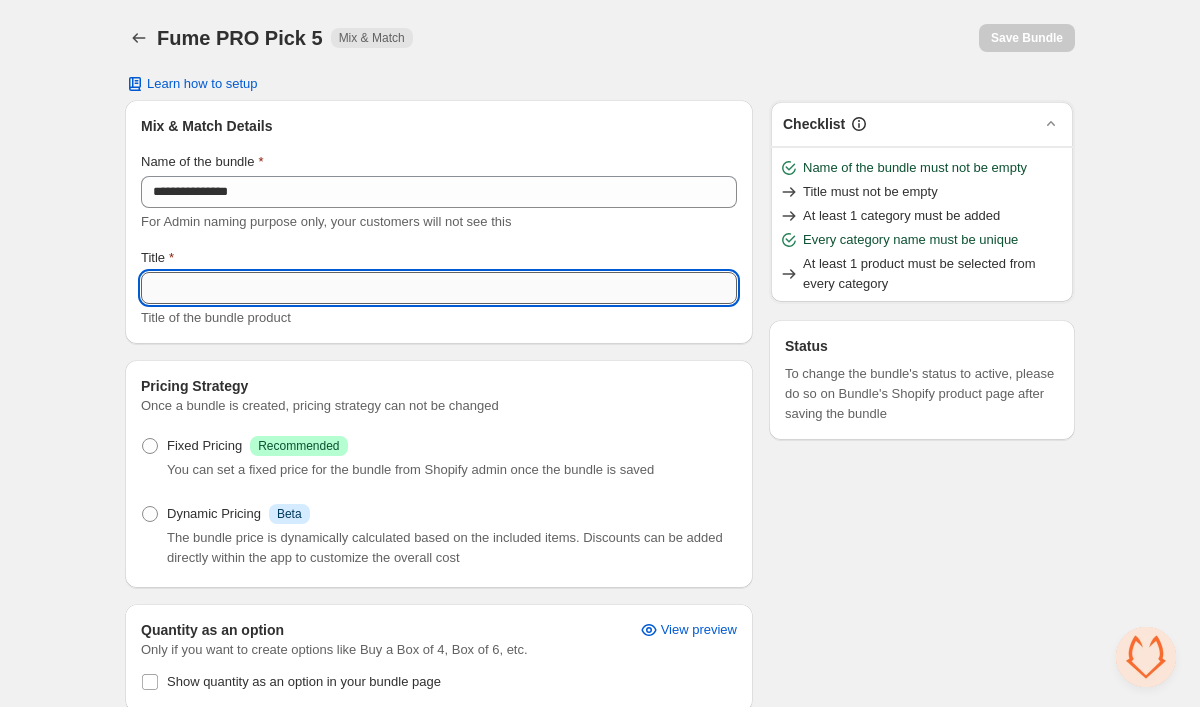 paste on "**********" 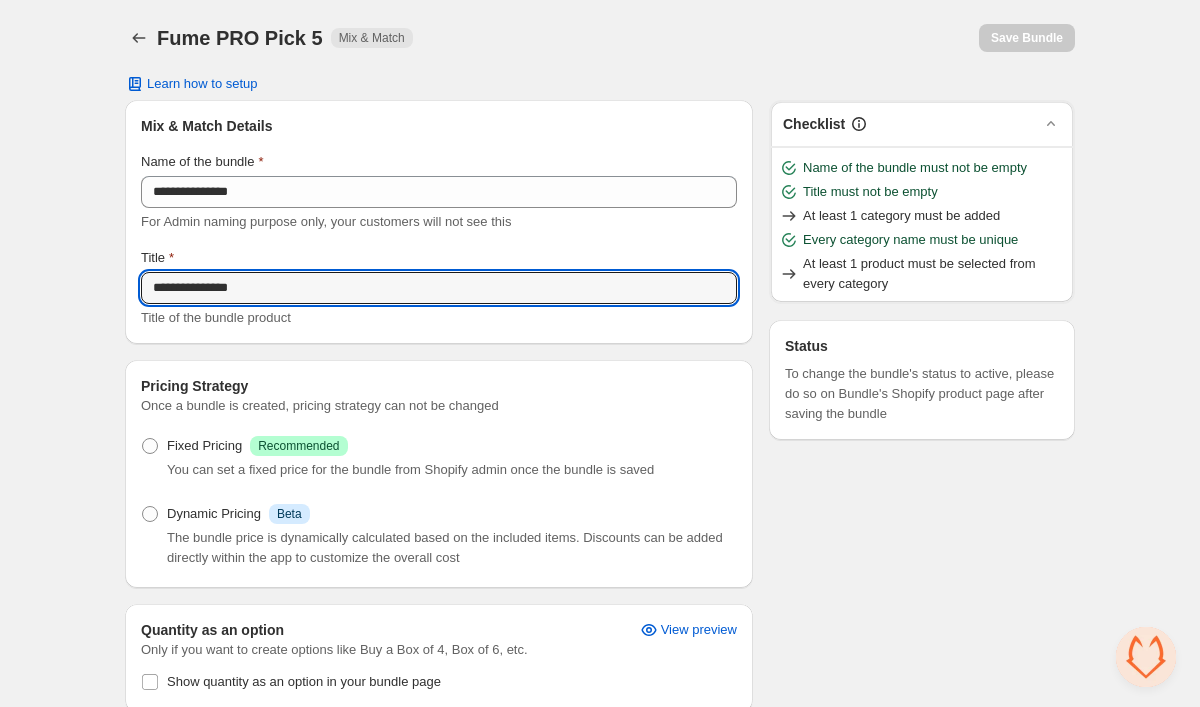 drag, startPoint x: 215, startPoint y: 292, endPoint x: 131, endPoint y: 292, distance: 84 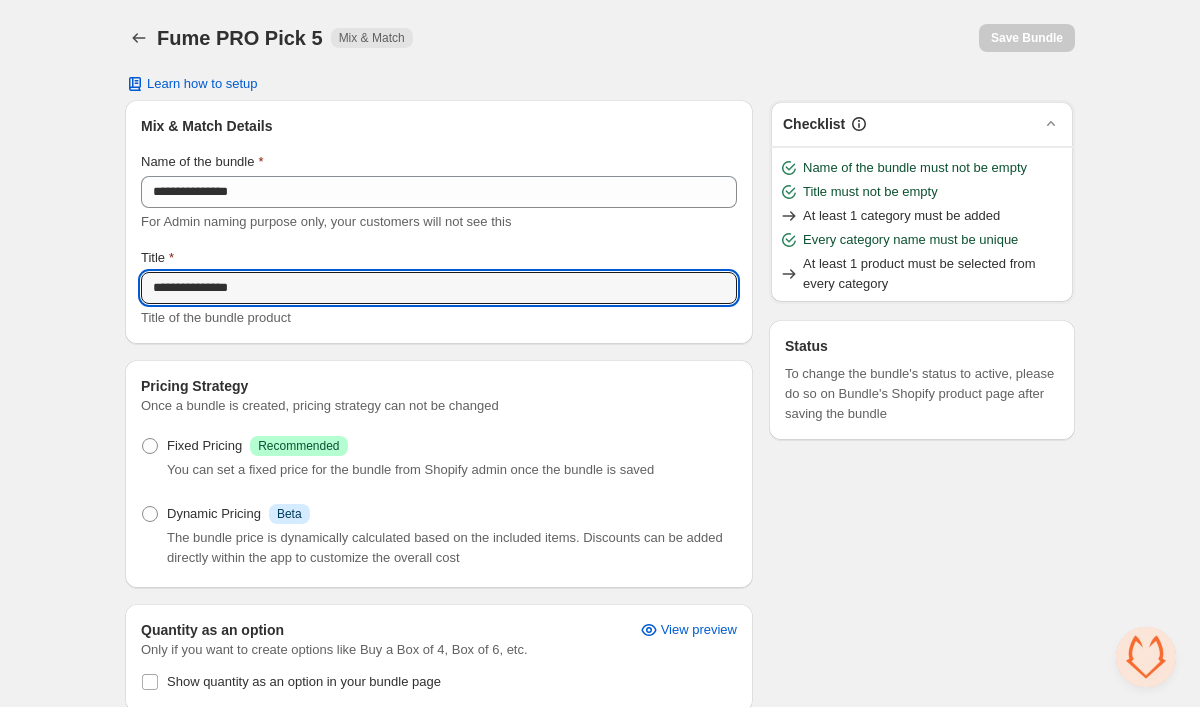 type on "**********" 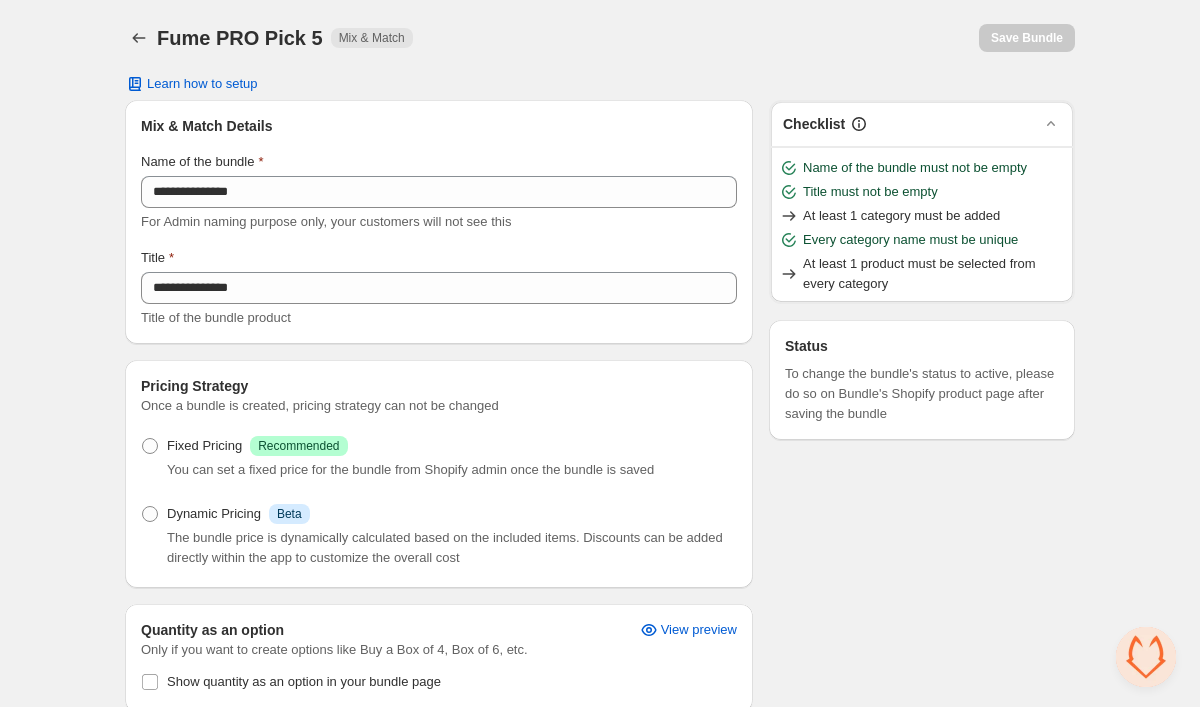 click on "**********" at bounding box center [600, 621] 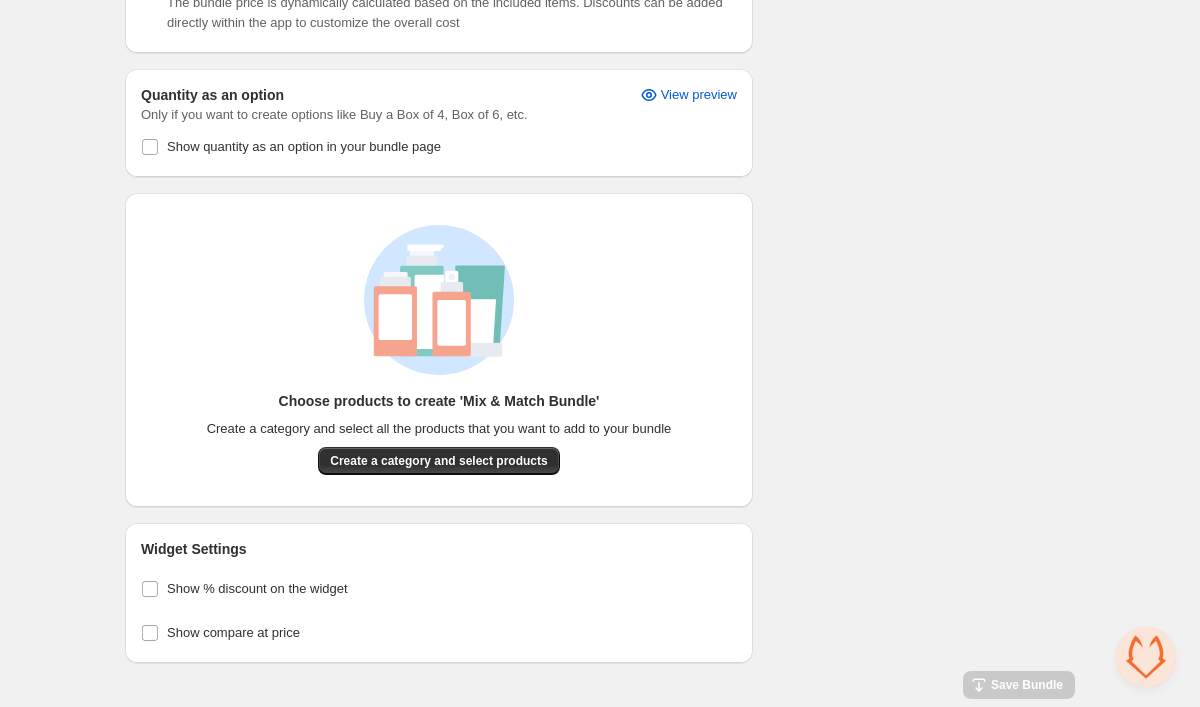 scroll, scrollTop: 535, scrollLeft: 0, axis: vertical 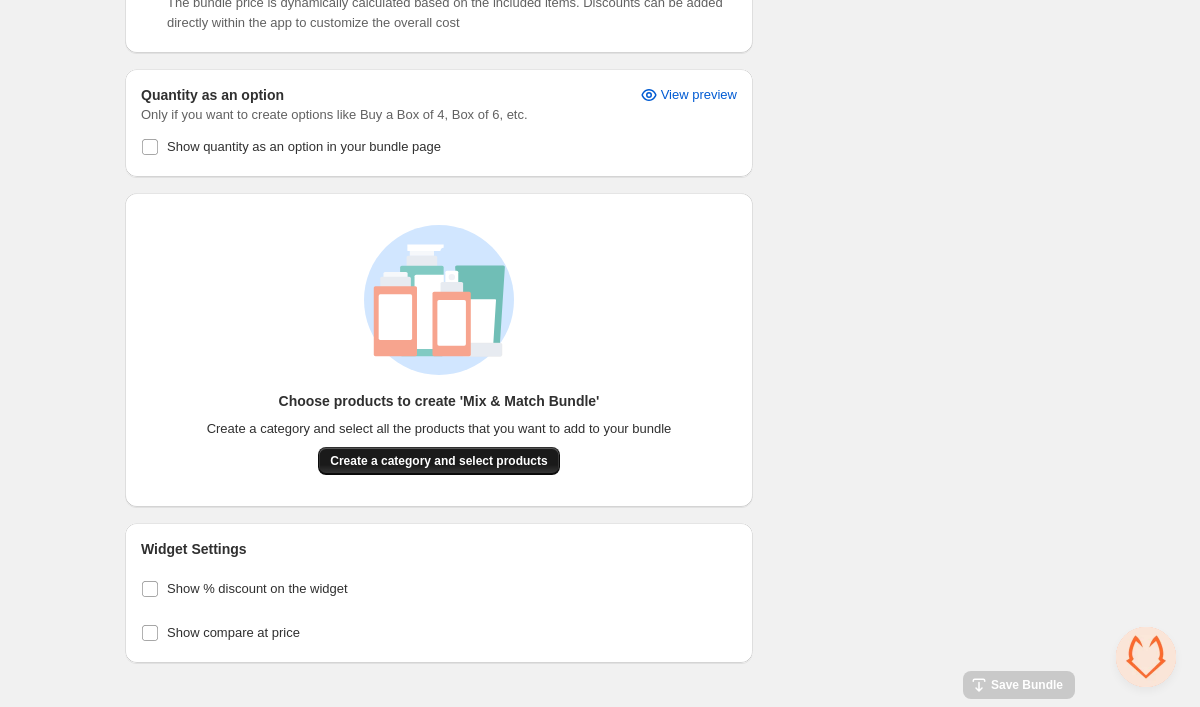 click on "Create a category and select products" at bounding box center [438, 461] 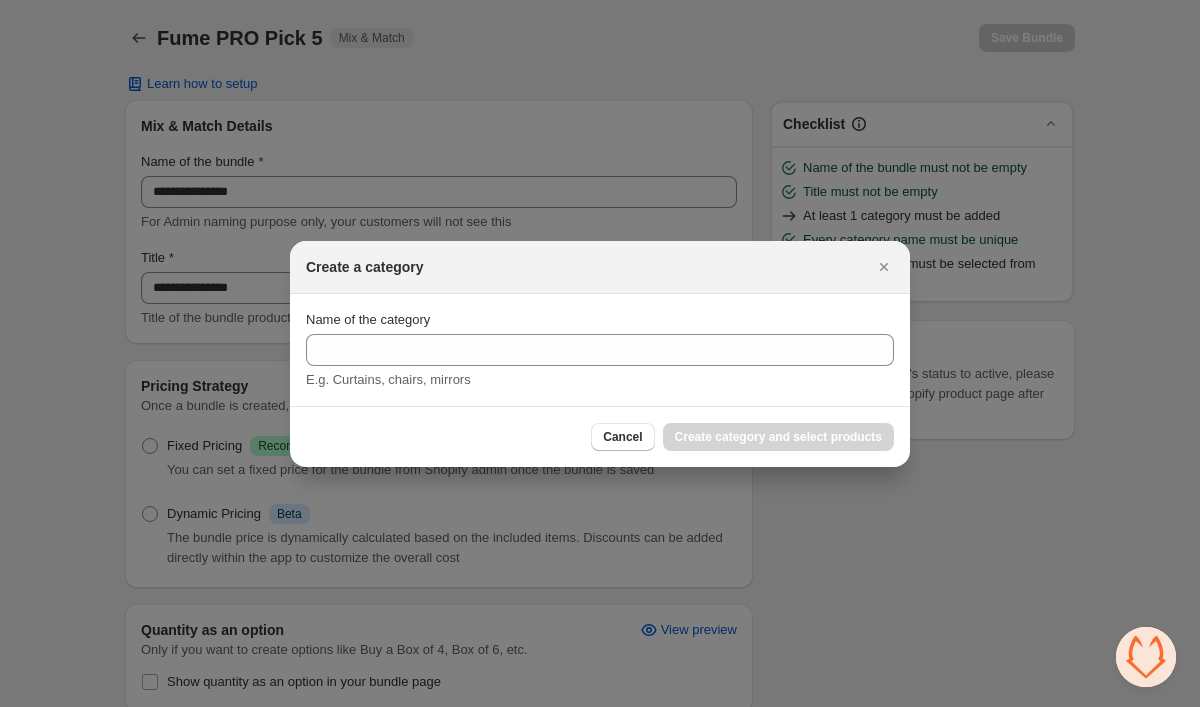 scroll, scrollTop: 0, scrollLeft: 0, axis: both 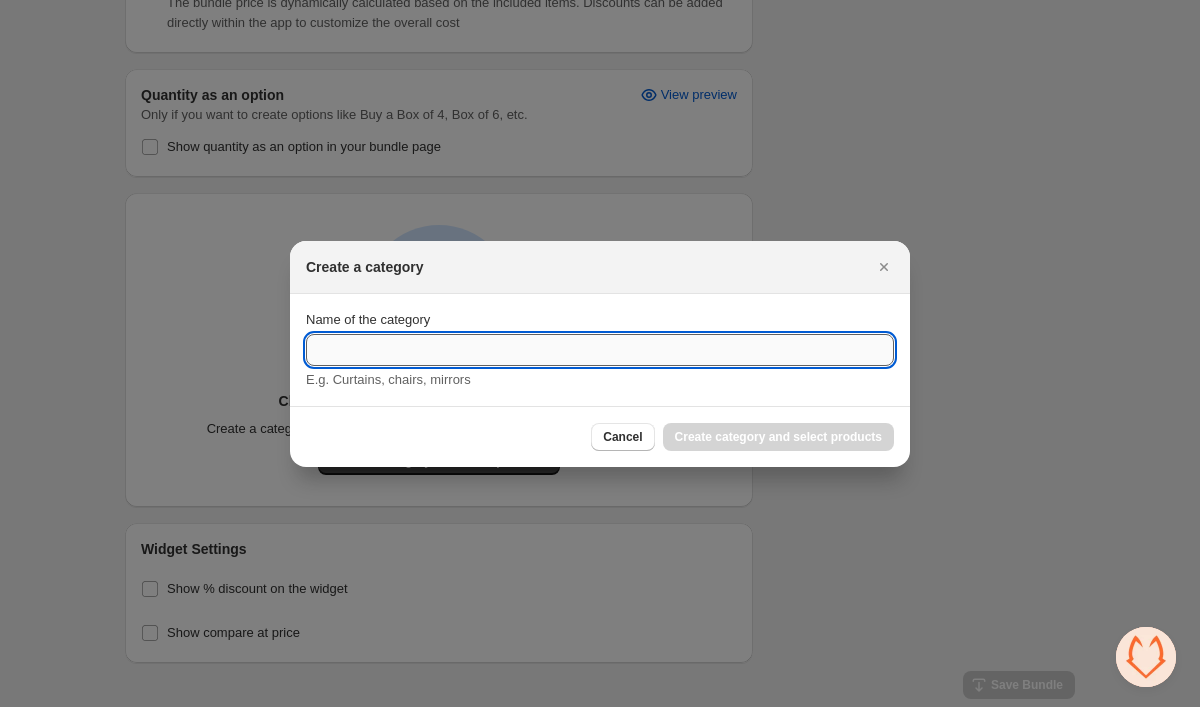 click on "Name of the category" at bounding box center (600, 350) 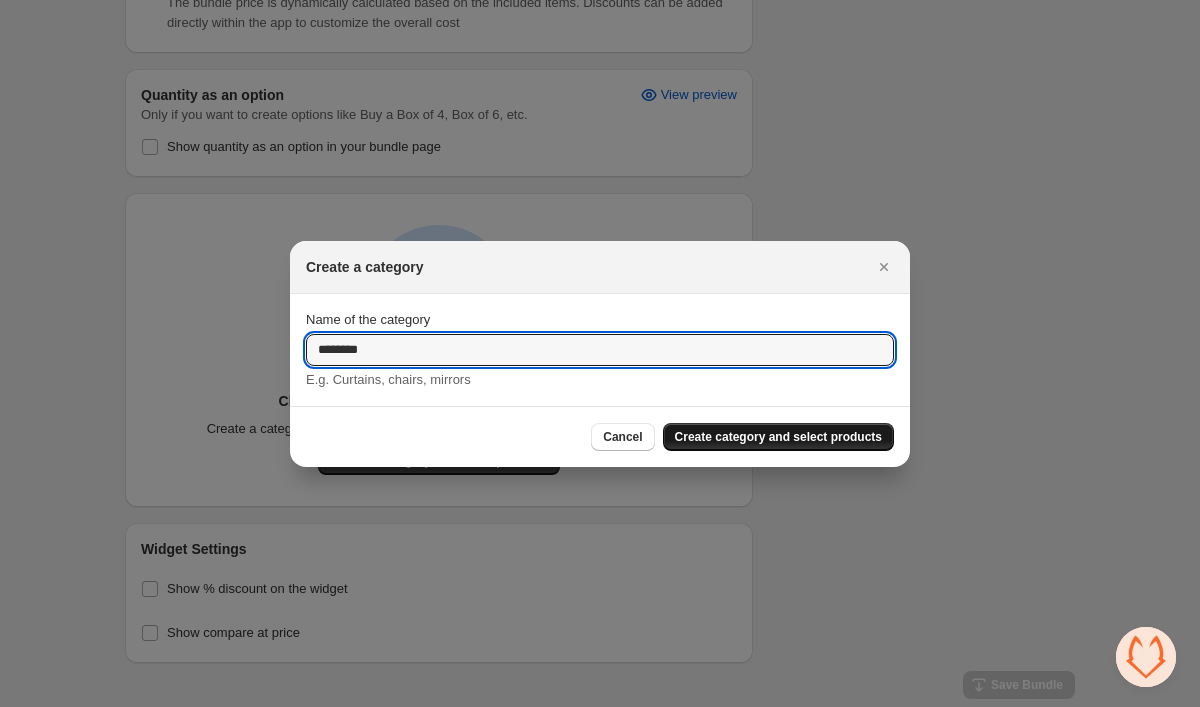 type on "********" 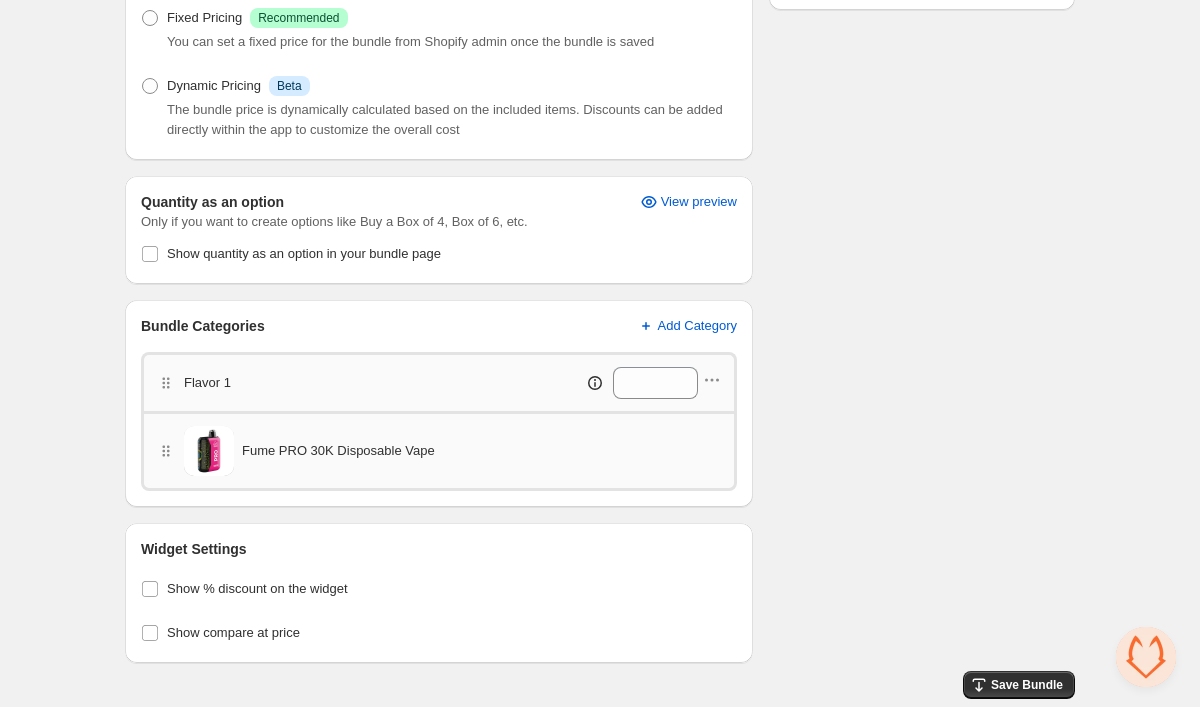 scroll, scrollTop: 428, scrollLeft: 0, axis: vertical 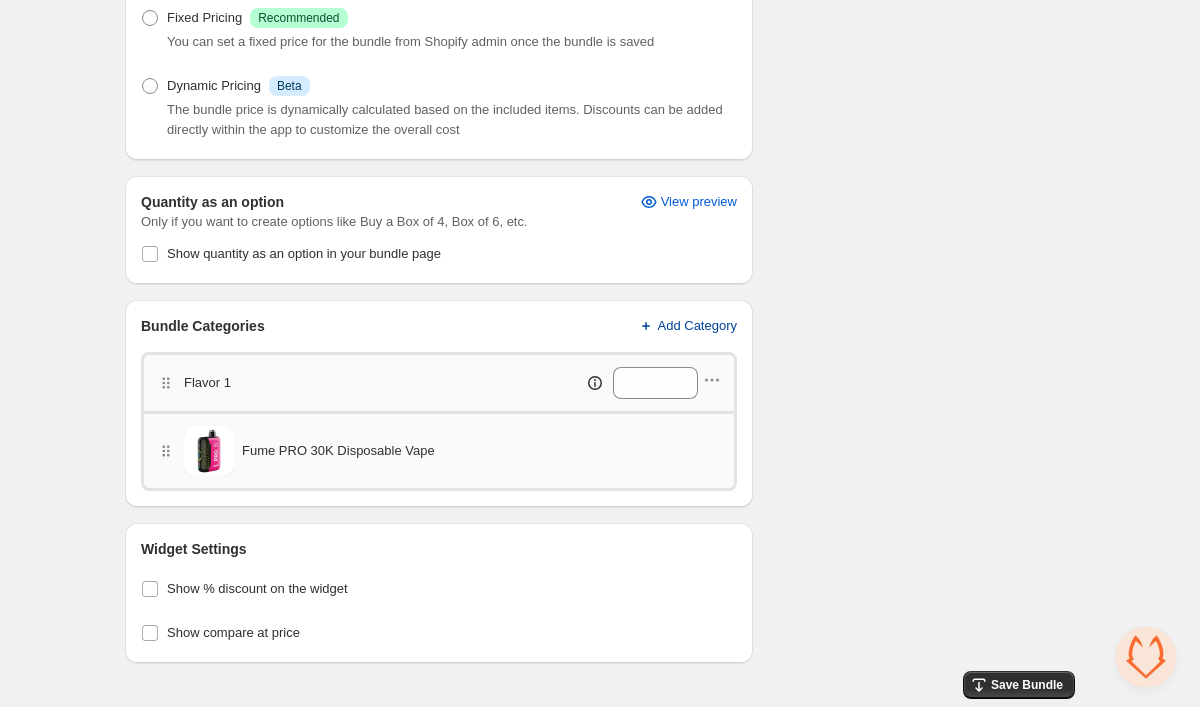 click on "Add Category" at bounding box center (687, 326) 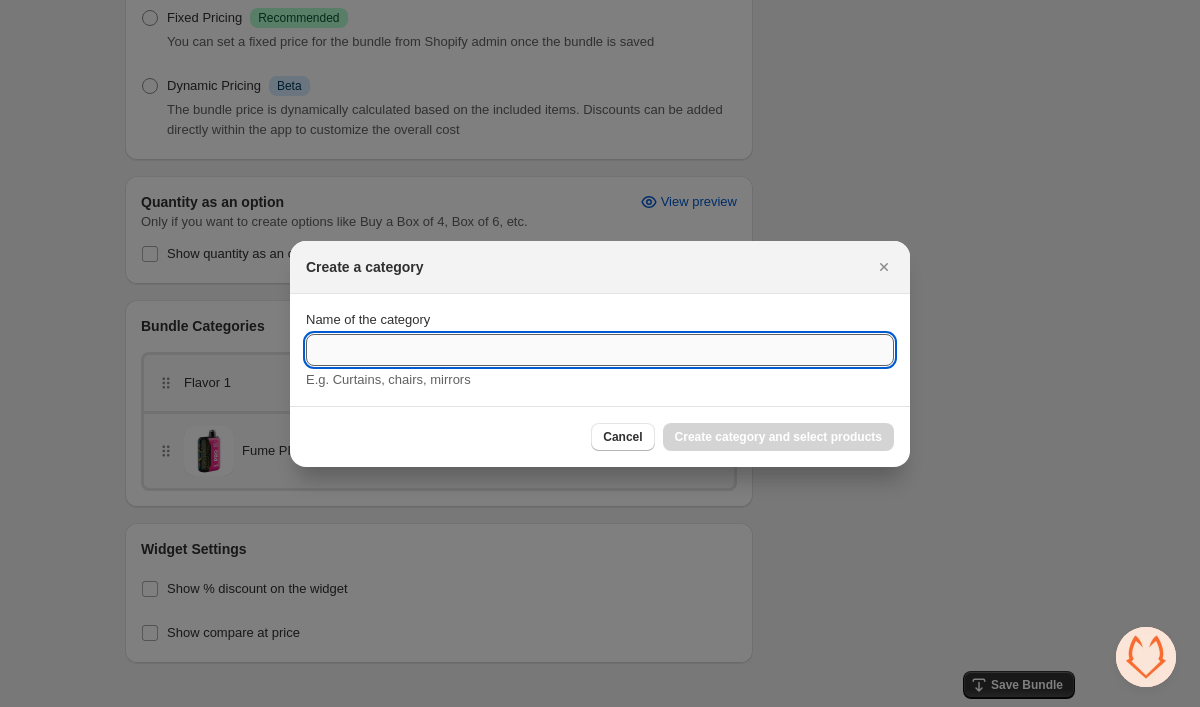 click on "Name of the category" at bounding box center (600, 350) 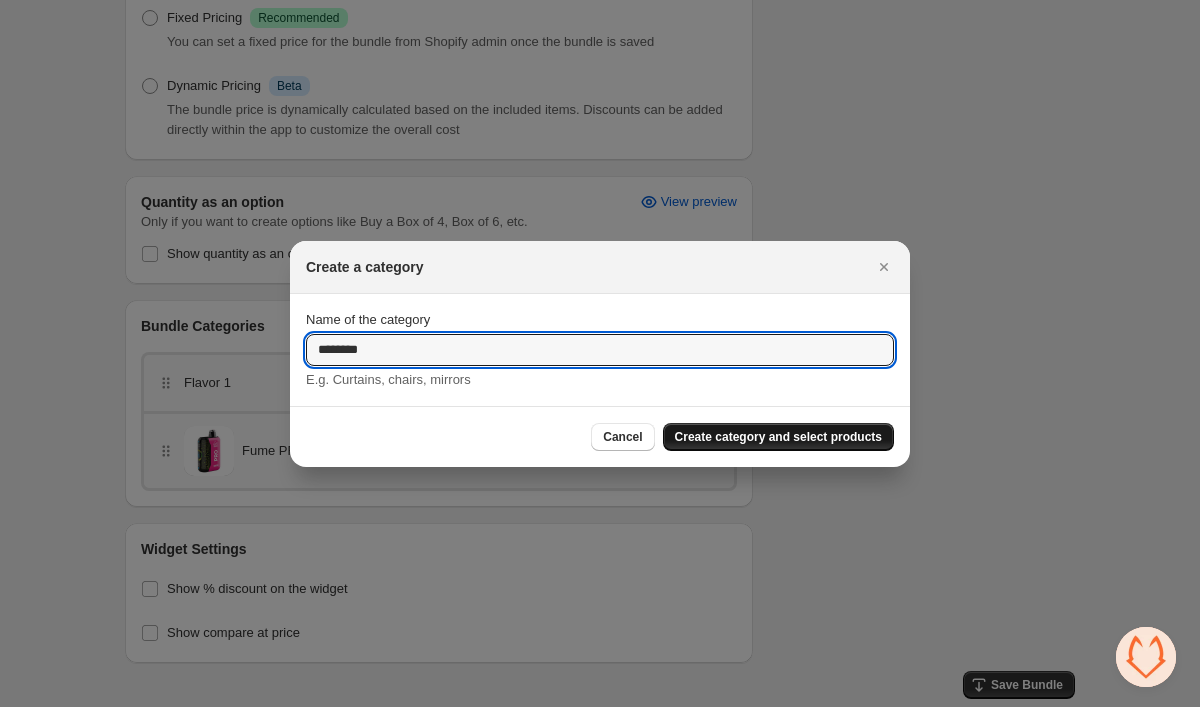 type on "********" 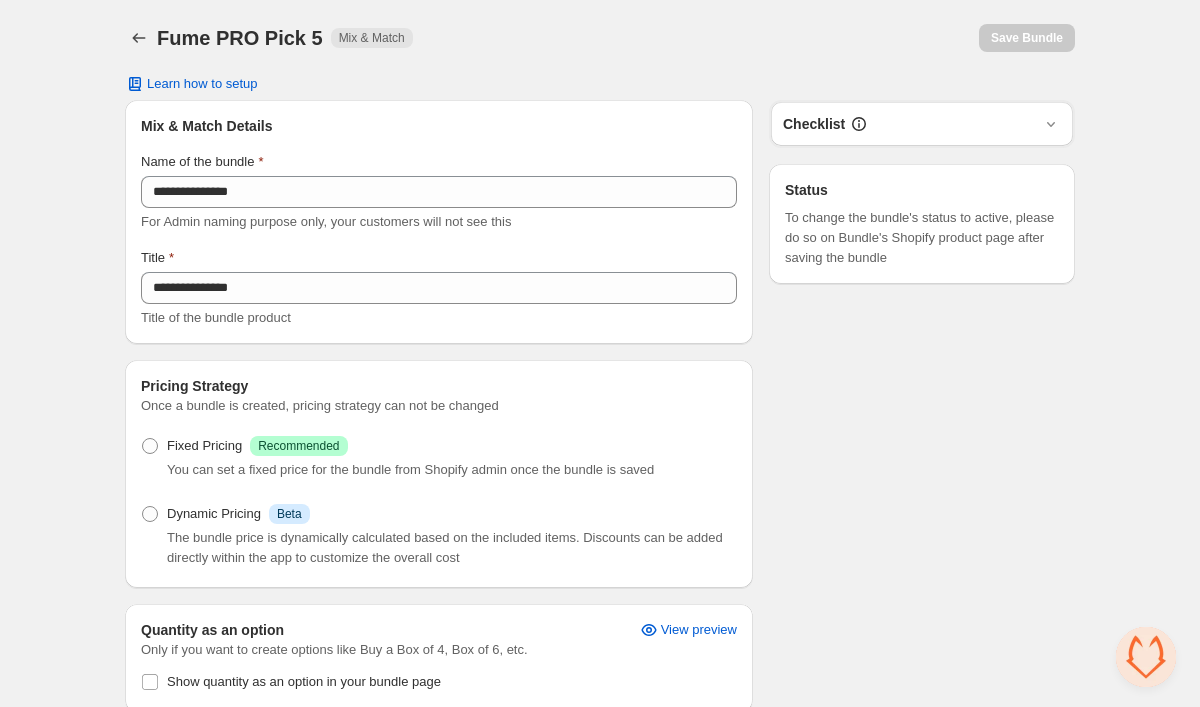 scroll, scrollTop: 428, scrollLeft: 0, axis: vertical 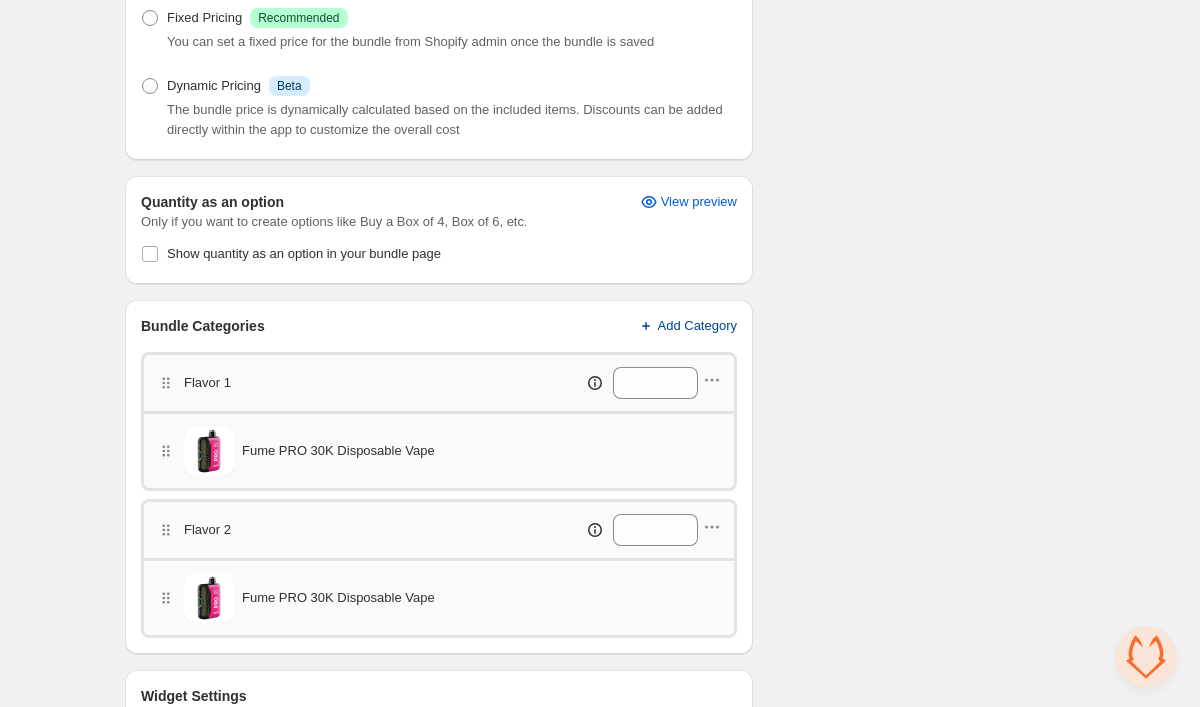 click on "Add Category" at bounding box center [698, 326] 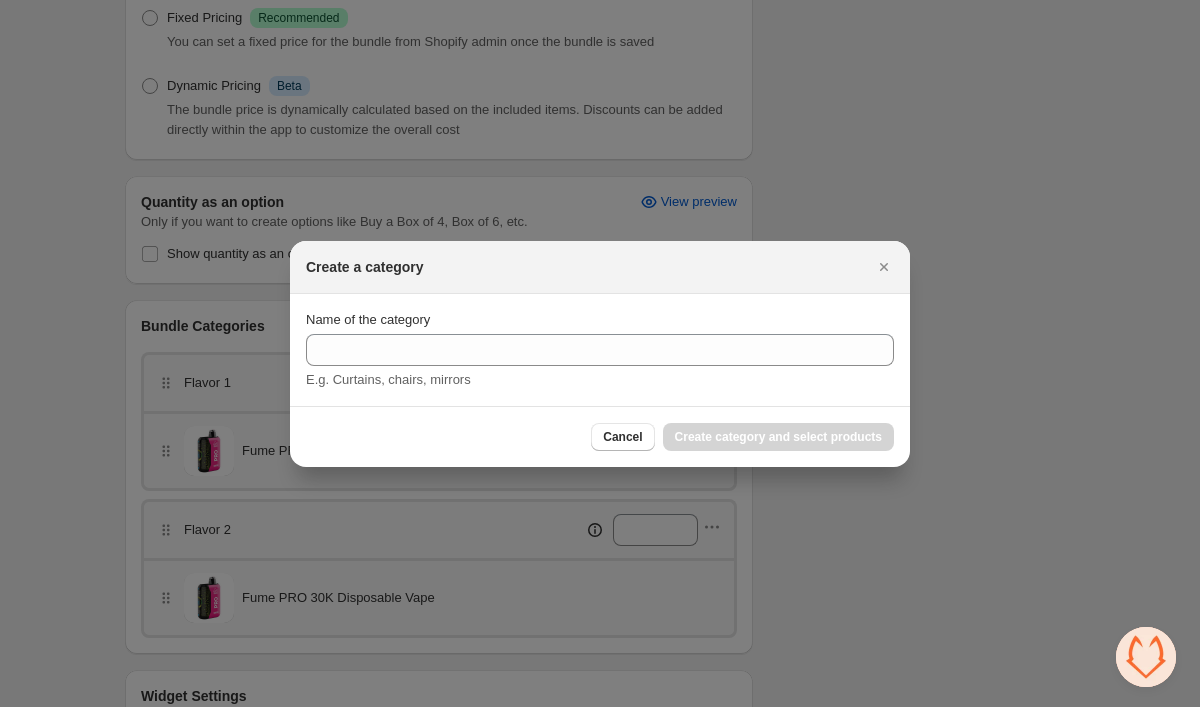scroll, scrollTop: 0, scrollLeft: 0, axis: both 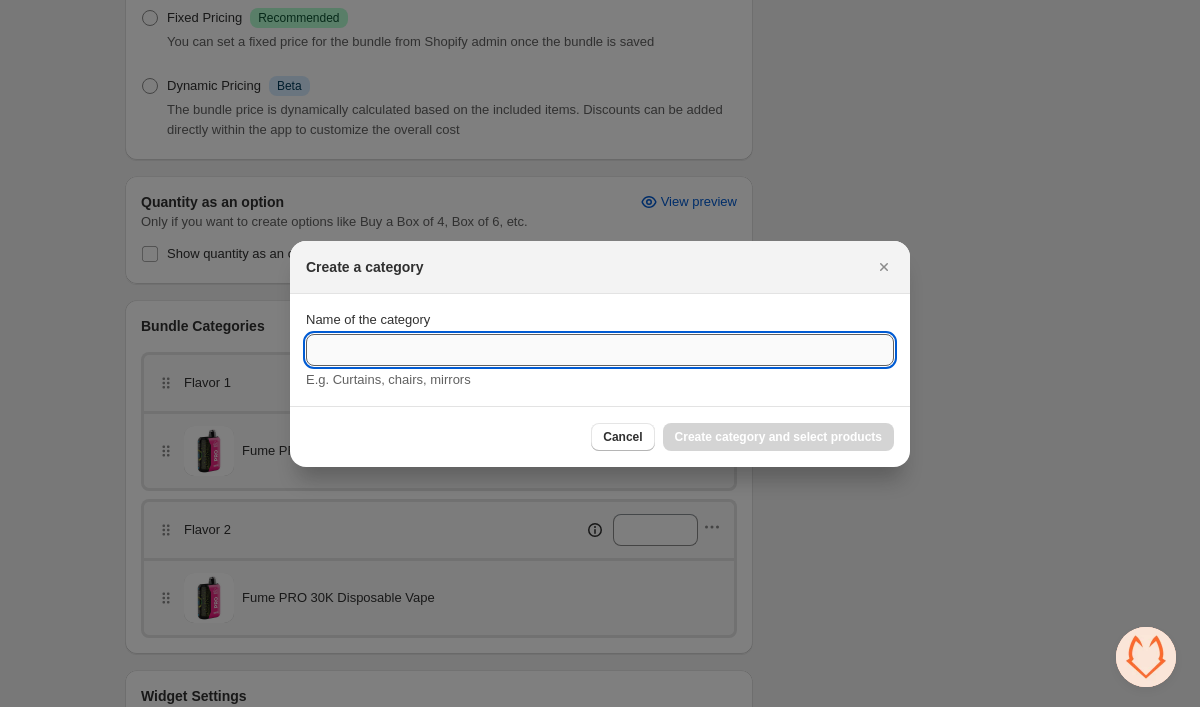 click on "Name of the category" at bounding box center [600, 350] 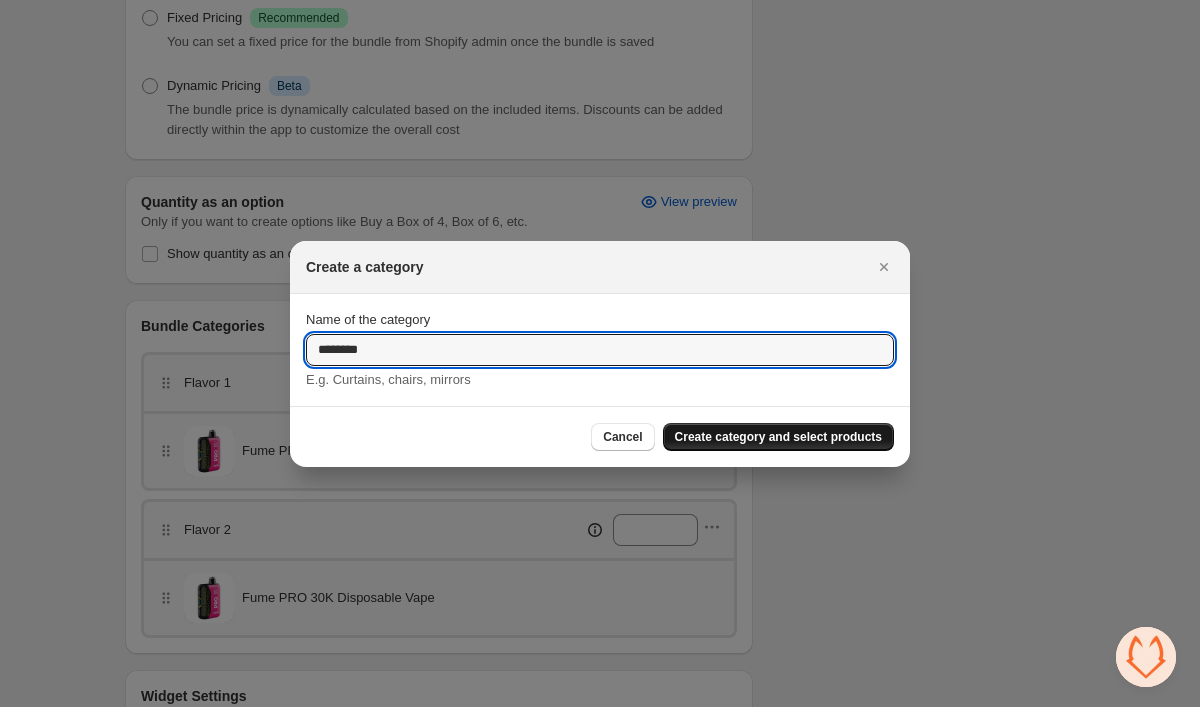 type on "********" 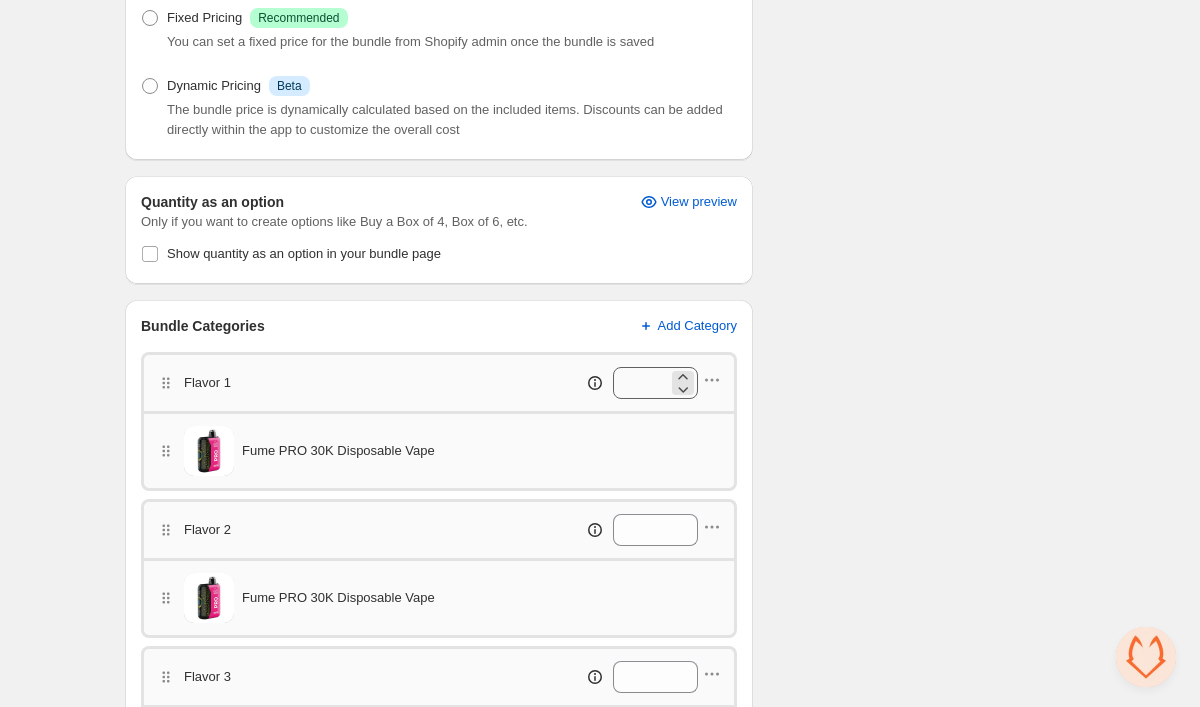 scroll, scrollTop: 446, scrollLeft: 0, axis: vertical 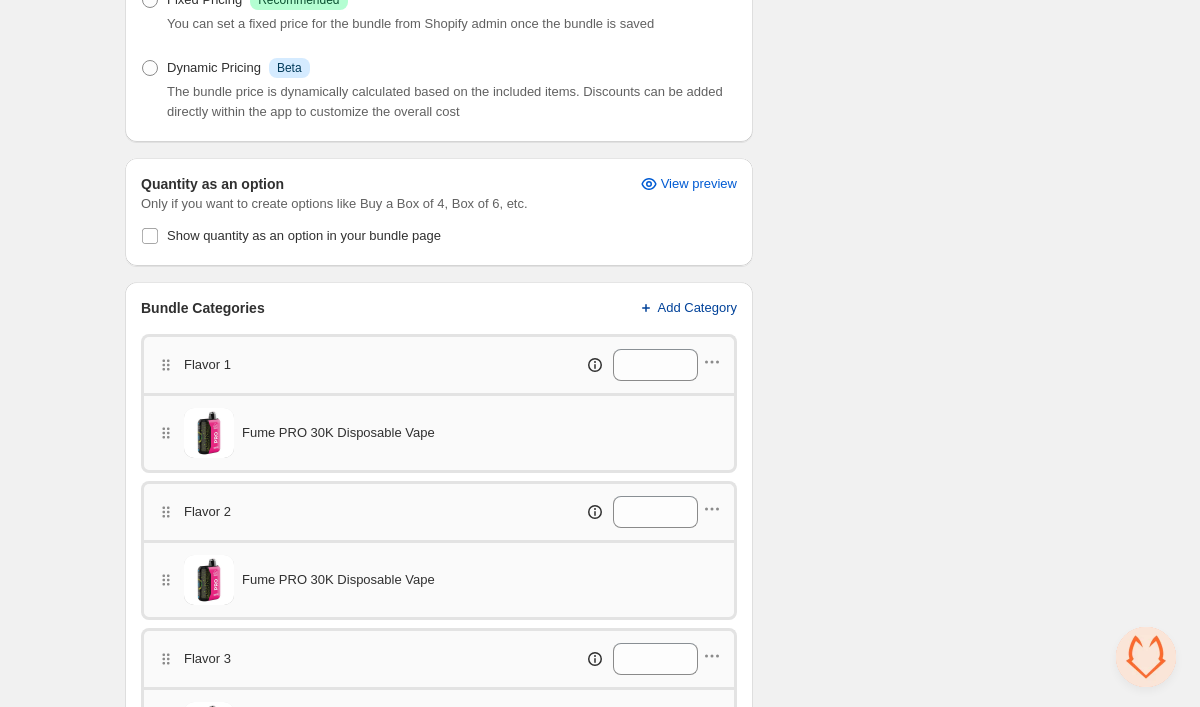 click on "Add Category" at bounding box center (687, 308) 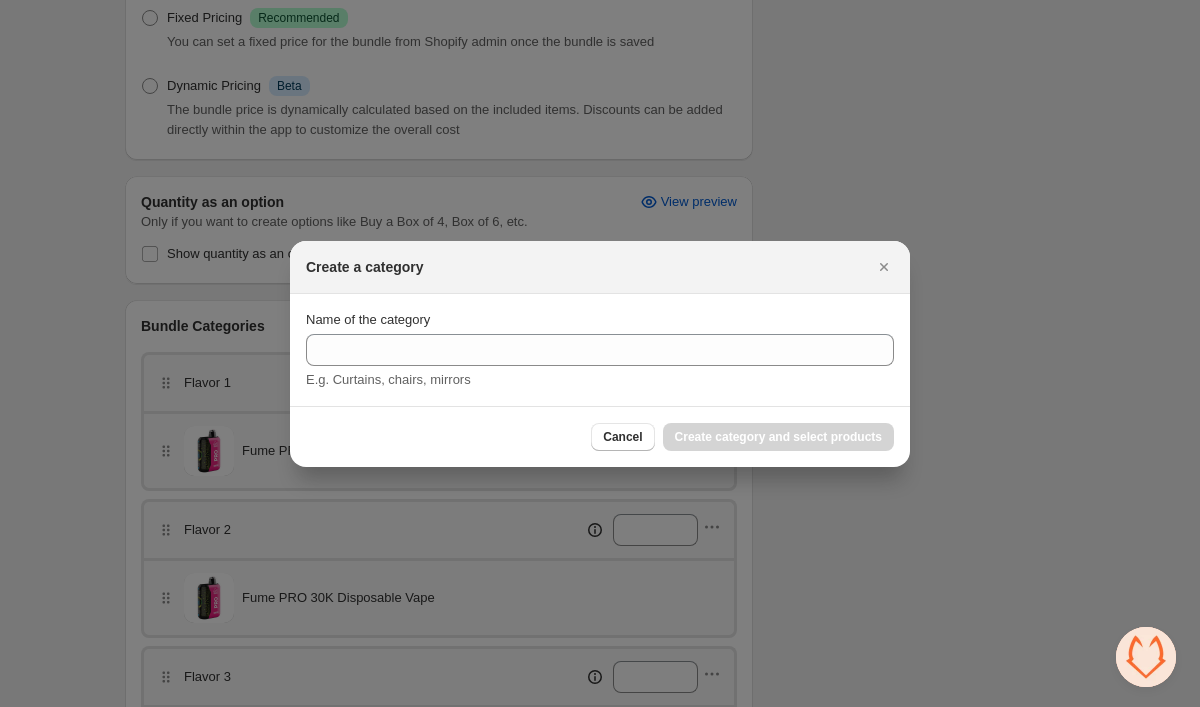 scroll, scrollTop: 0, scrollLeft: 0, axis: both 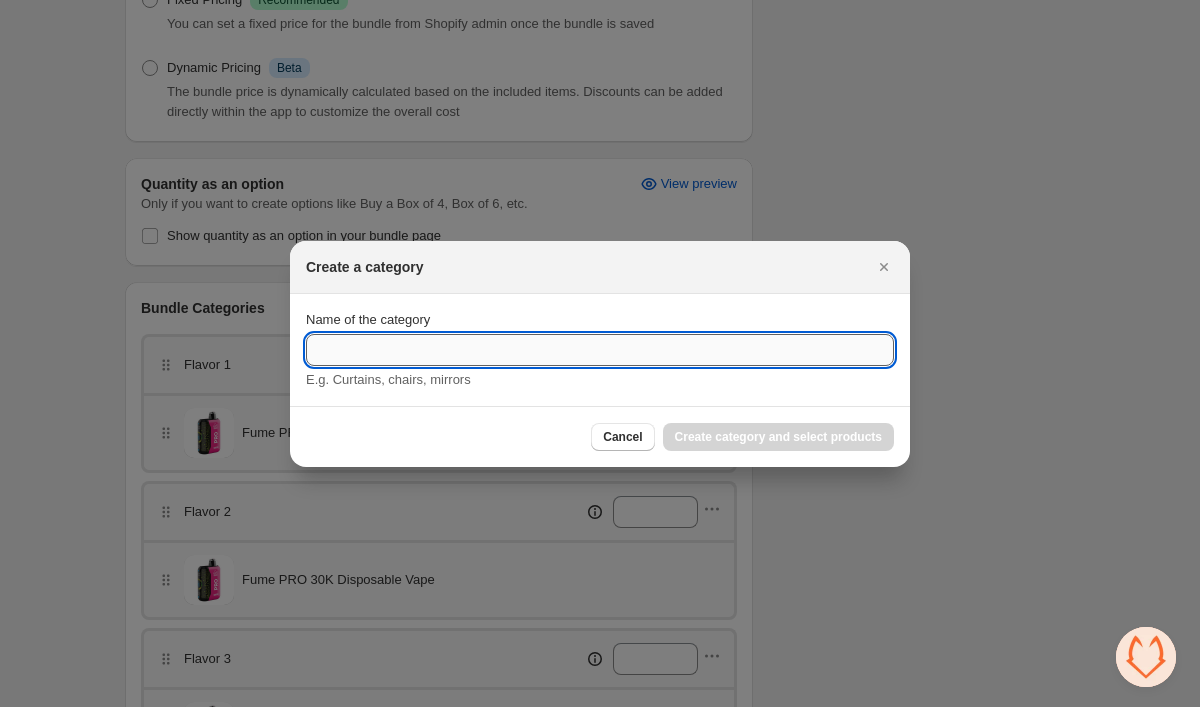 click on "Name of the category" at bounding box center [600, 350] 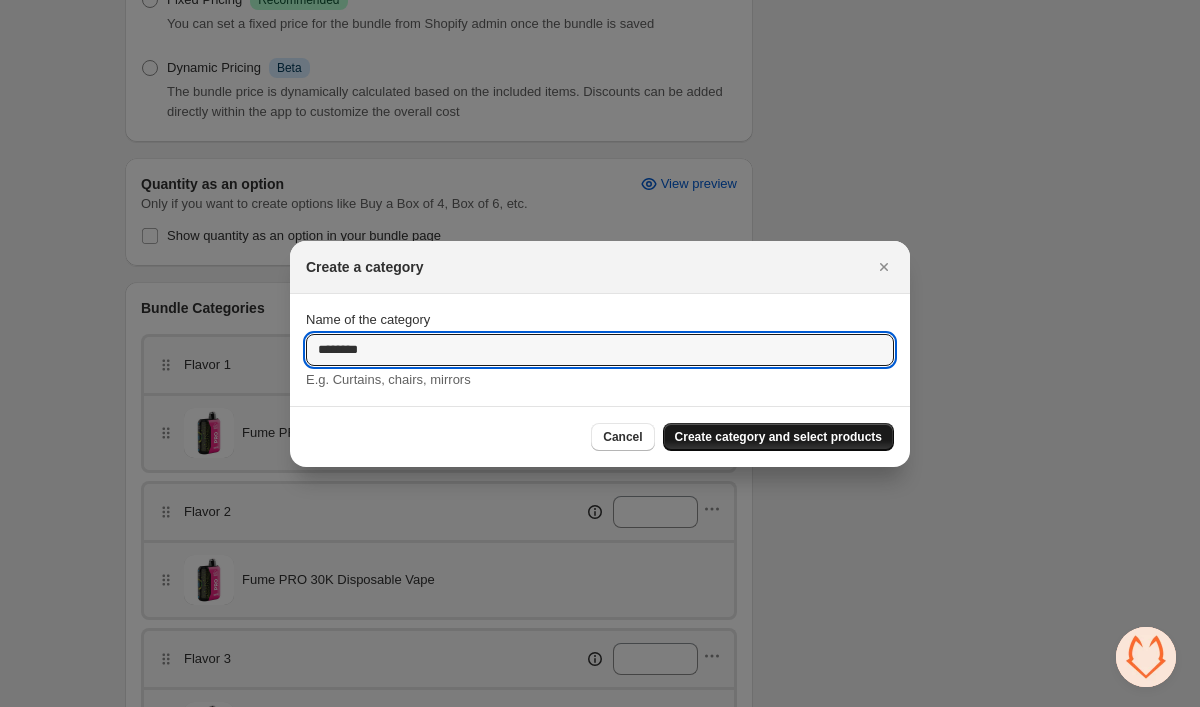type on "********" 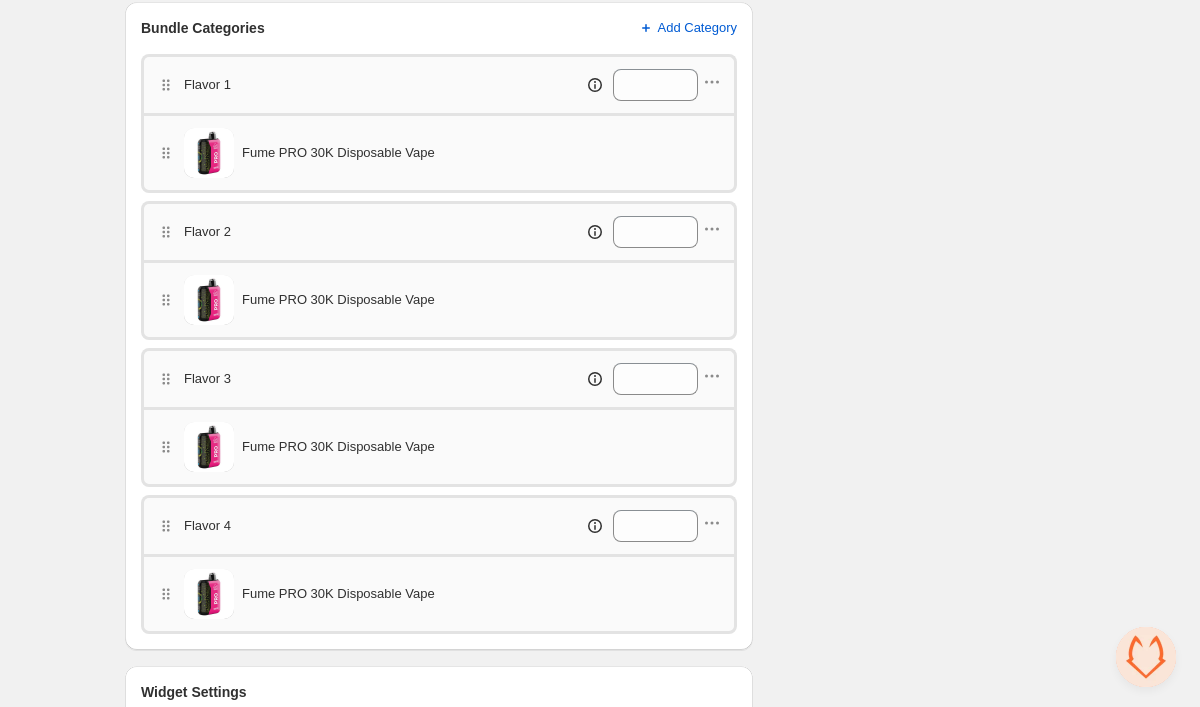 scroll, scrollTop: 725, scrollLeft: 0, axis: vertical 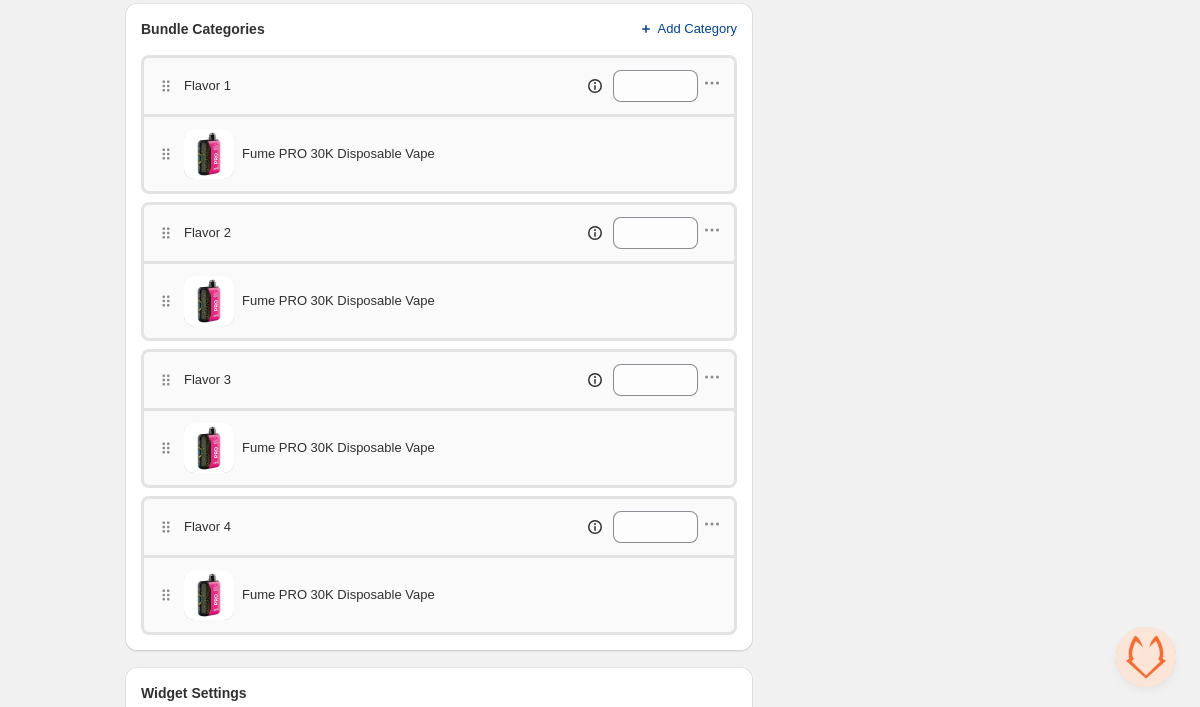 click on "Add Category" at bounding box center (698, 29) 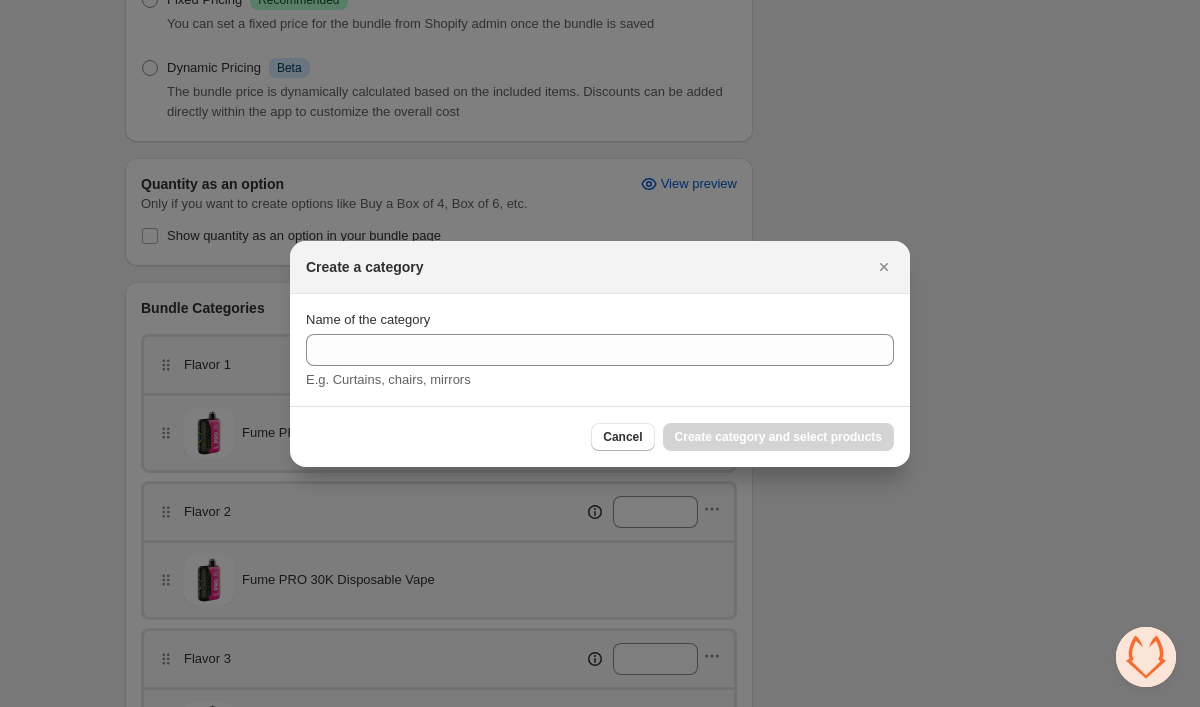 scroll, scrollTop: 0, scrollLeft: 0, axis: both 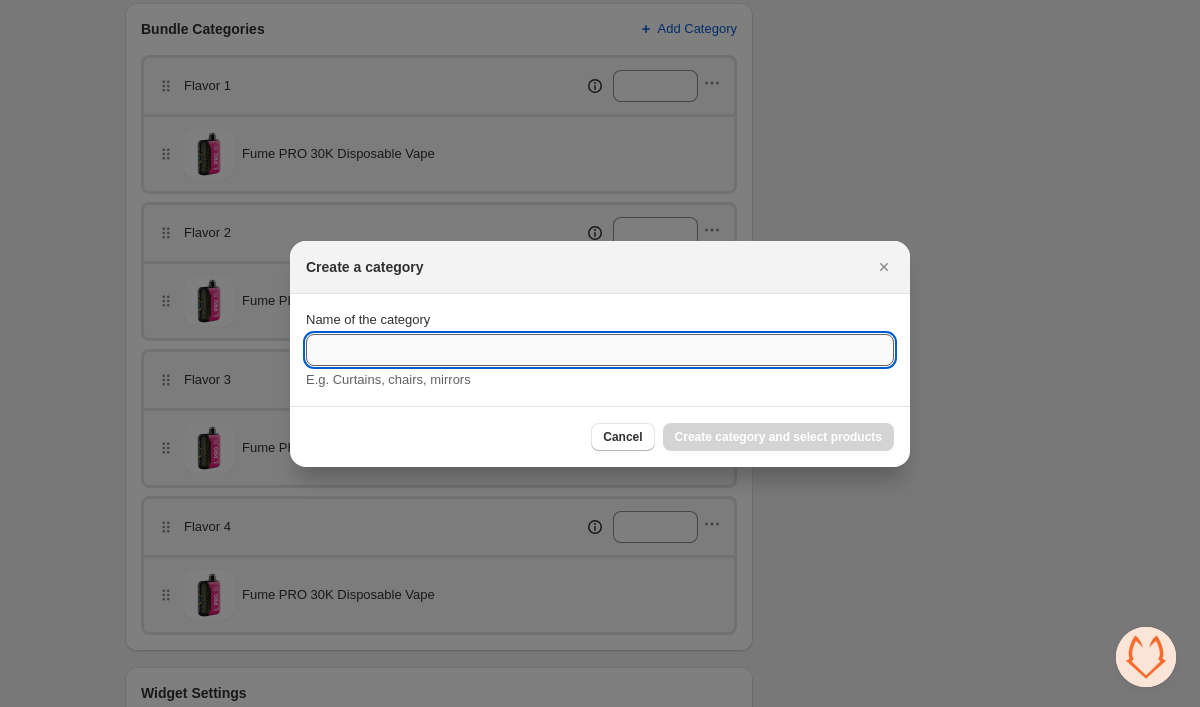 click on "Name of the category" at bounding box center (600, 350) 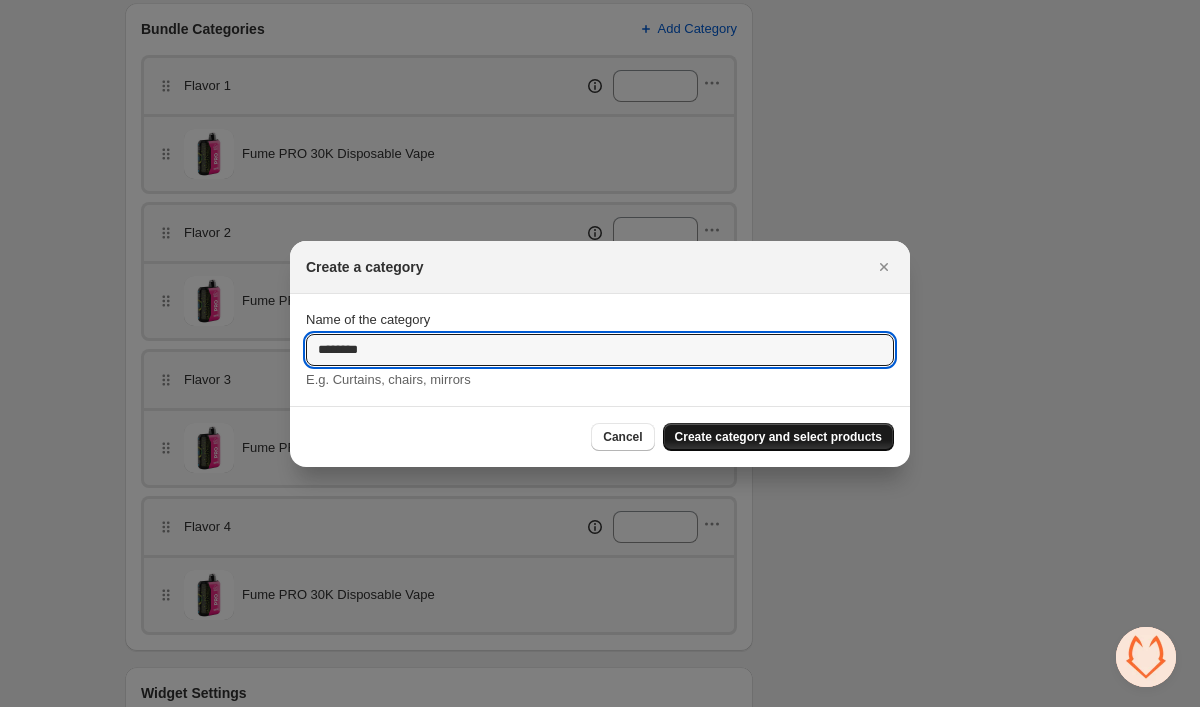 type on "********" 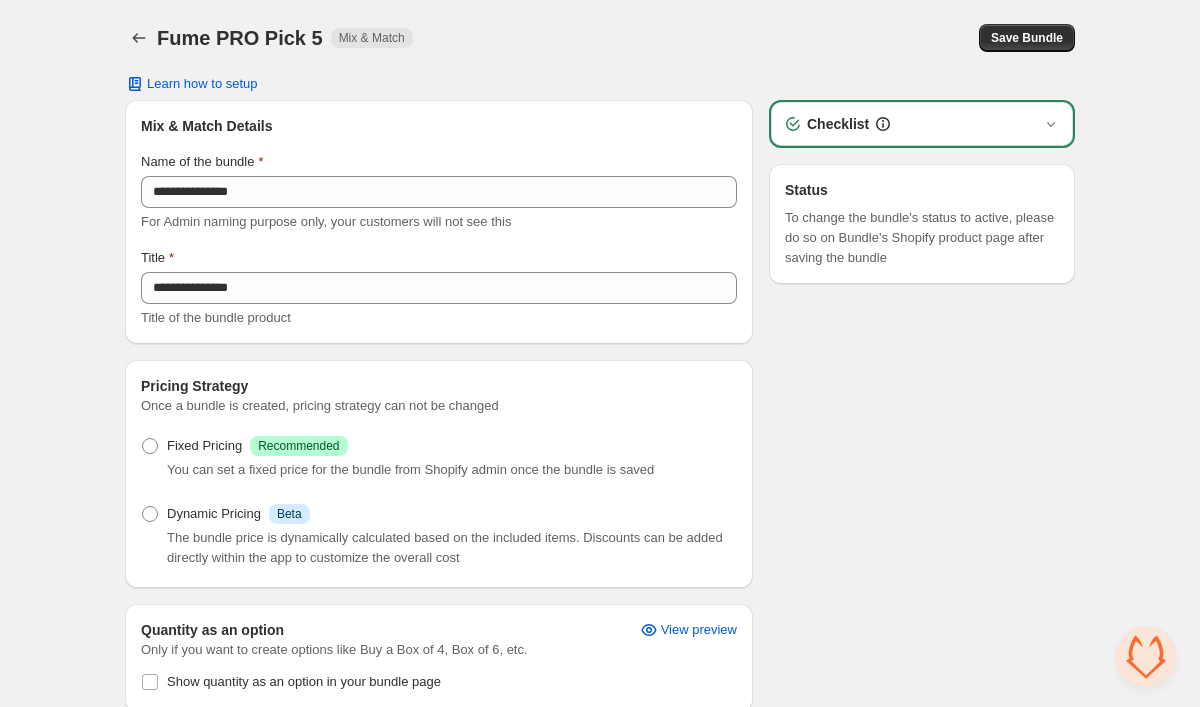 scroll, scrollTop: 0, scrollLeft: 0, axis: both 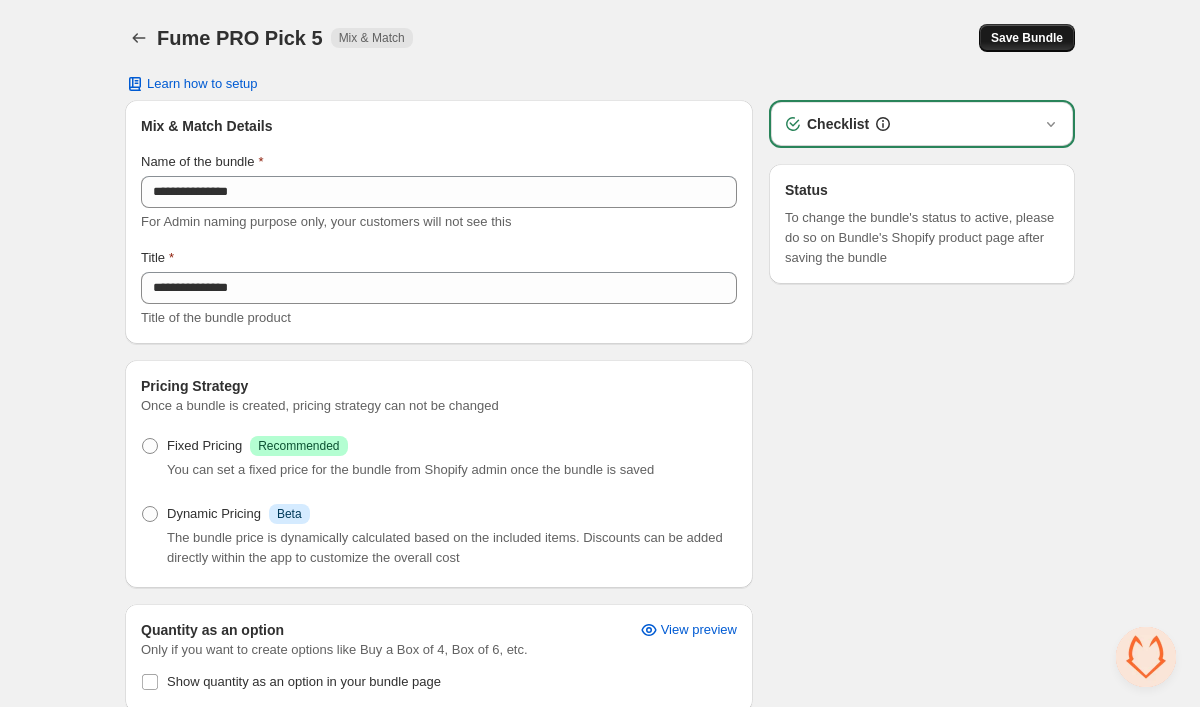 click on "Save Bundle" at bounding box center [1027, 38] 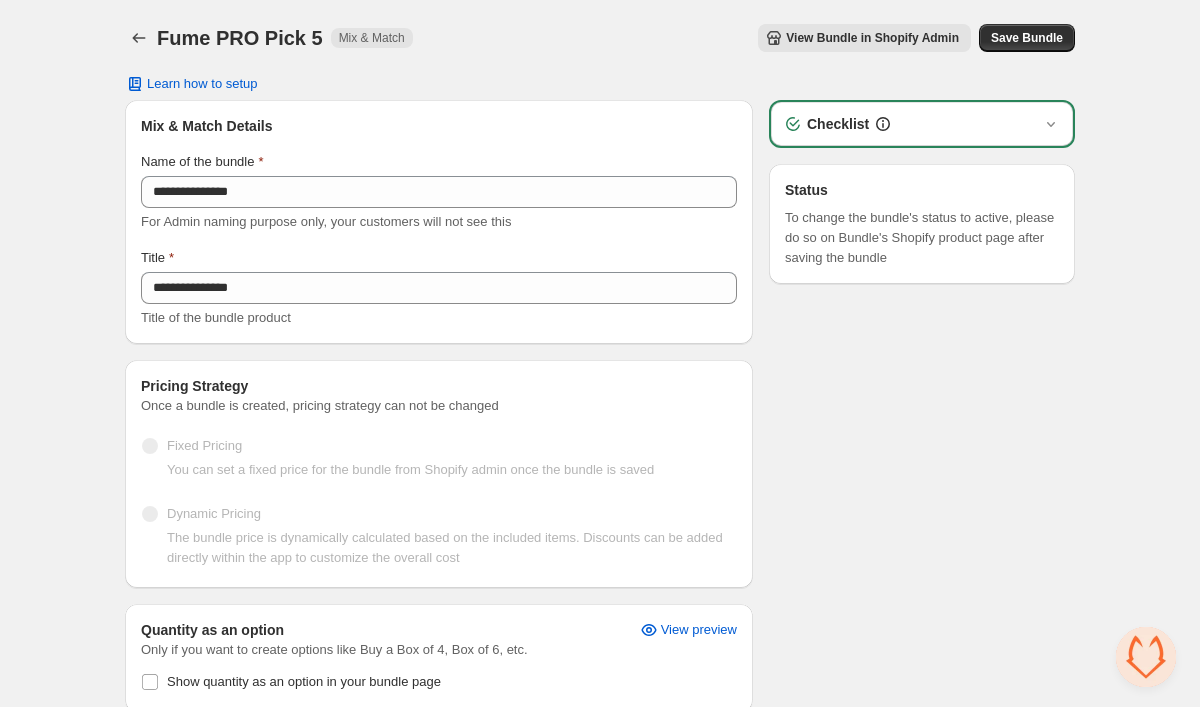 scroll, scrollTop: 0, scrollLeft: 0, axis: both 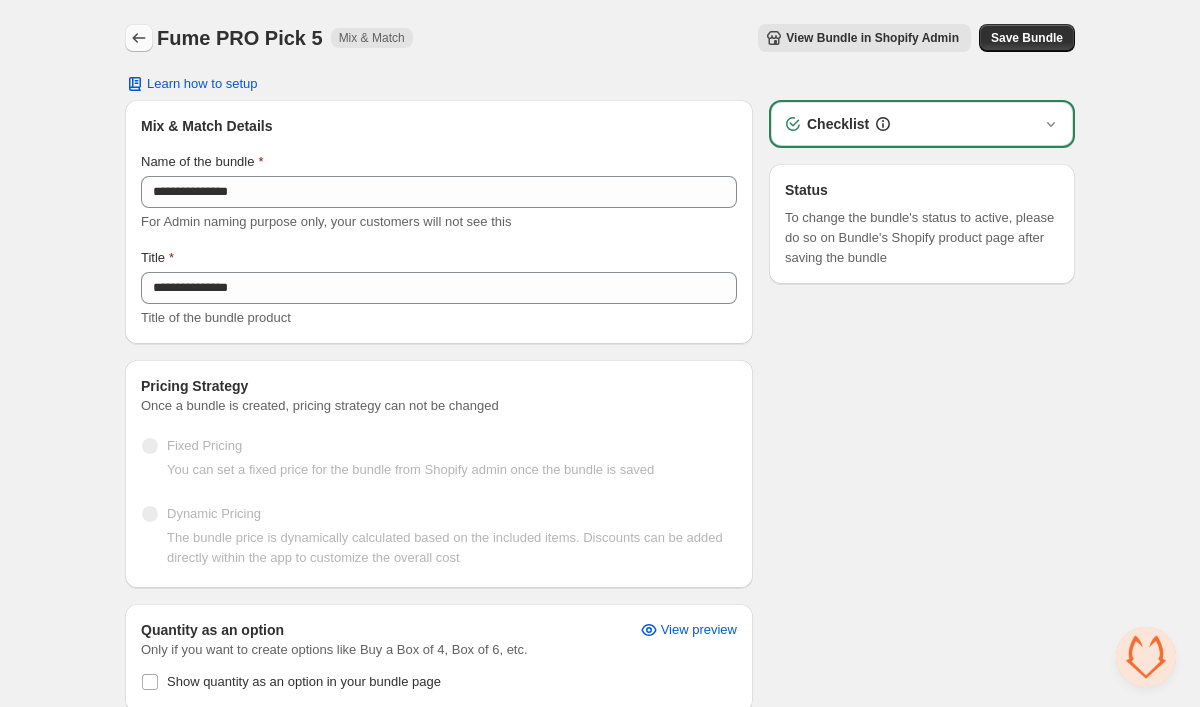 click 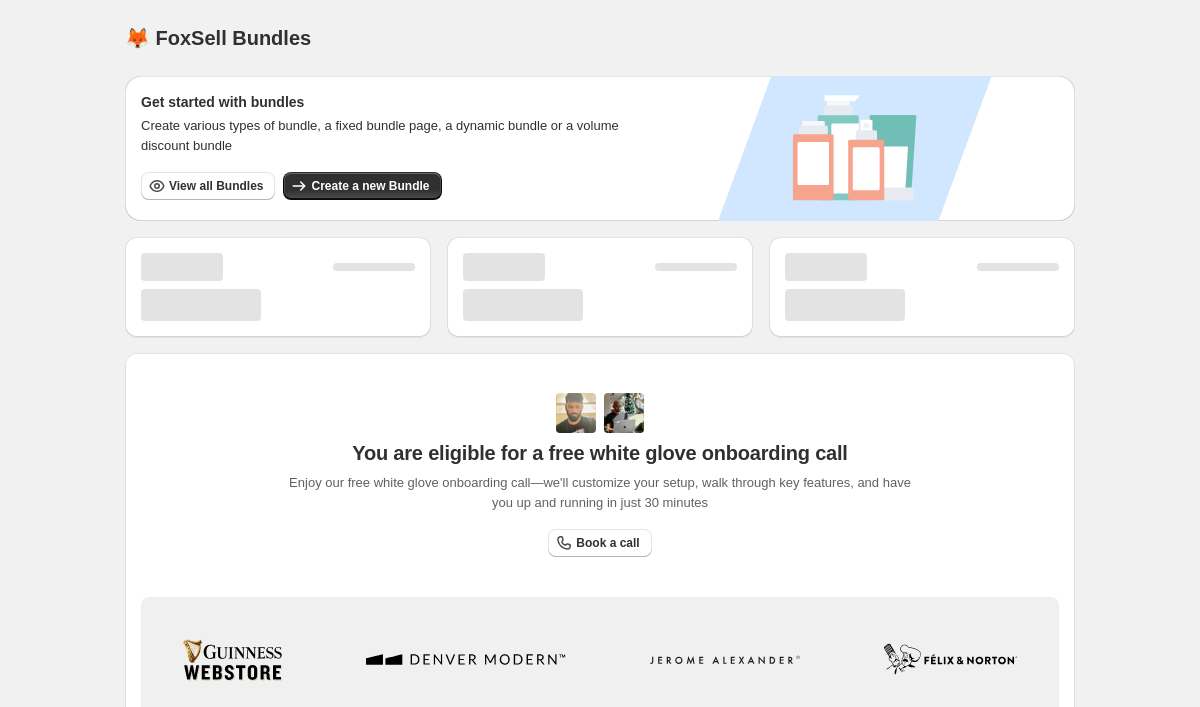 scroll, scrollTop: 0, scrollLeft: 0, axis: both 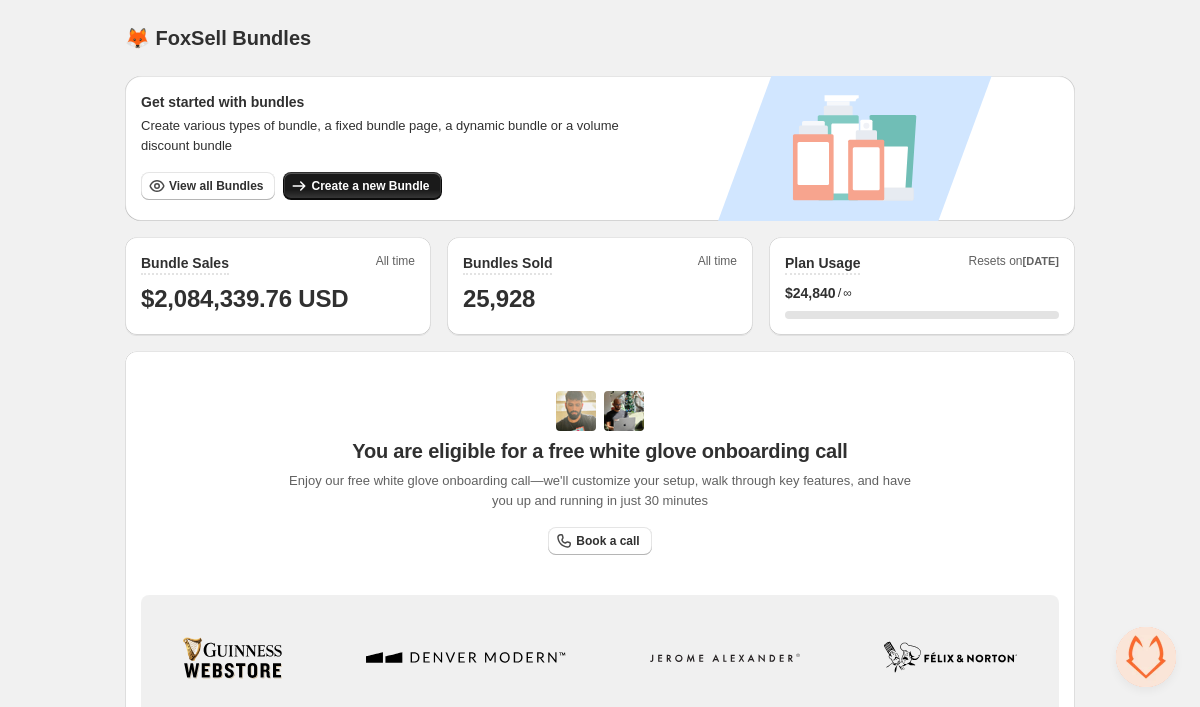 click on "Create a new Bundle" at bounding box center (370, 186) 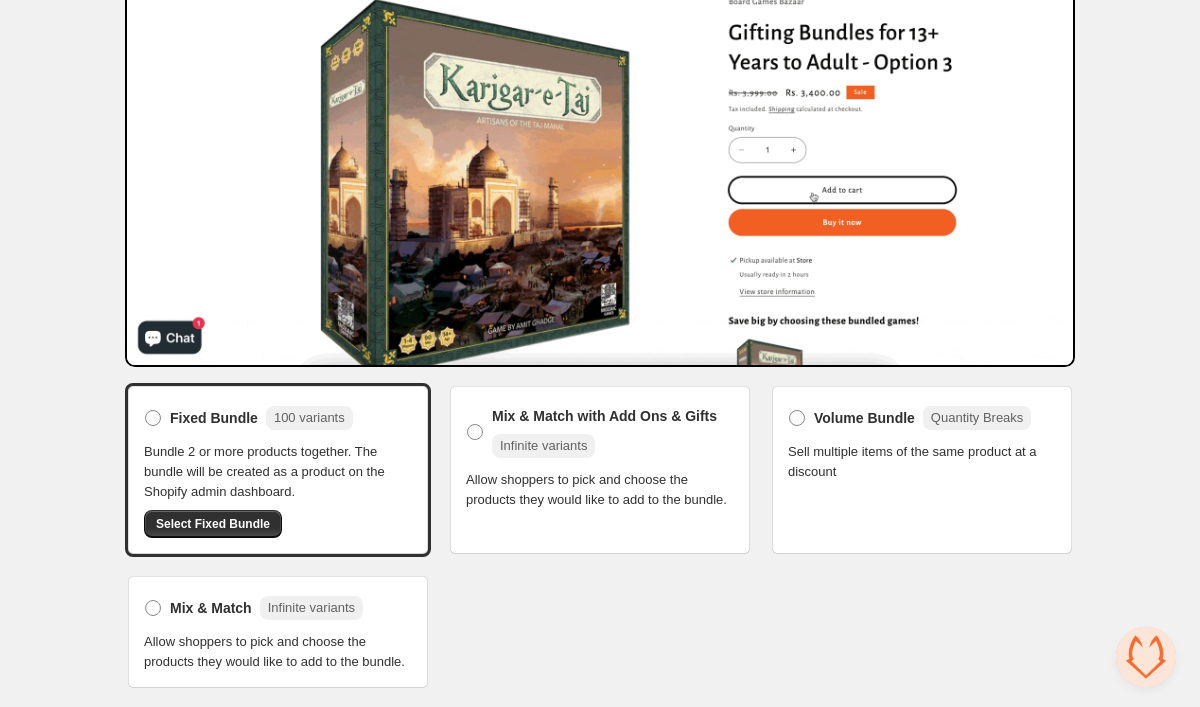 scroll, scrollTop: 214, scrollLeft: 0, axis: vertical 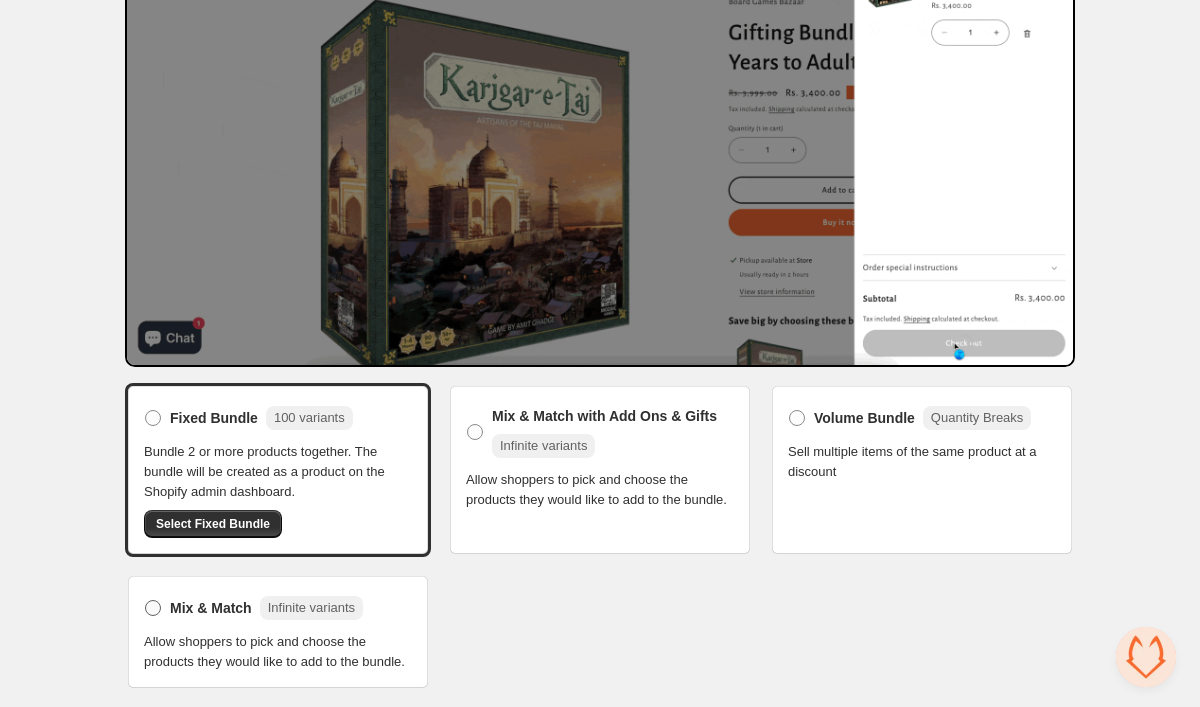 click at bounding box center [153, 608] 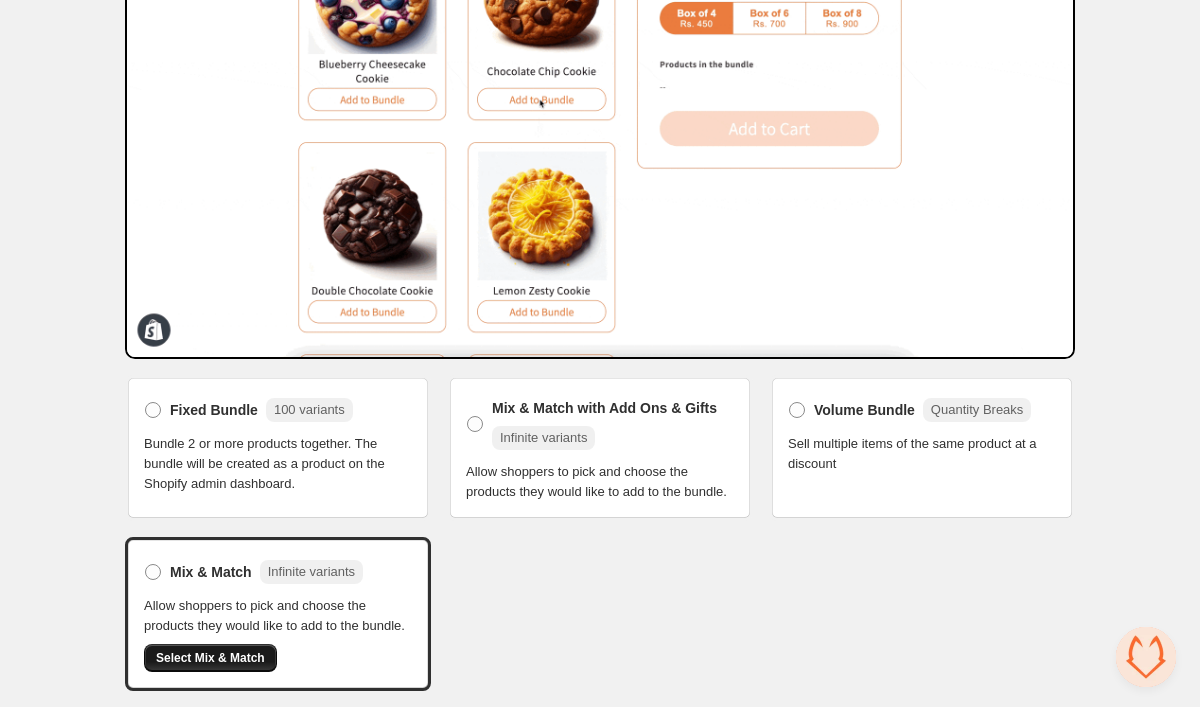 click on "Select Mix & Match" at bounding box center (210, 658) 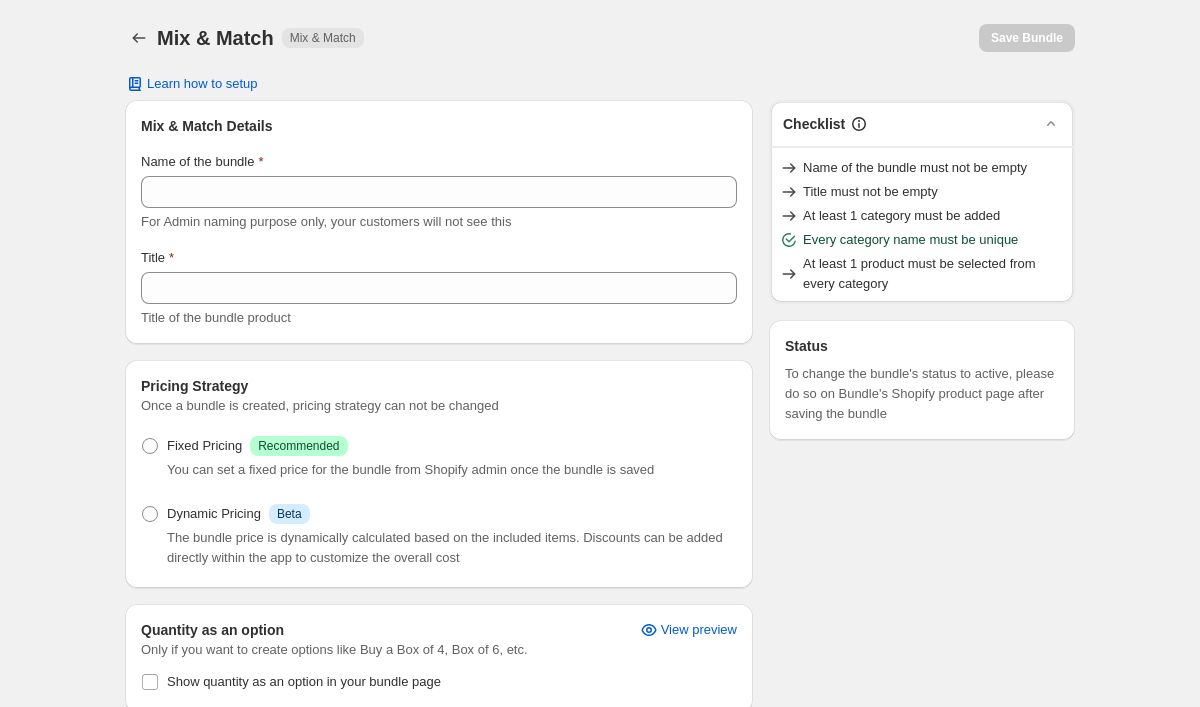 scroll, scrollTop: 0, scrollLeft: 0, axis: both 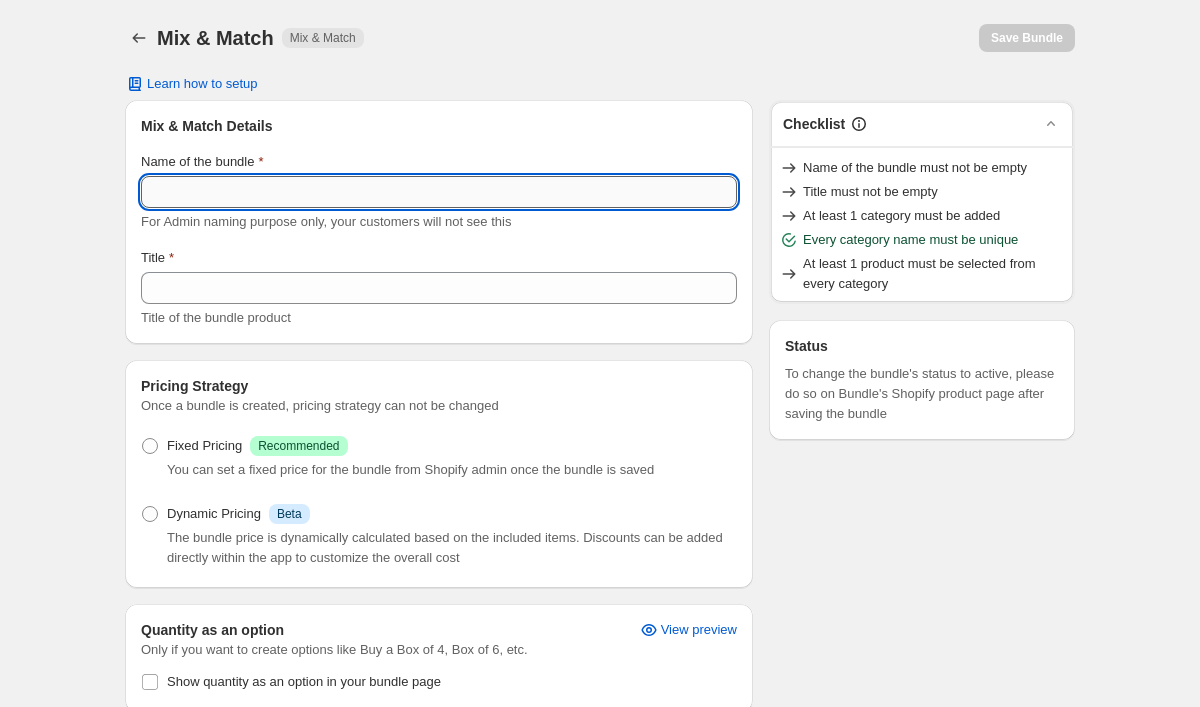 click on "Name of the bundle" at bounding box center [439, 192] 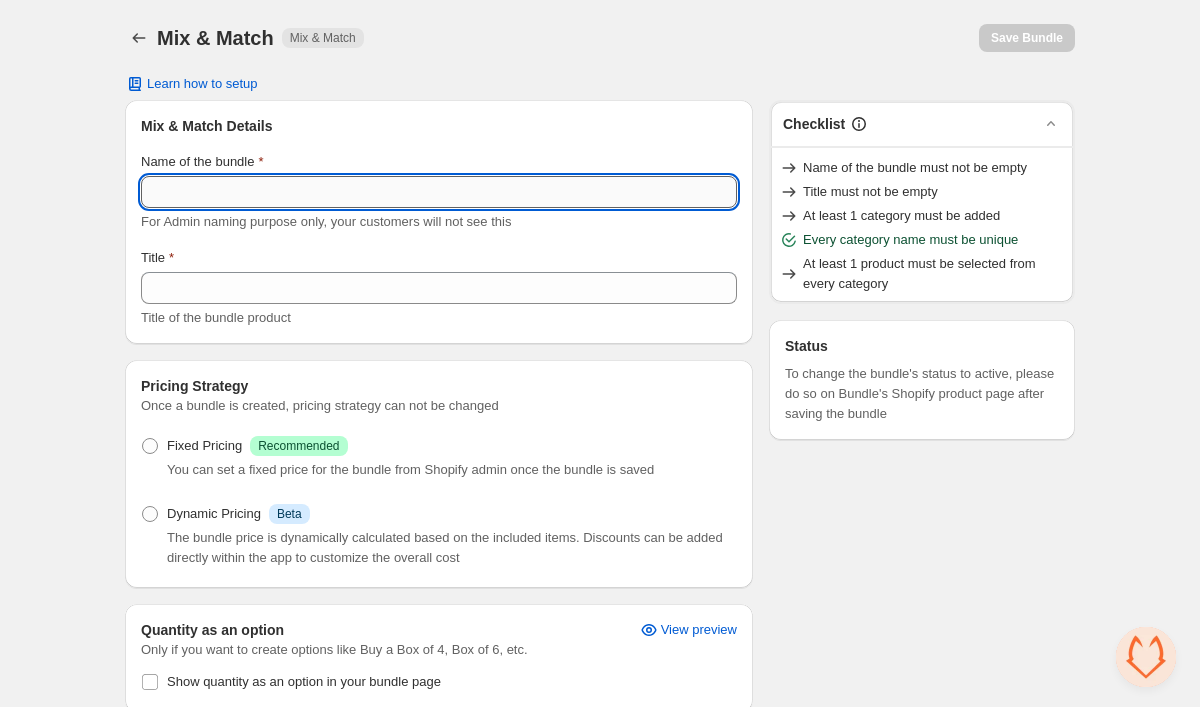 paste on "********" 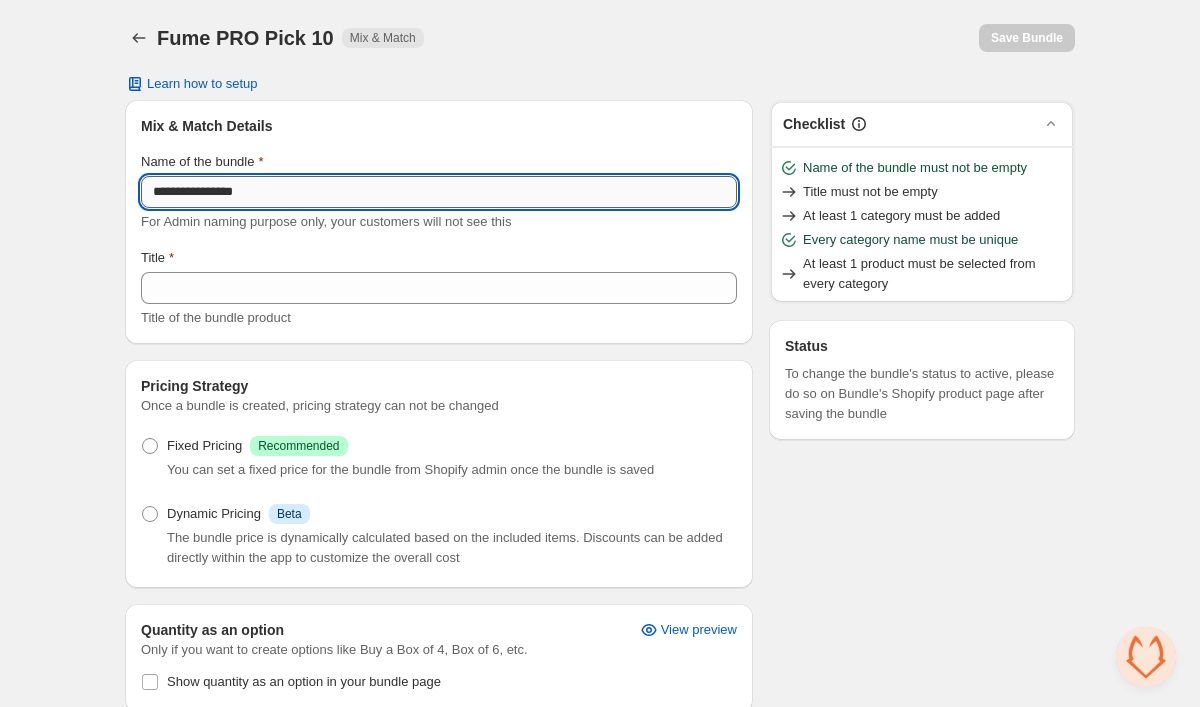 click on "**********" at bounding box center (439, 192) 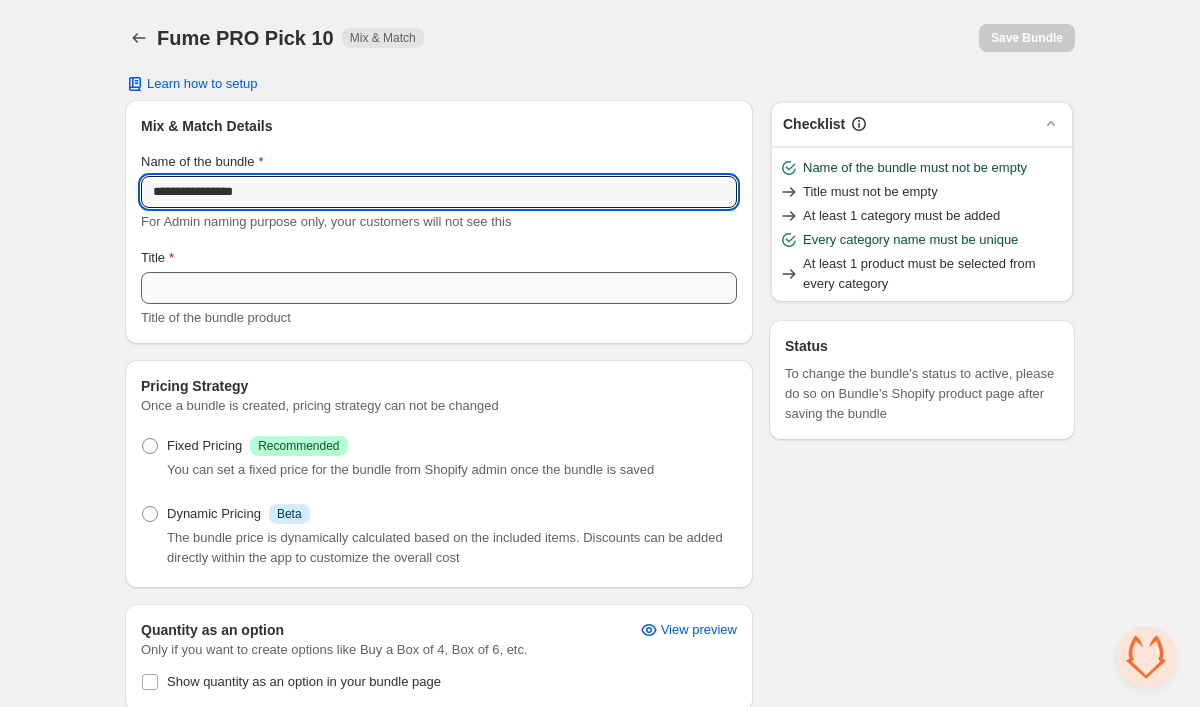type on "**********" 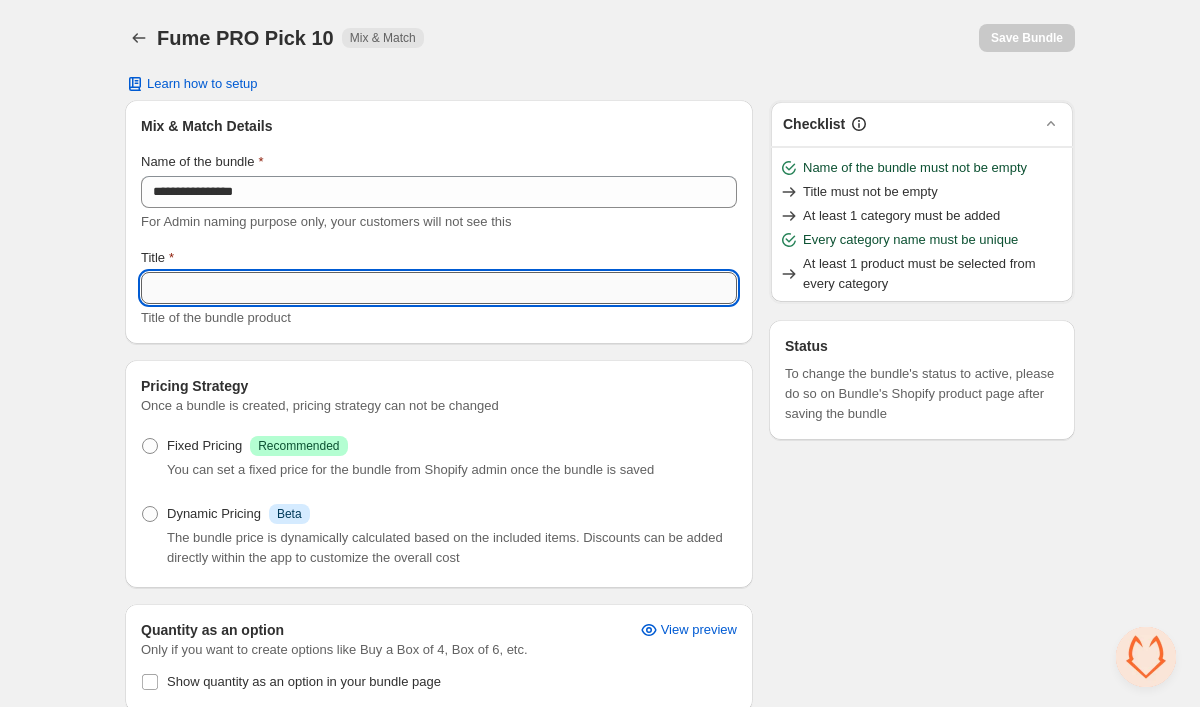 click on "Title" at bounding box center (439, 288) 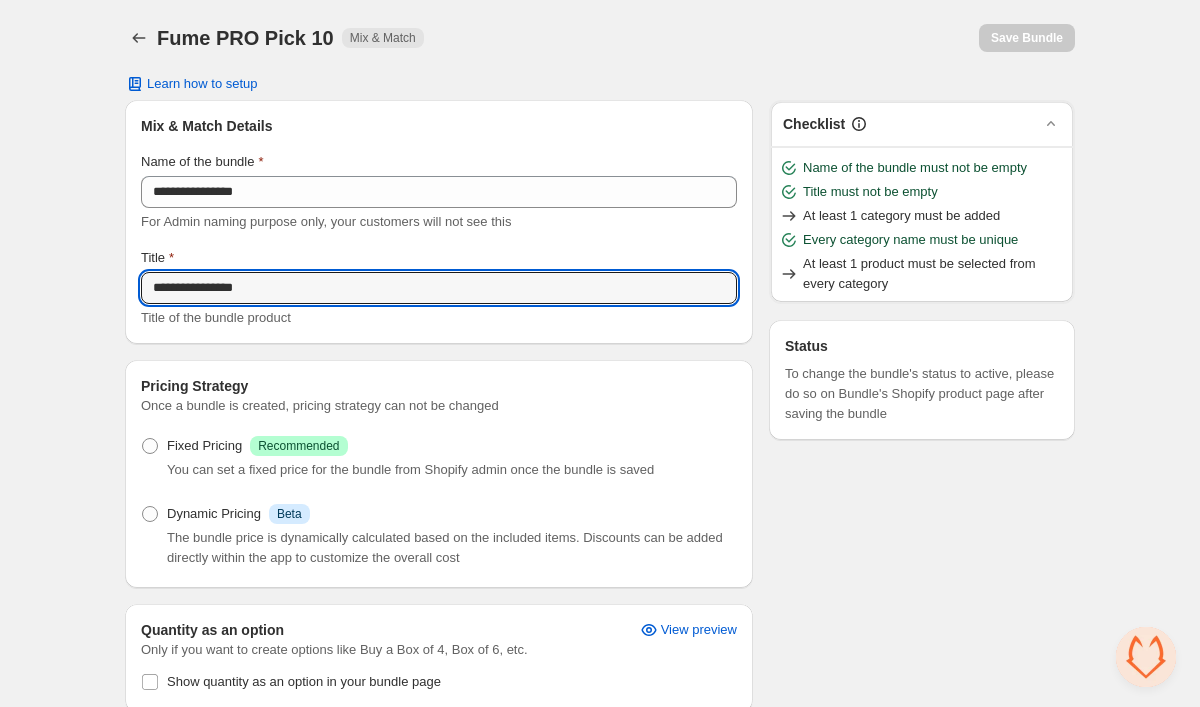 type on "**********" 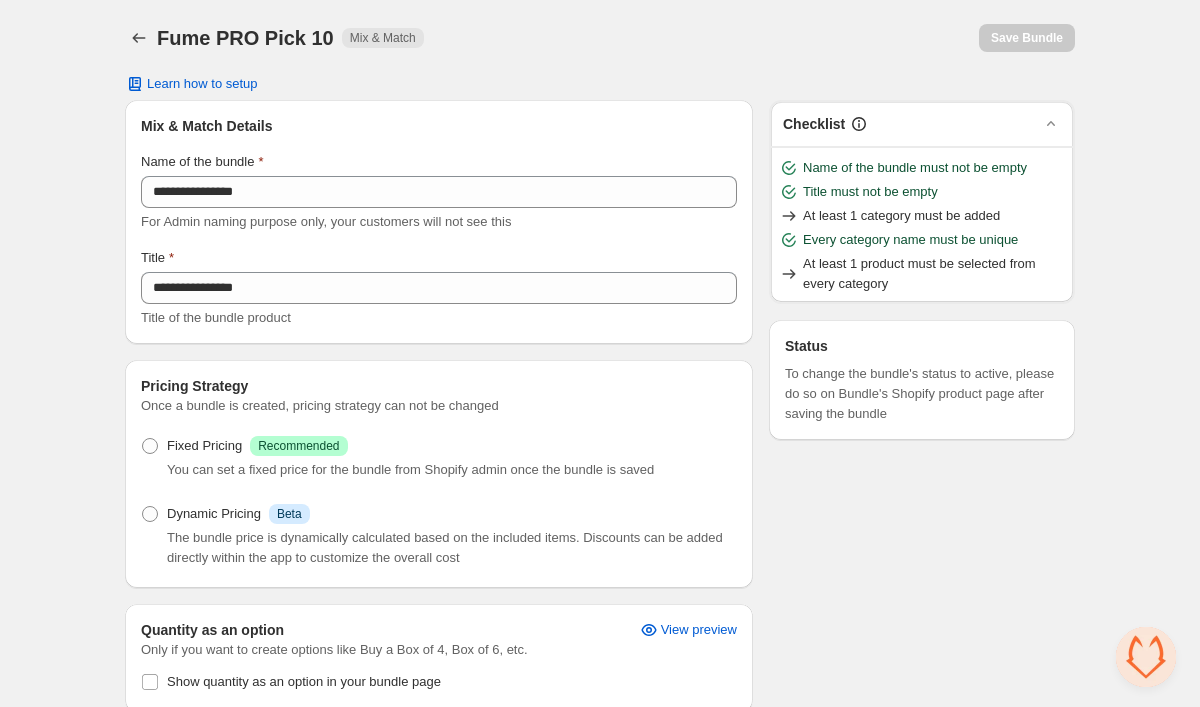 click on "Pricing Strategy Once a bundle is created, pricing strategy can not be changed Fixed Pricing Success Recommended You can set a fixed price for the bundle from Shopify admin once the bundle is saved Dynamic Pricing Info Beta The bundle price is dynamically calculated based on the included items. Discounts can be added directly within the app to customize the overall cost" at bounding box center [439, 474] 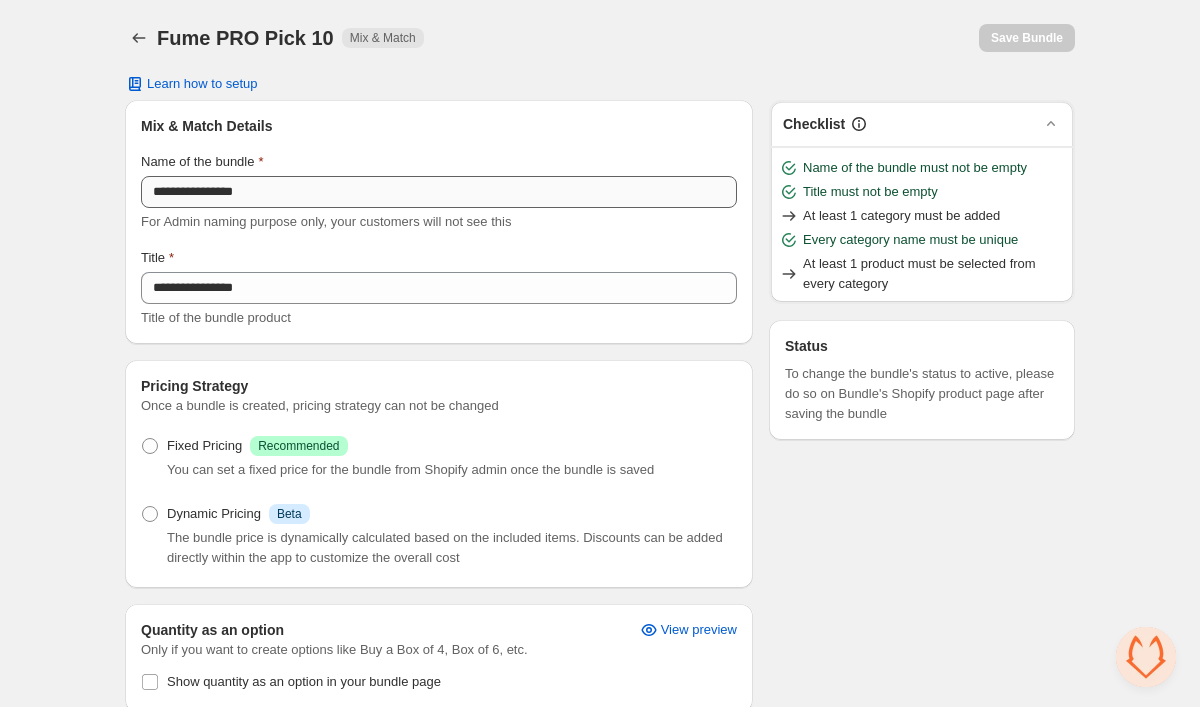 scroll, scrollTop: 0, scrollLeft: 0, axis: both 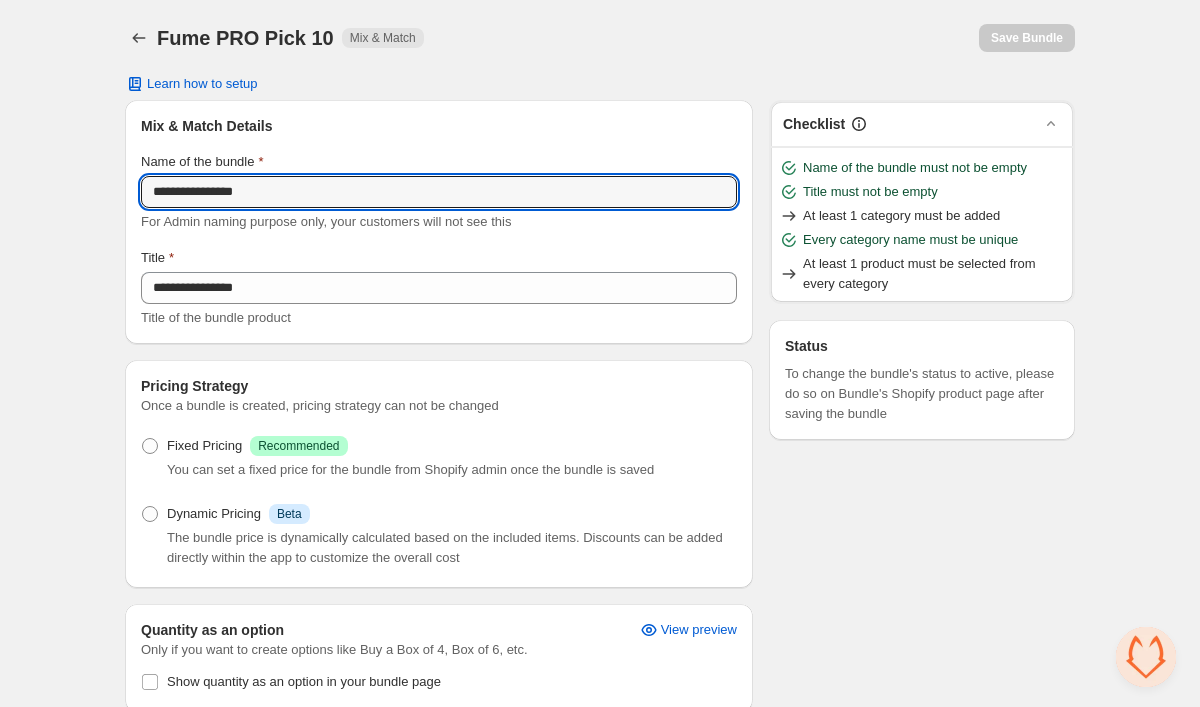 drag, startPoint x: 215, startPoint y: 191, endPoint x: 137, endPoint y: 199, distance: 78.40918 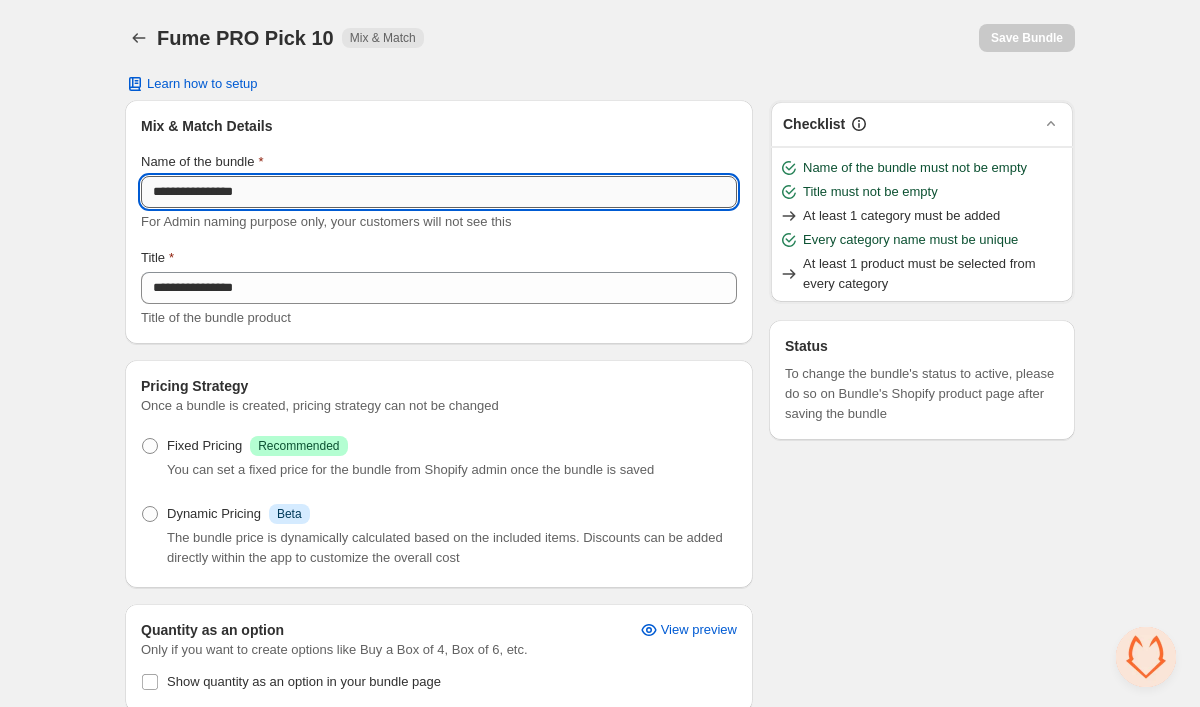 click on "**********" at bounding box center [439, 192] 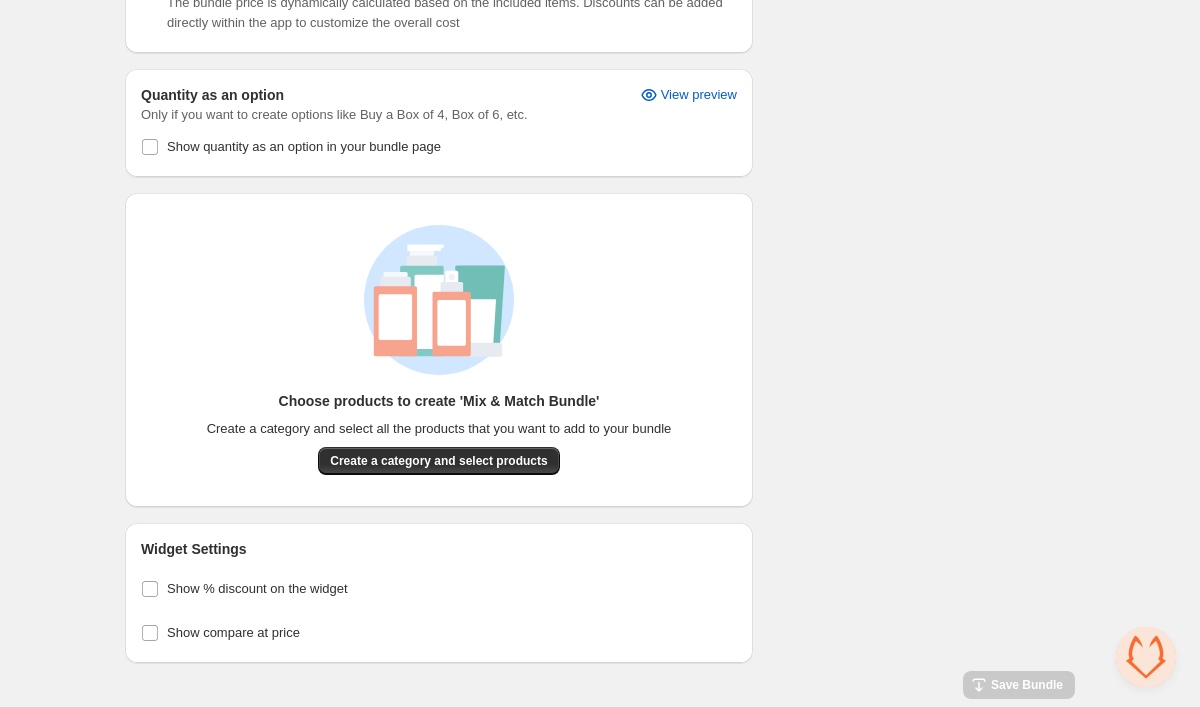 scroll, scrollTop: 535, scrollLeft: 0, axis: vertical 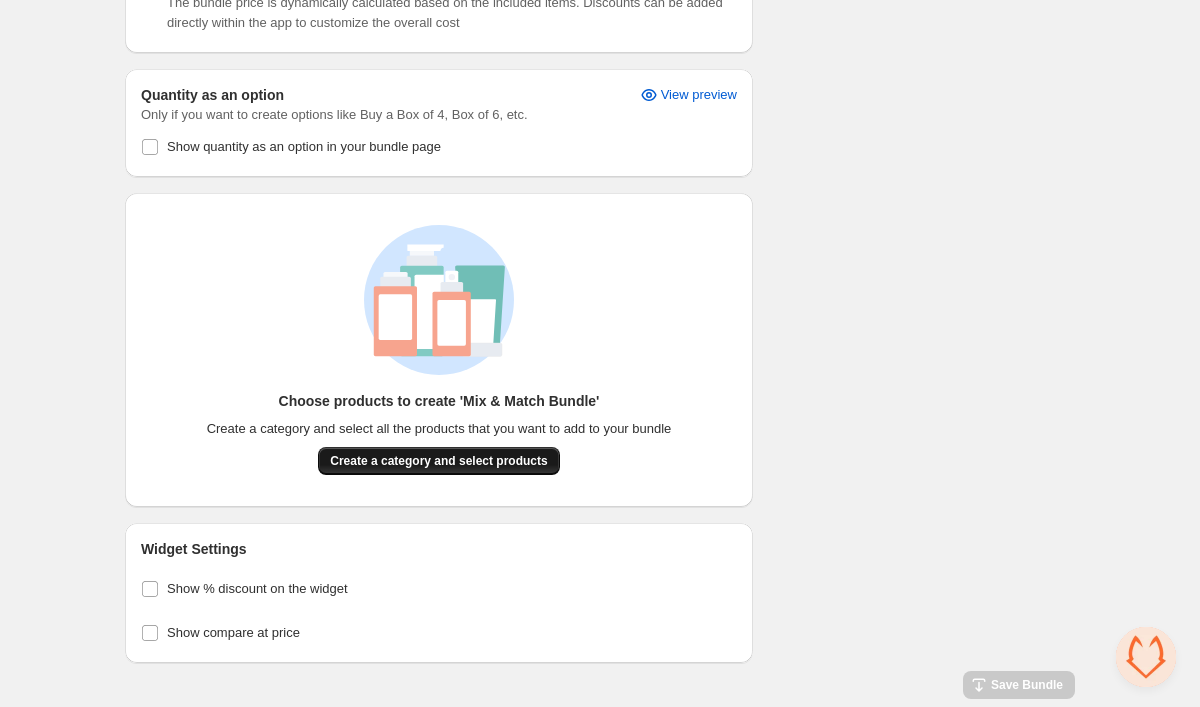 click on "Create a category and select products" at bounding box center [438, 461] 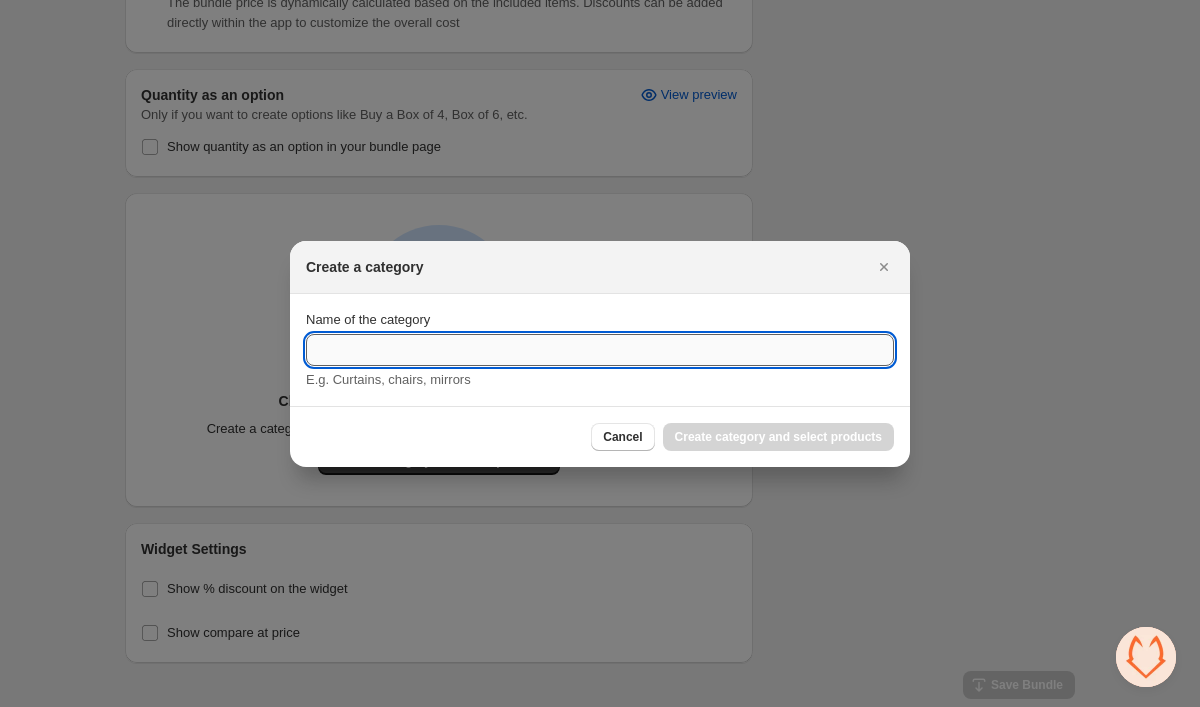click on "Name of the category" at bounding box center (600, 350) 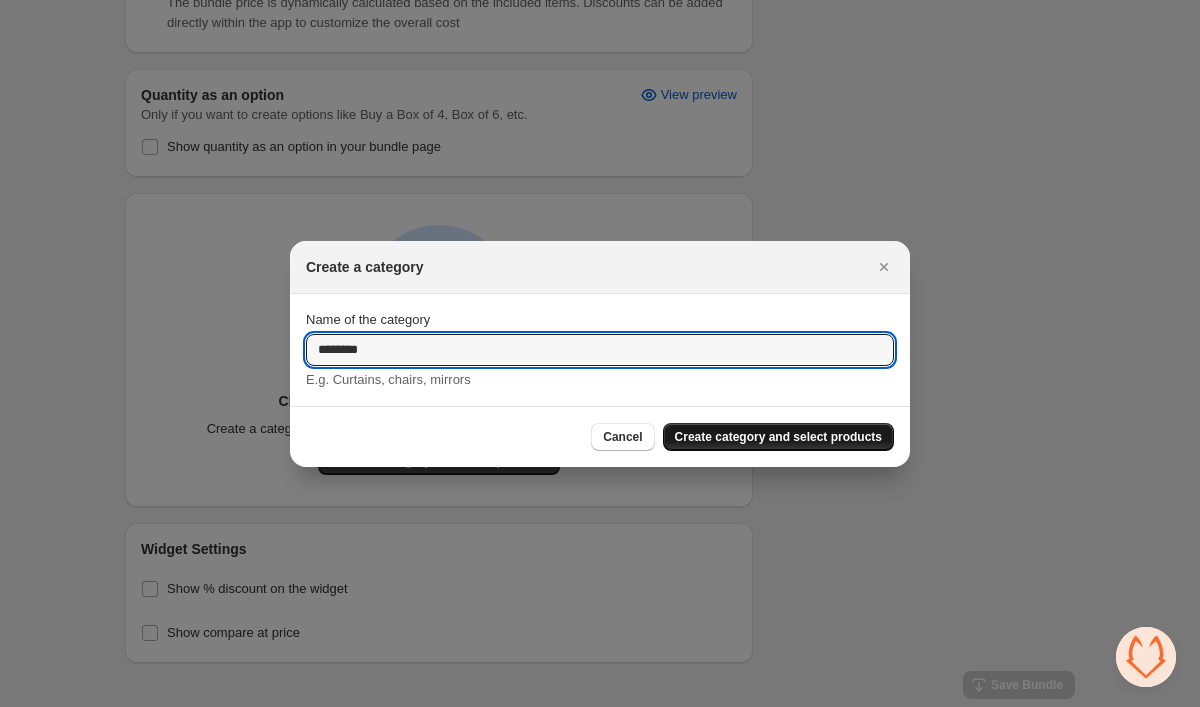 type on "********" 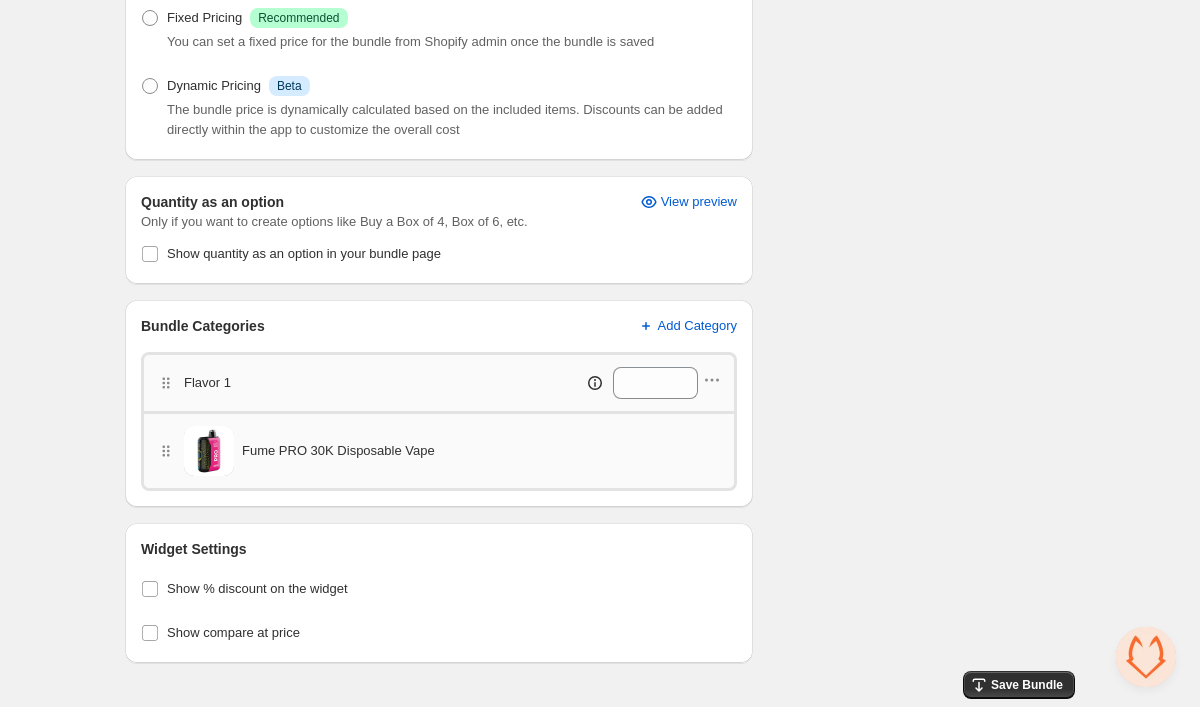 scroll, scrollTop: 428, scrollLeft: 0, axis: vertical 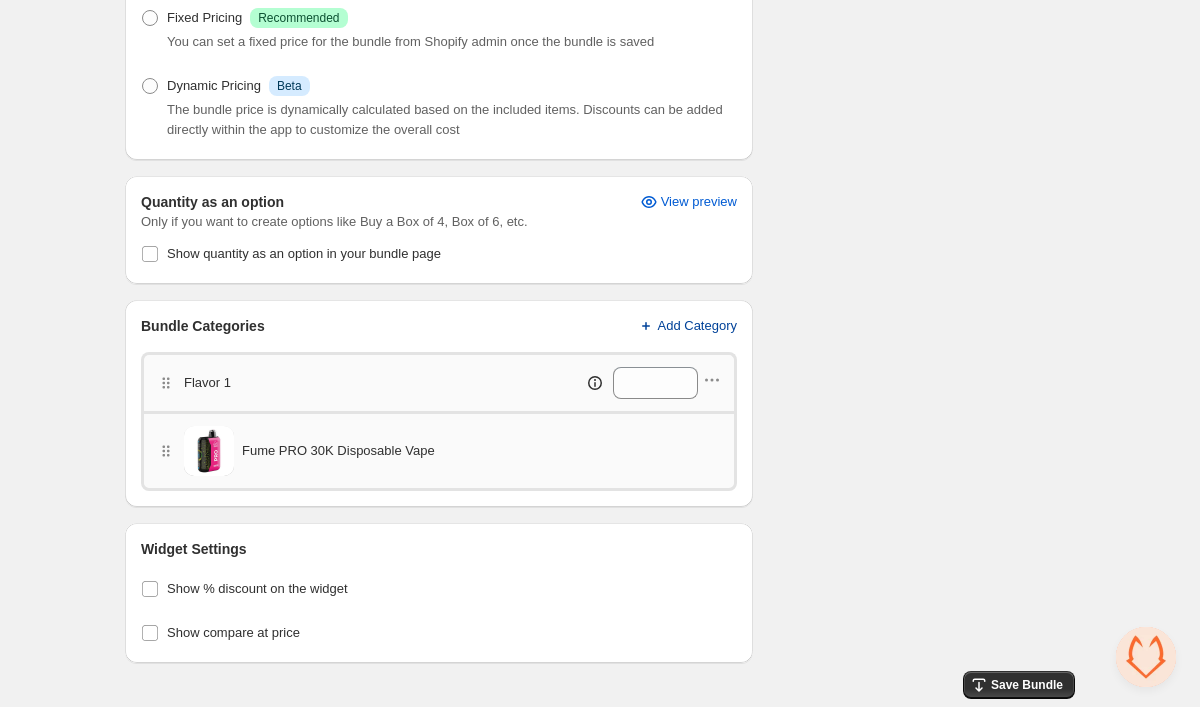 click on "Add Category" at bounding box center (698, 326) 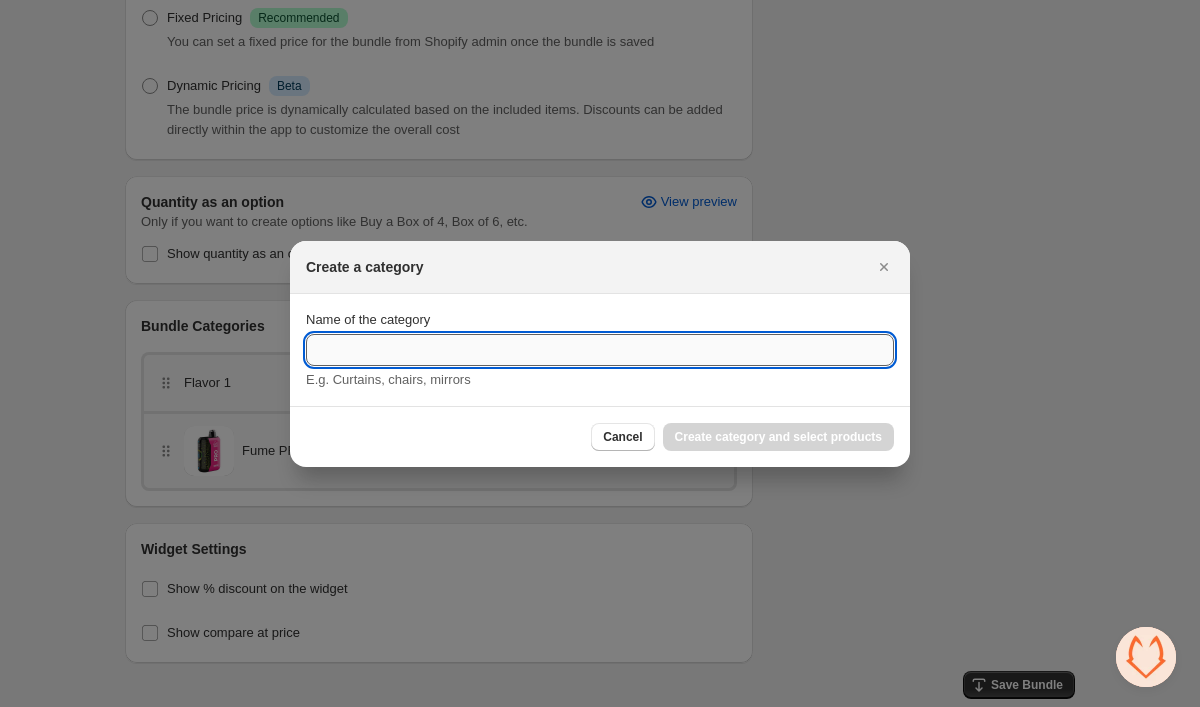 click on "Name of the category" at bounding box center (600, 350) 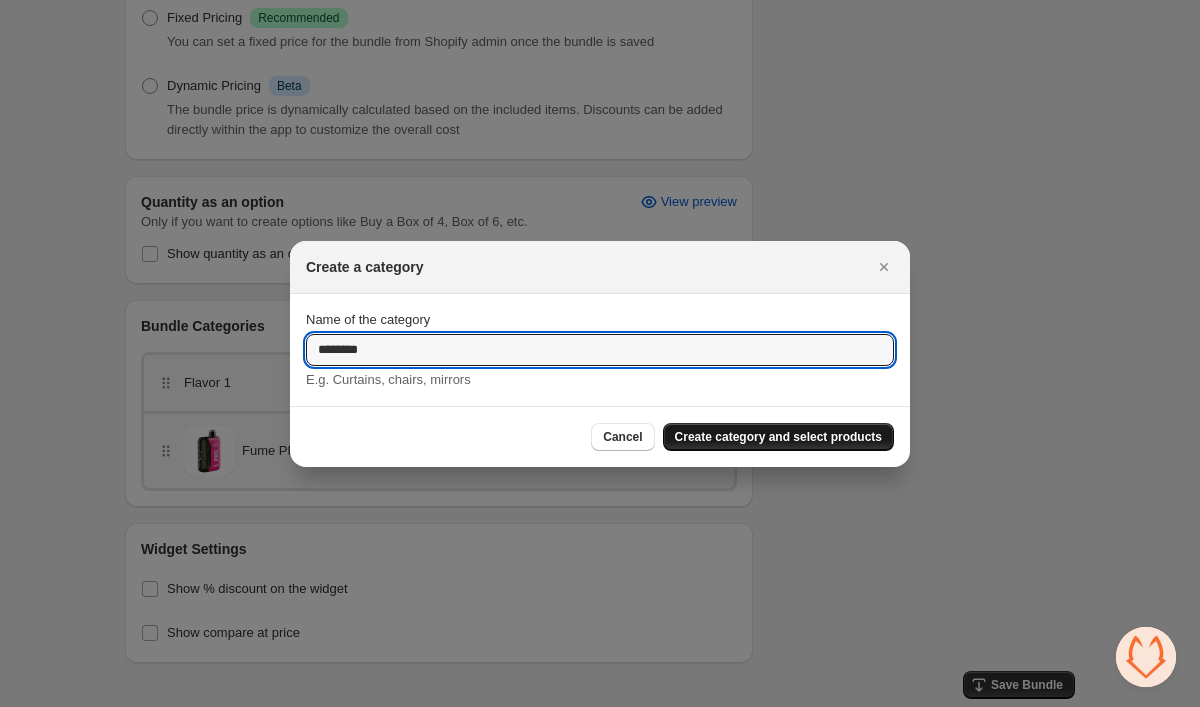 type on "********" 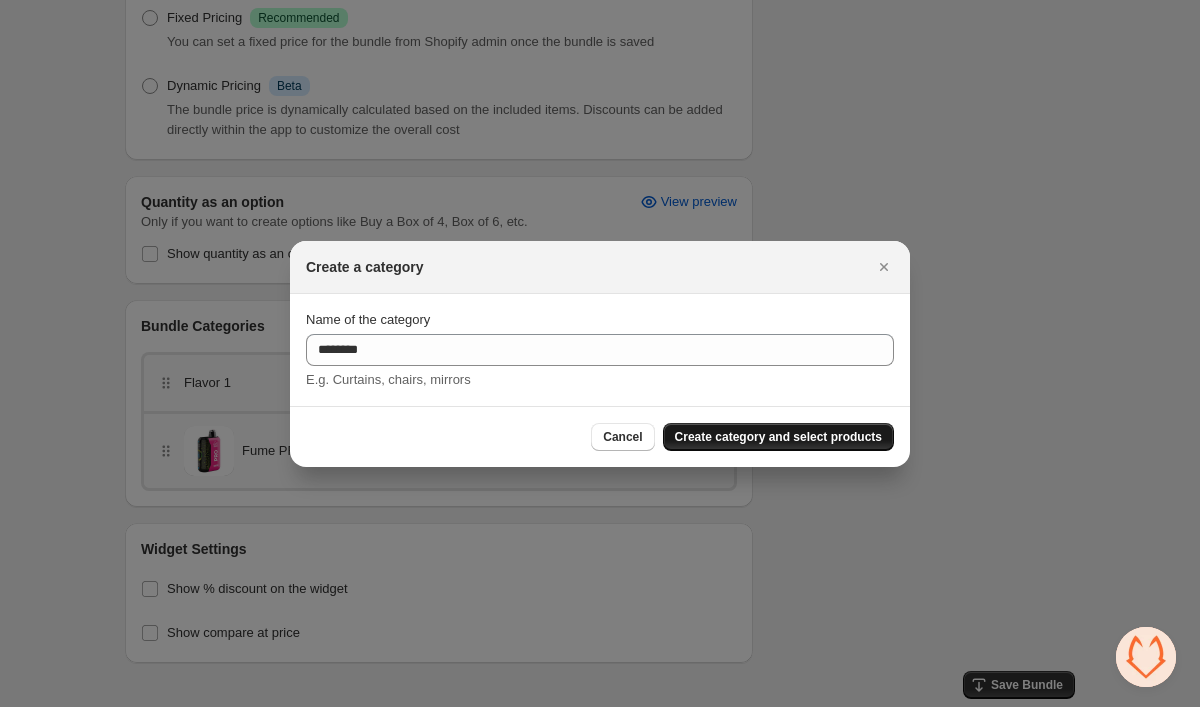 click on "Create category and select products" at bounding box center (778, 437) 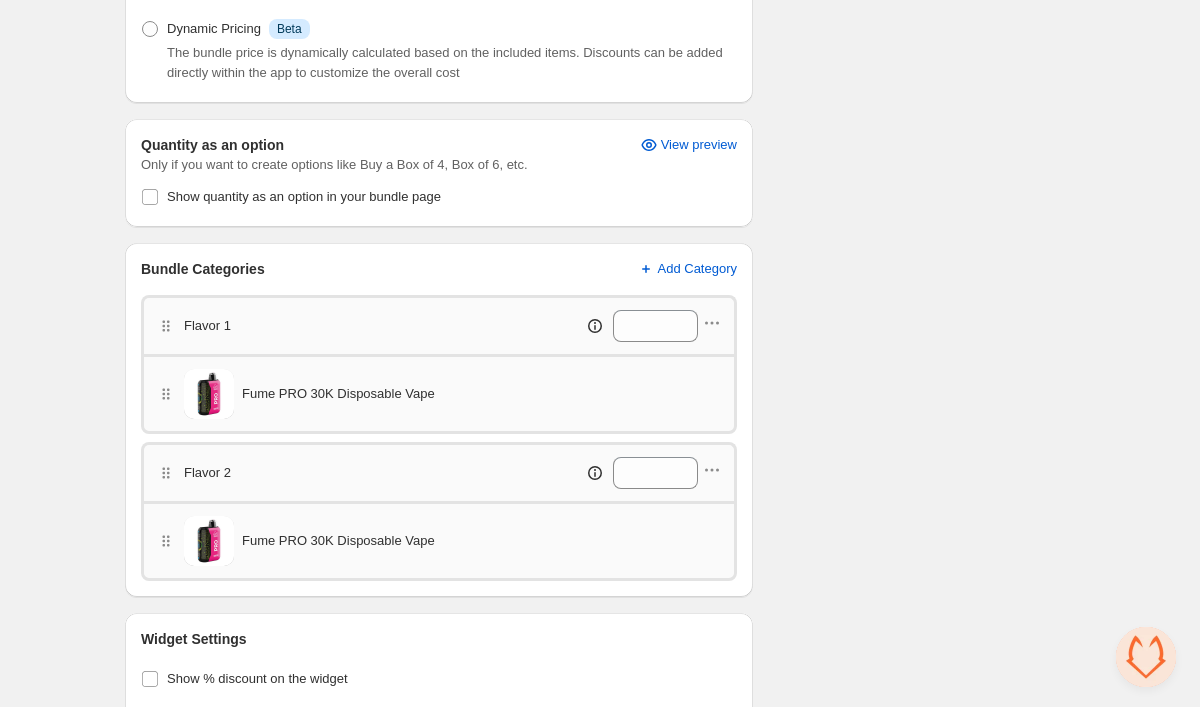 scroll, scrollTop: 487, scrollLeft: 0, axis: vertical 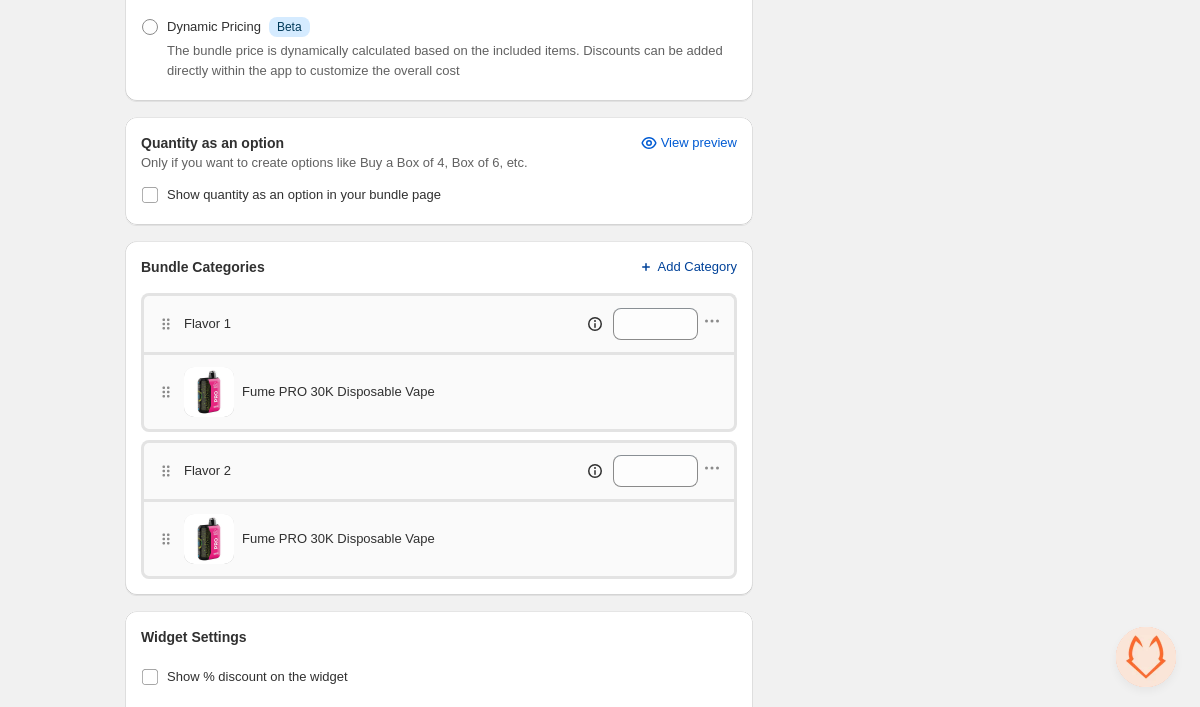 click on "Add Category" at bounding box center [698, 267] 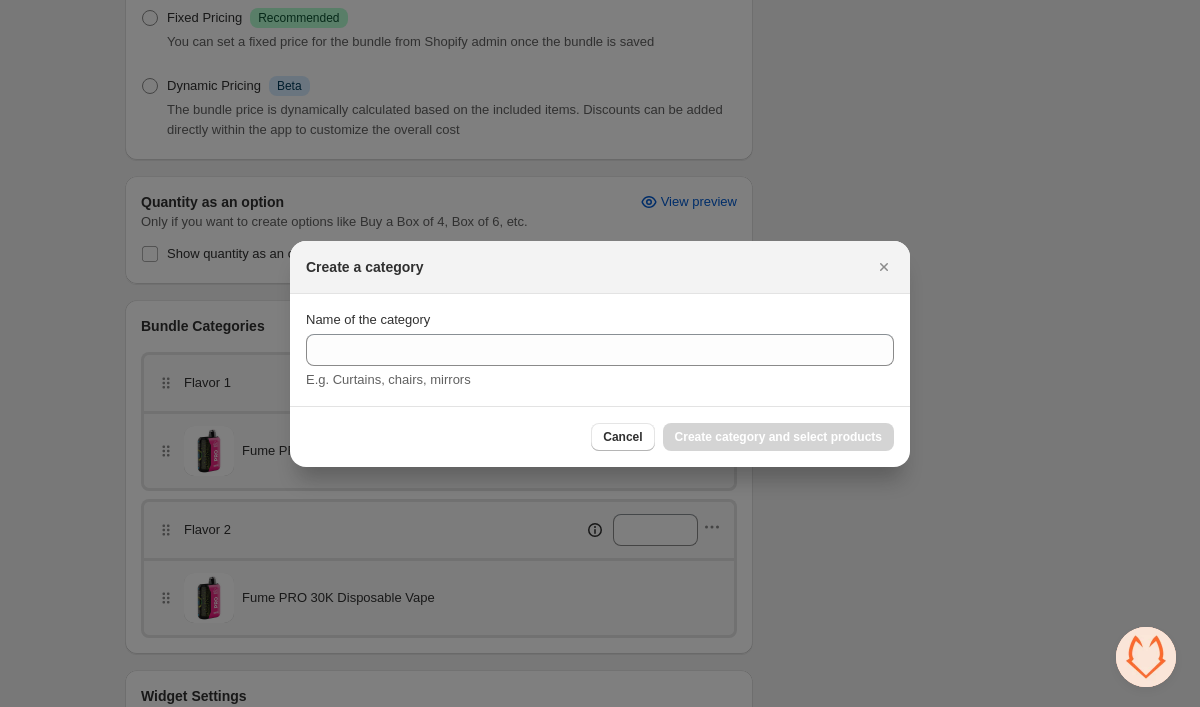 scroll, scrollTop: 0, scrollLeft: 0, axis: both 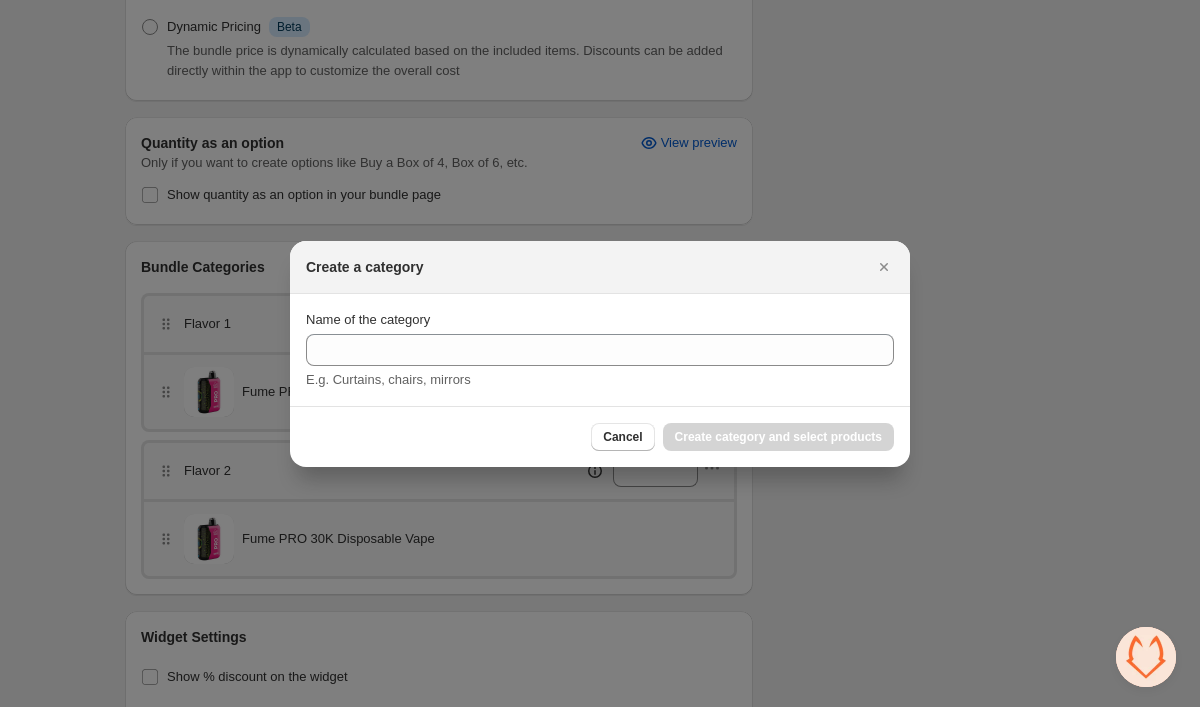 click on "E.g. Curtains, chairs, mirrors" at bounding box center (600, 380) 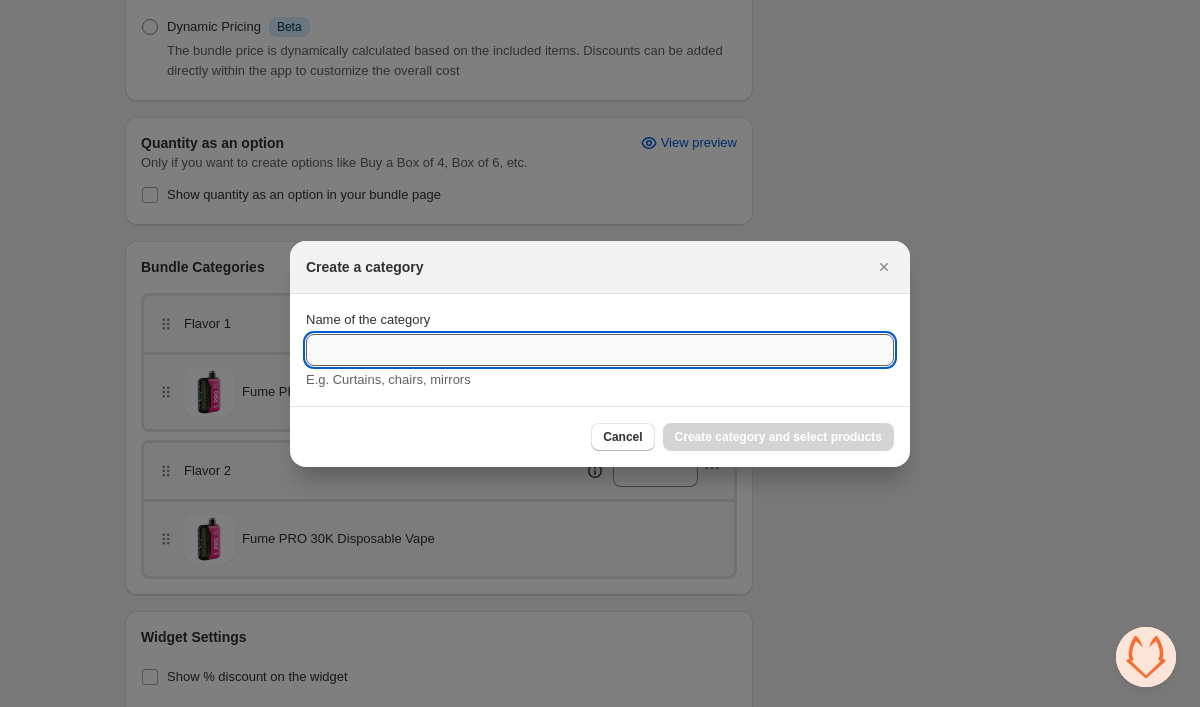 click on "Name of the category" at bounding box center (600, 350) 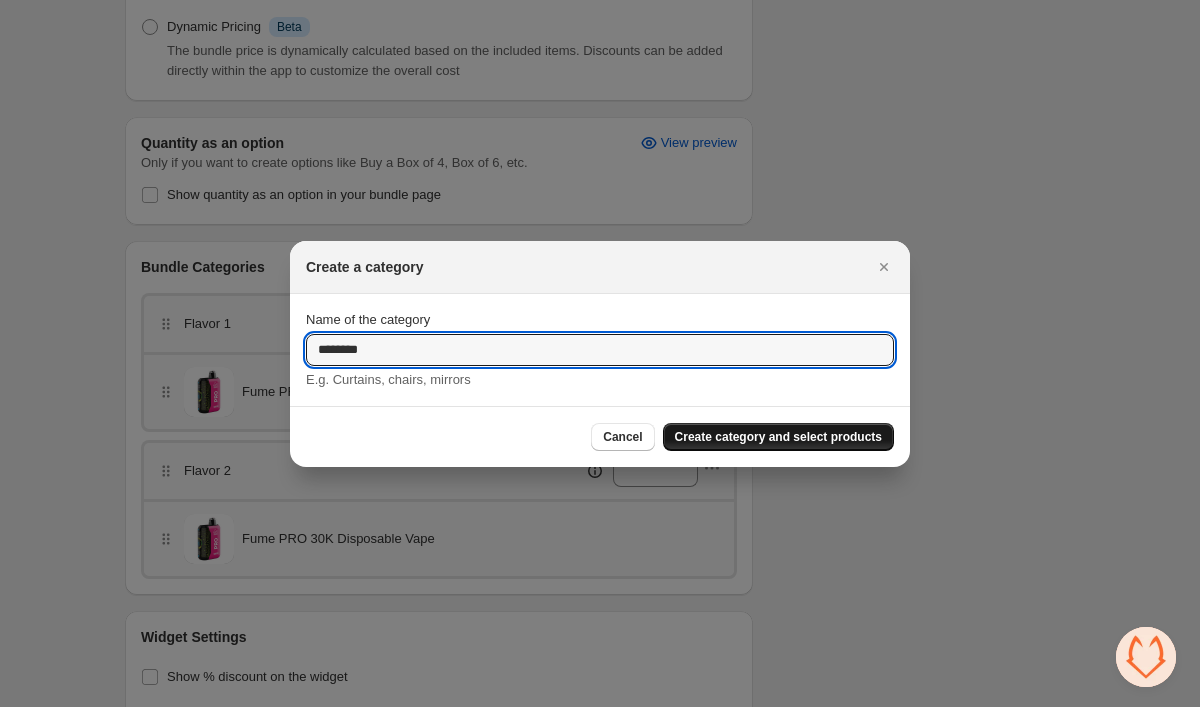 type on "********" 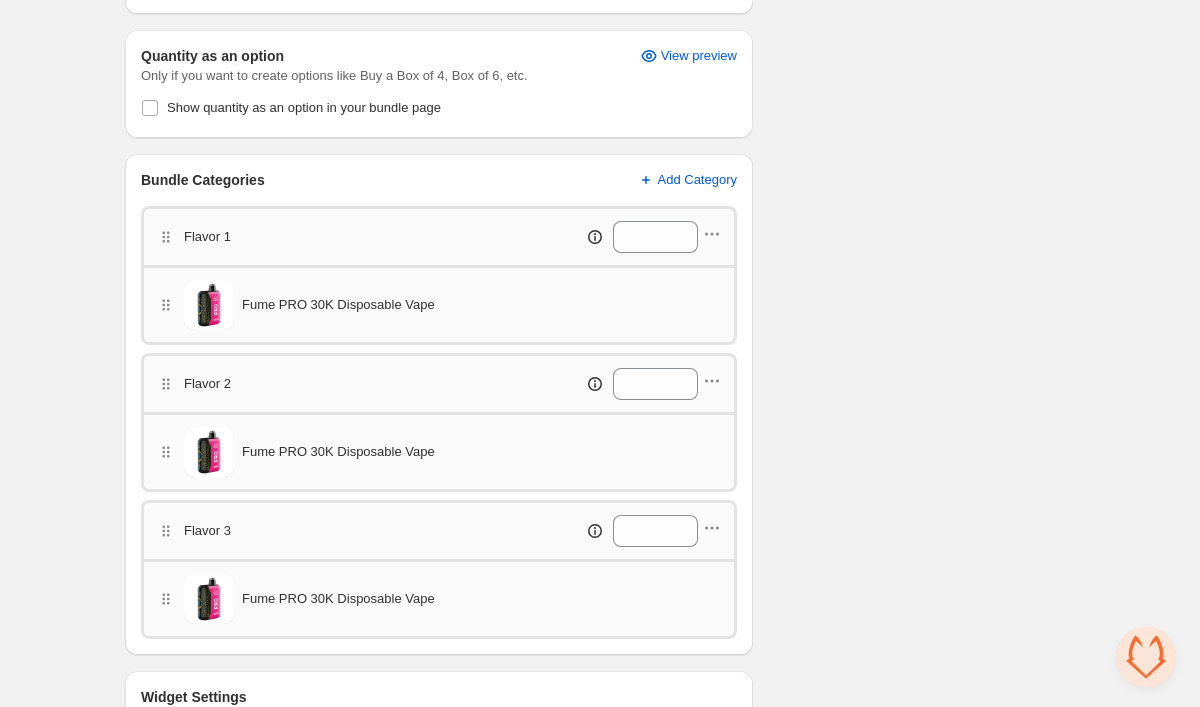 scroll, scrollTop: 579, scrollLeft: 0, axis: vertical 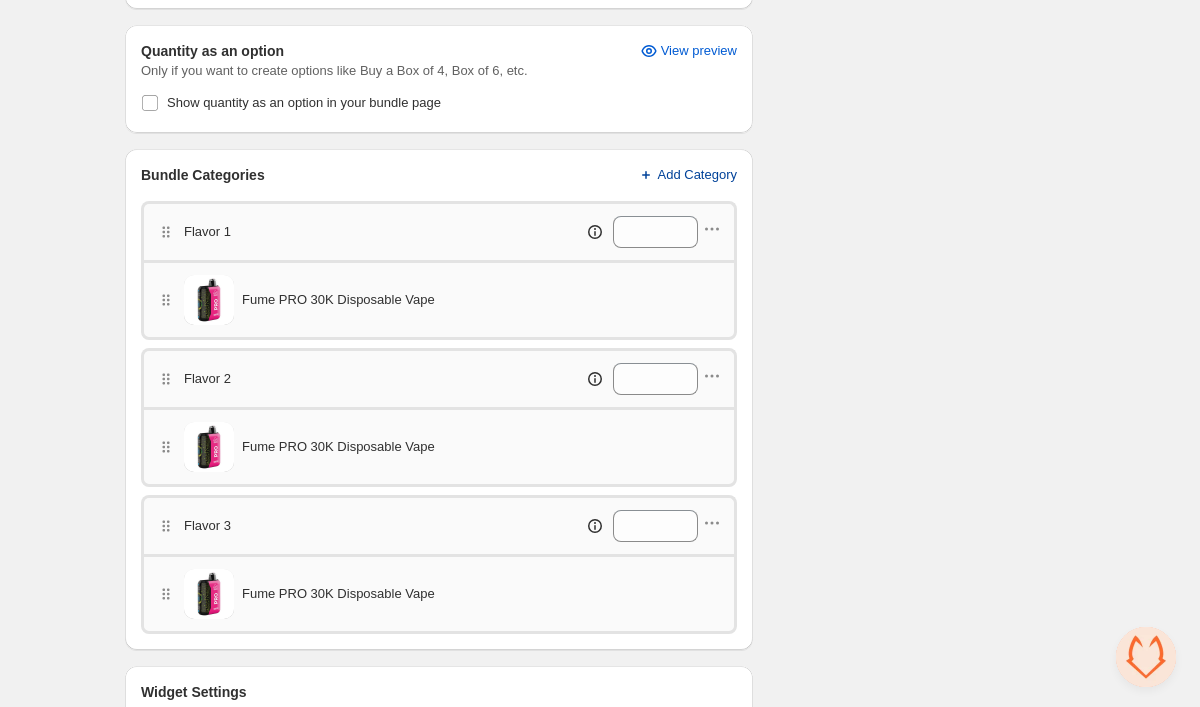 click on "Add Category" at bounding box center (698, 175) 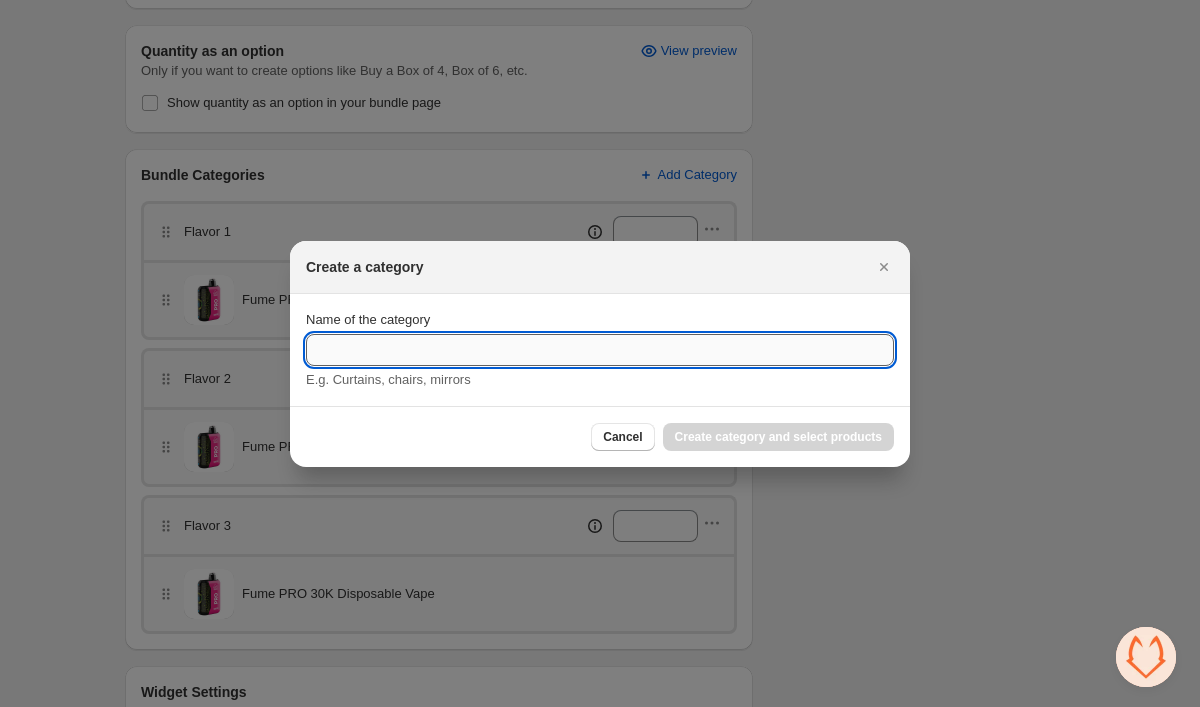 click on "Name of the category" at bounding box center (600, 350) 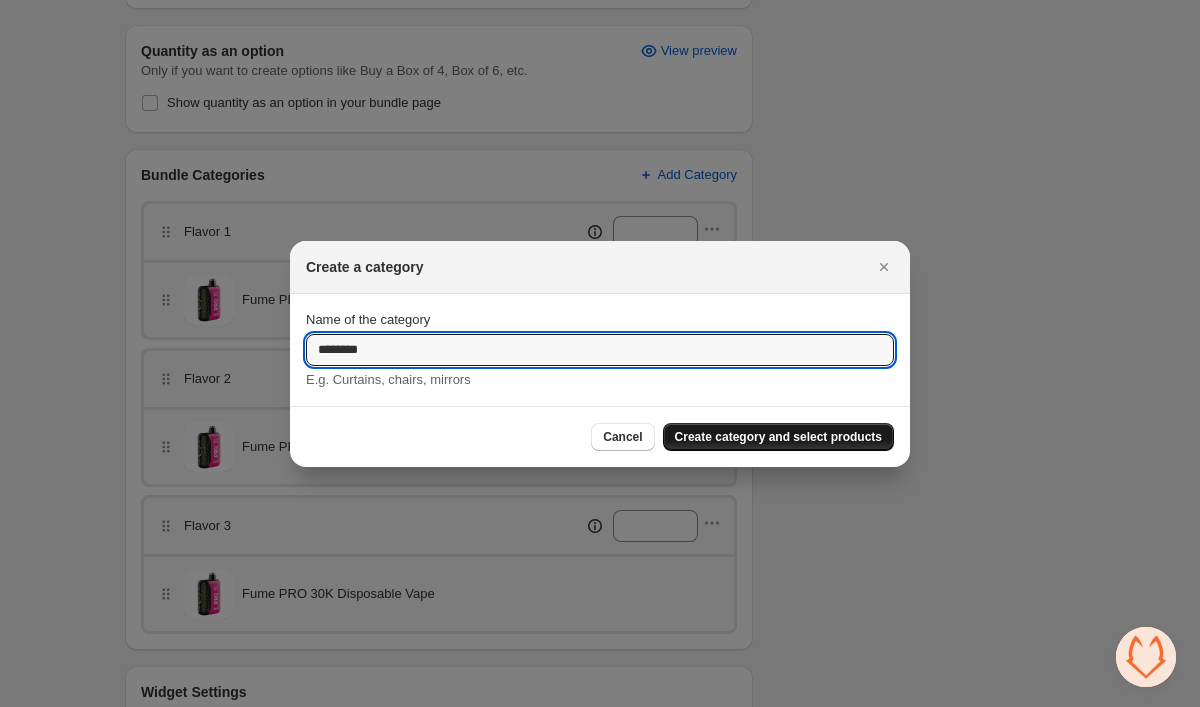 type on "********" 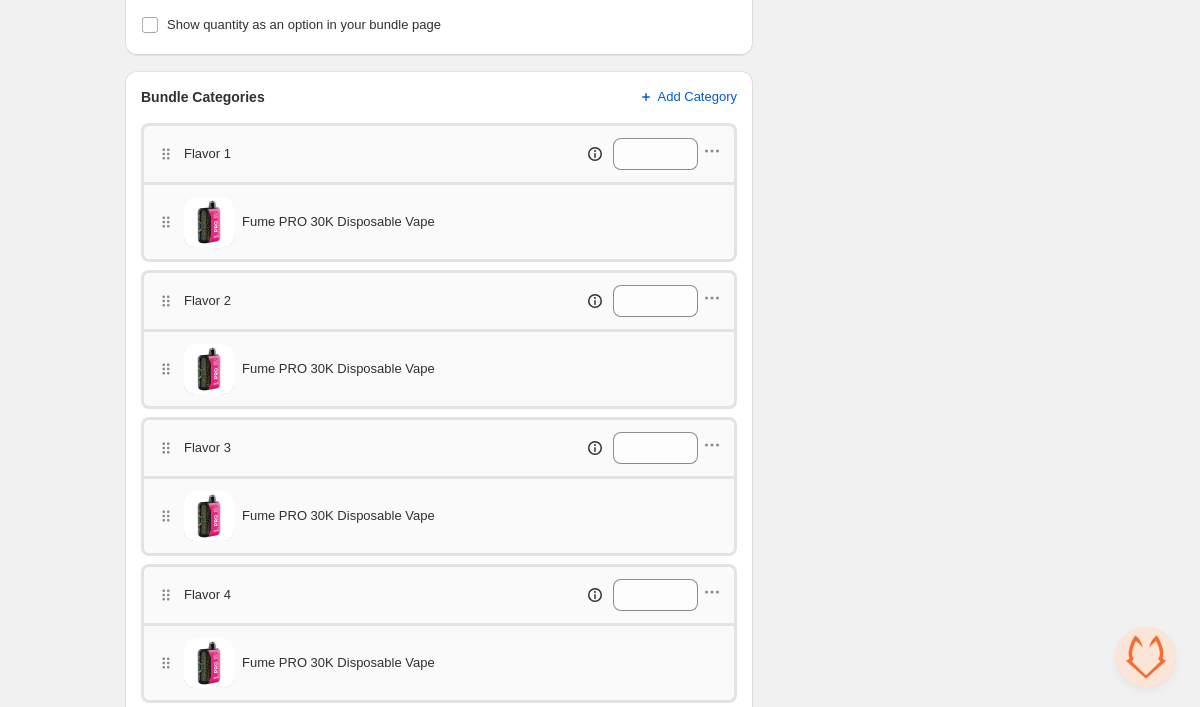 scroll, scrollTop: 687, scrollLeft: 0, axis: vertical 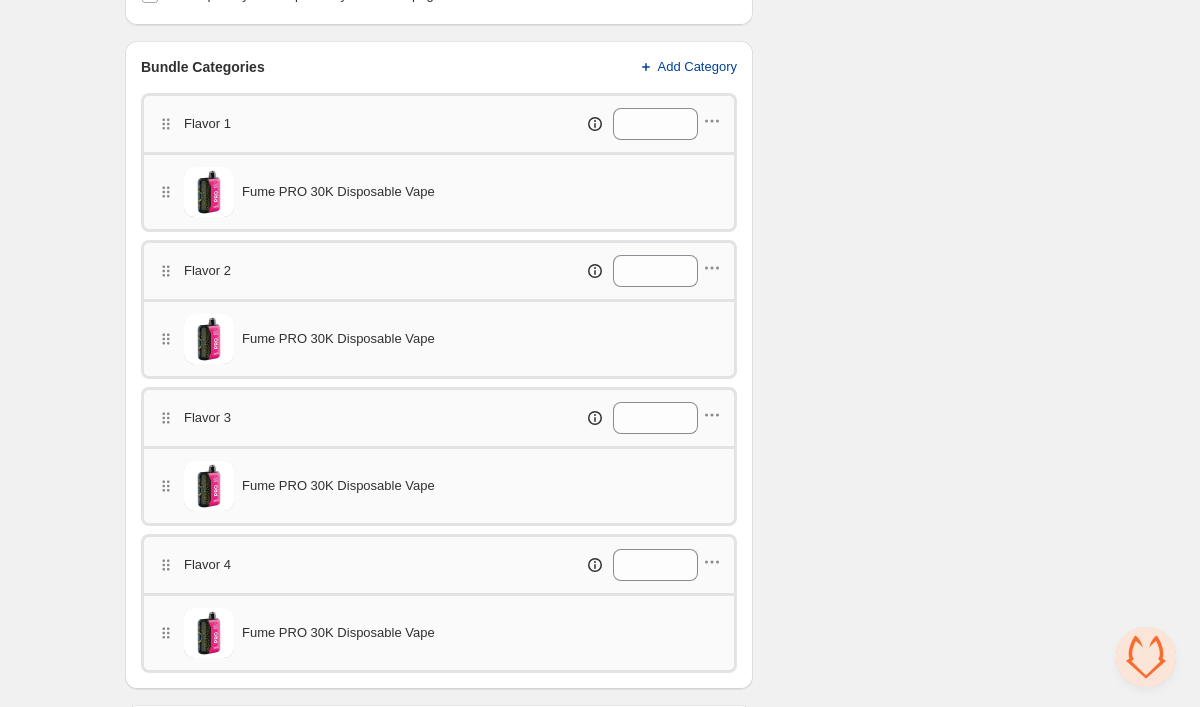 click on "Add Category" at bounding box center (698, 67) 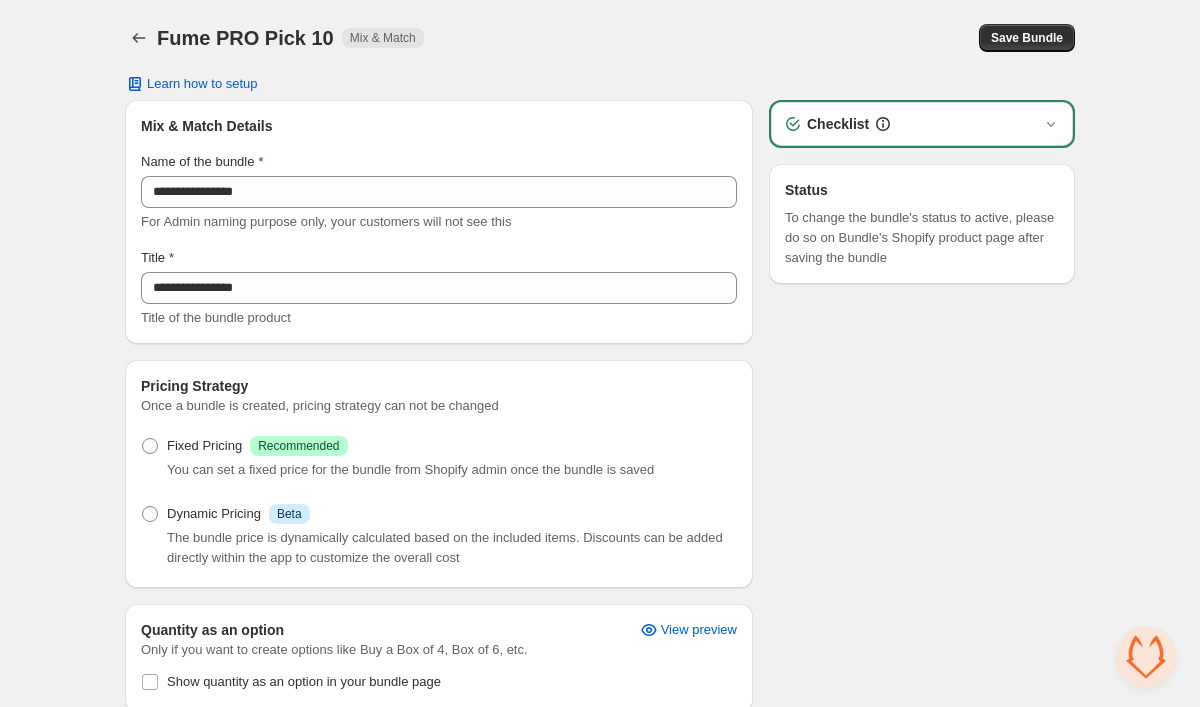 scroll, scrollTop: 687, scrollLeft: 0, axis: vertical 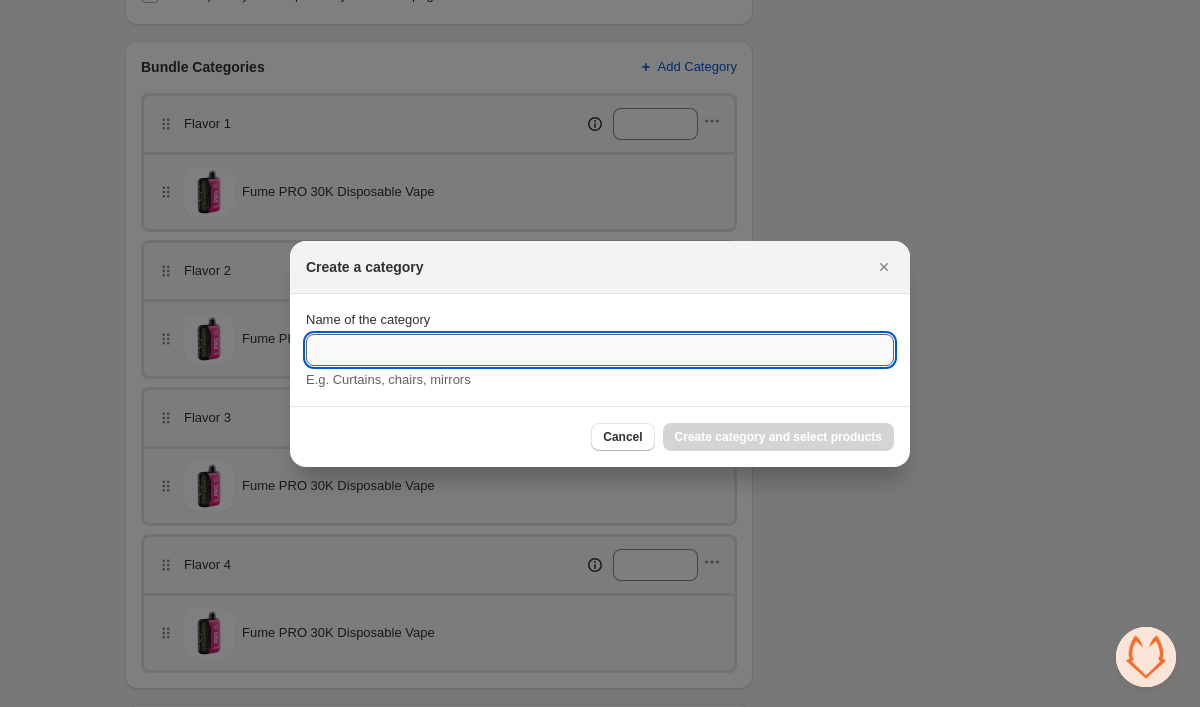 click on "Name of the category" at bounding box center (600, 350) 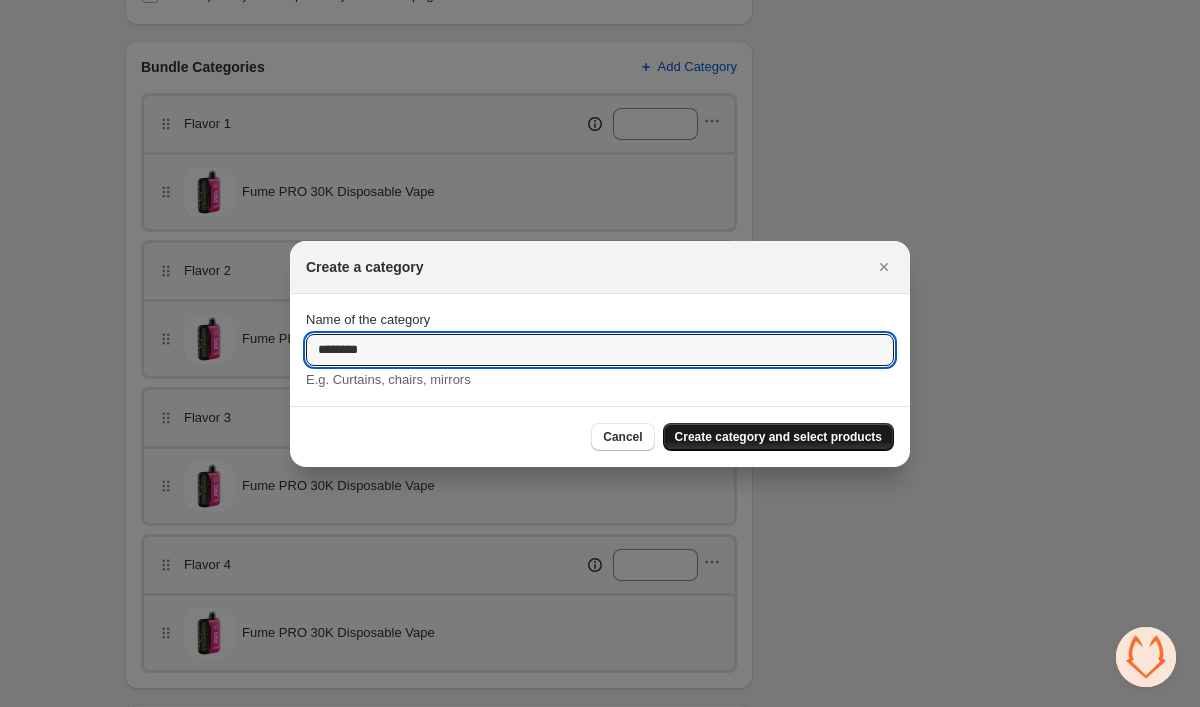 type on "********" 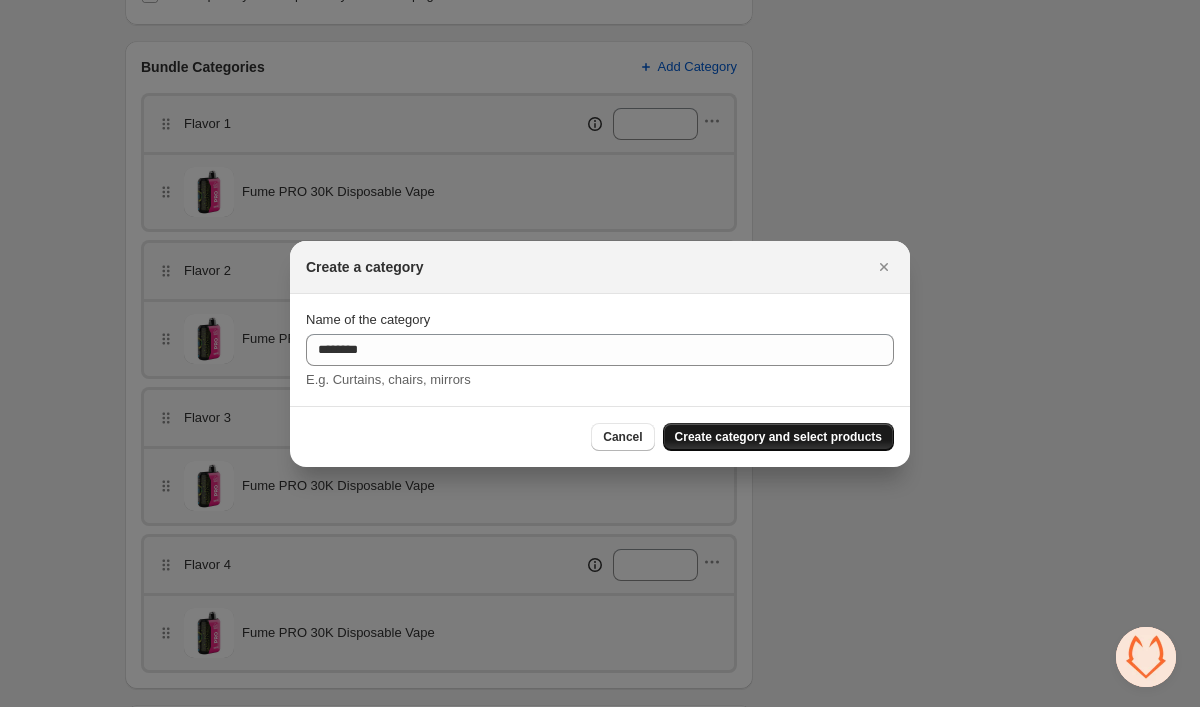 click on "Create category and select products" at bounding box center [778, 437] 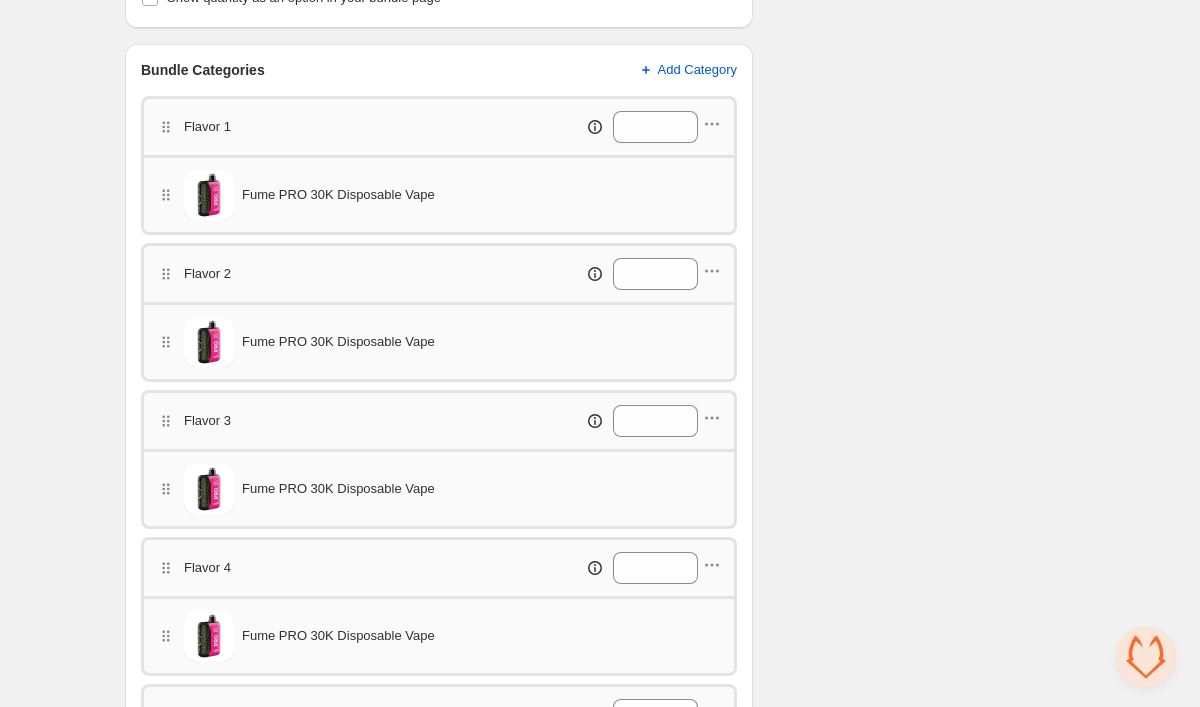 scroll, scrollTop: 680, scrollLeft: 0, axis: vertical 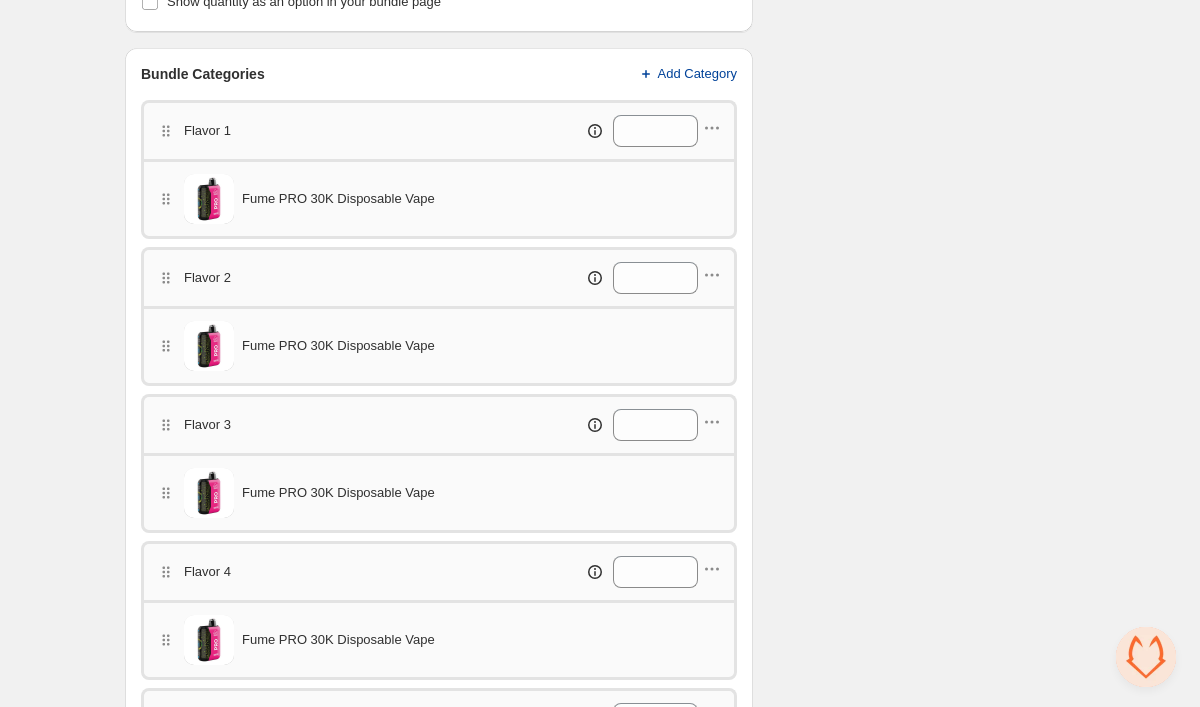 click on "Add Category" at bounding box center [698, 74] 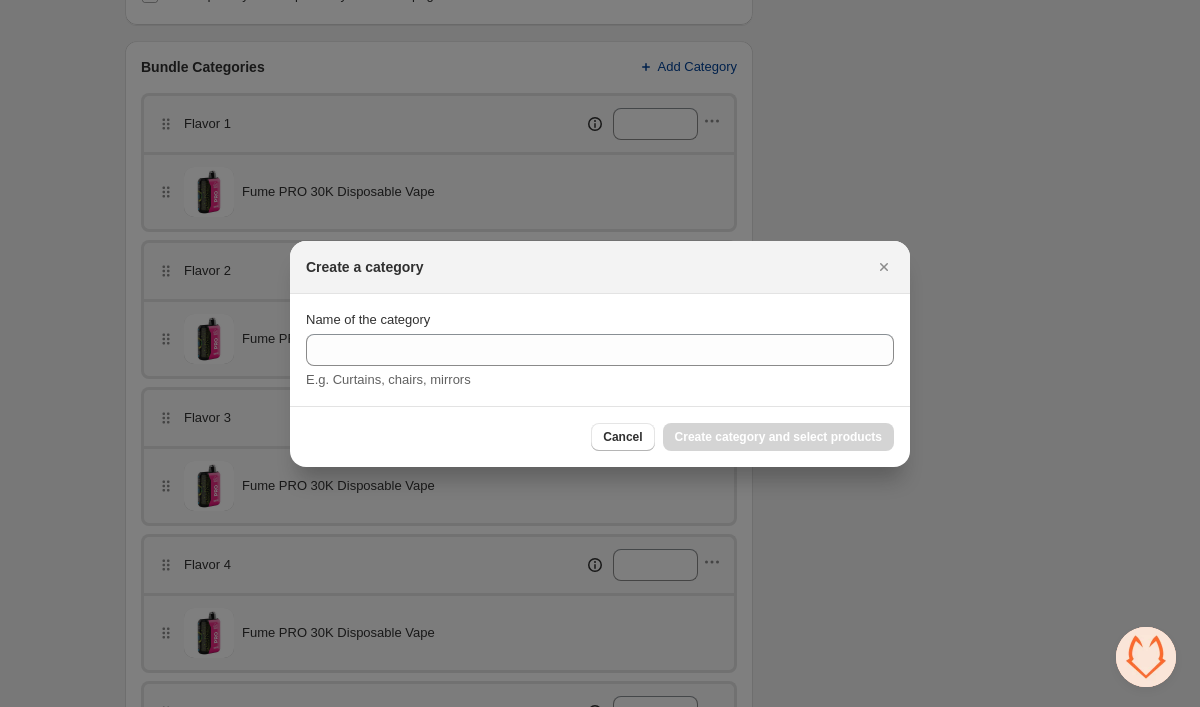 scroll, scrollTop: 0, scrollLeft: 0, axis: both 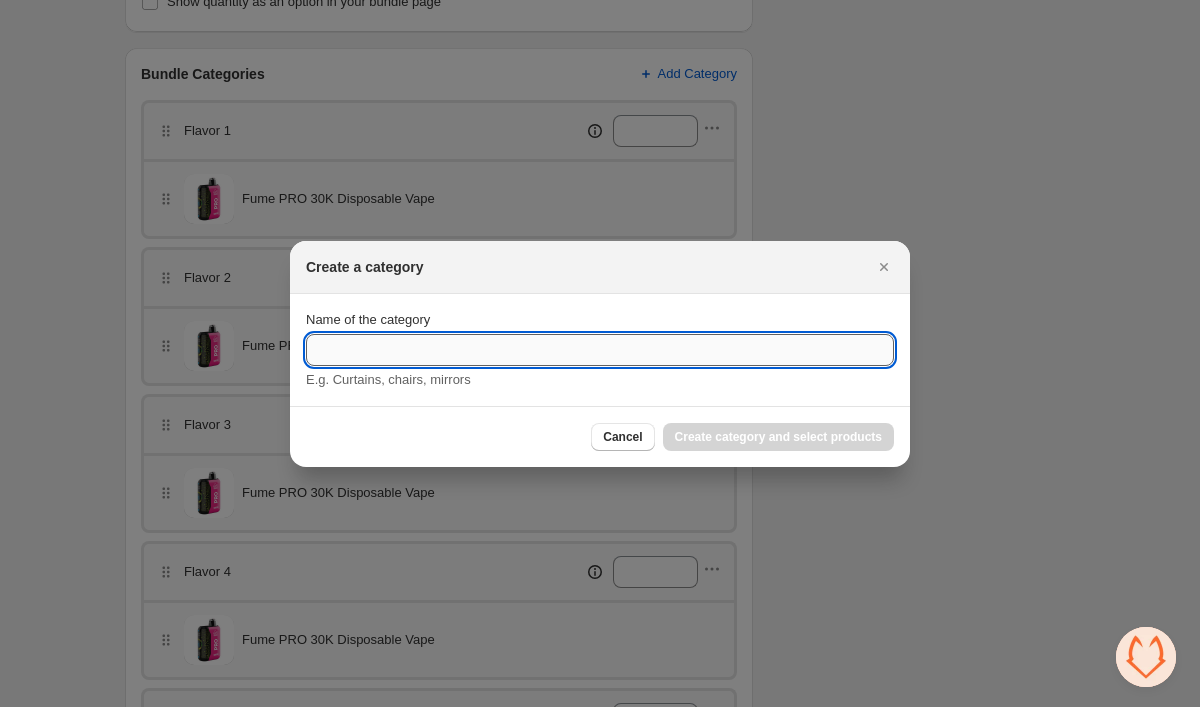 click on "Name of the category" at bounding box center (600, 350) 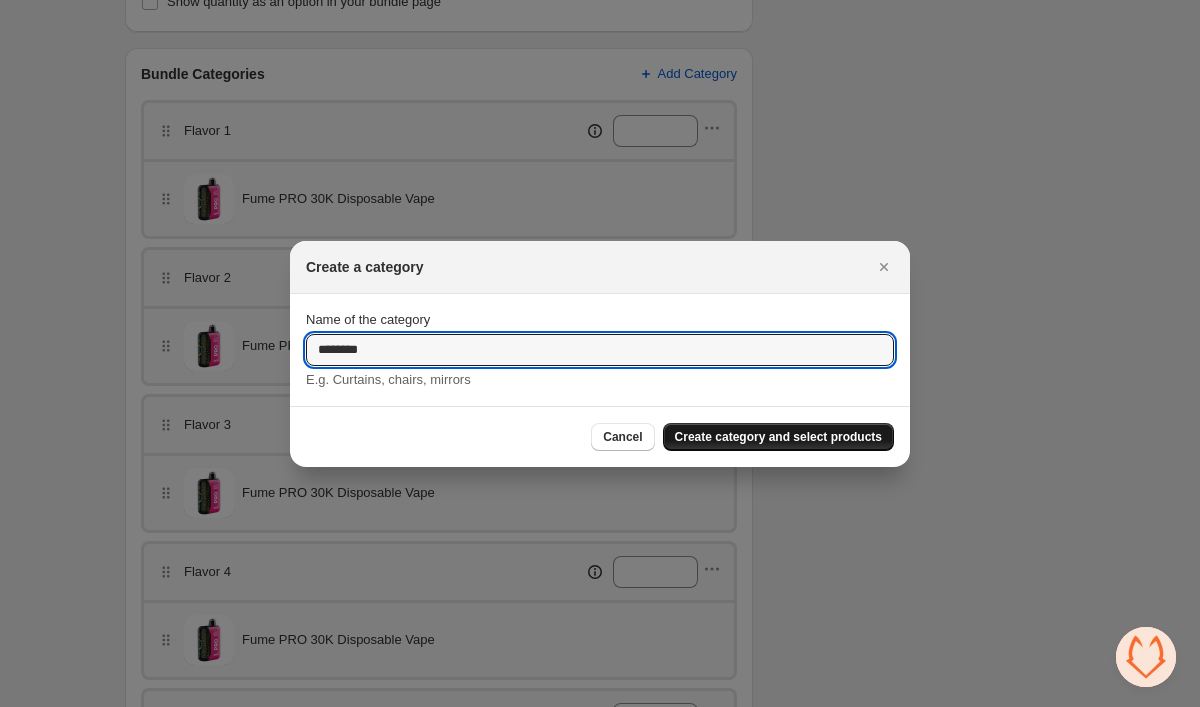 type on "********" 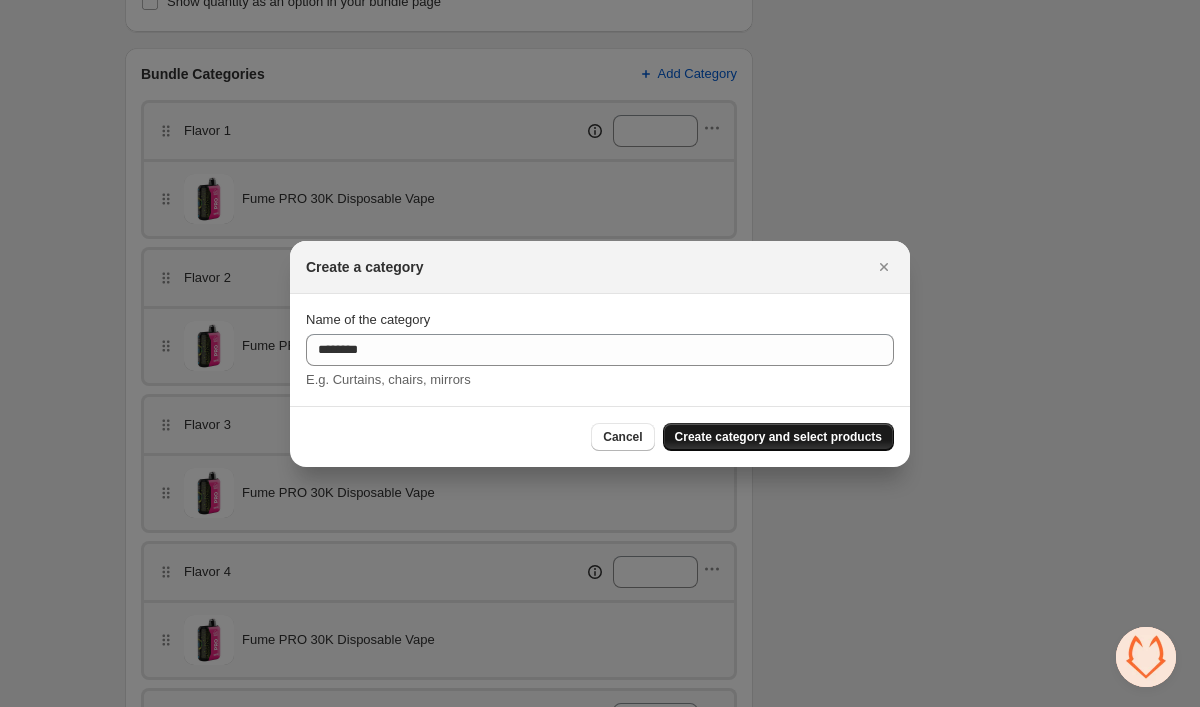 click on "Create category and select products" at bounding box center [778, 437] 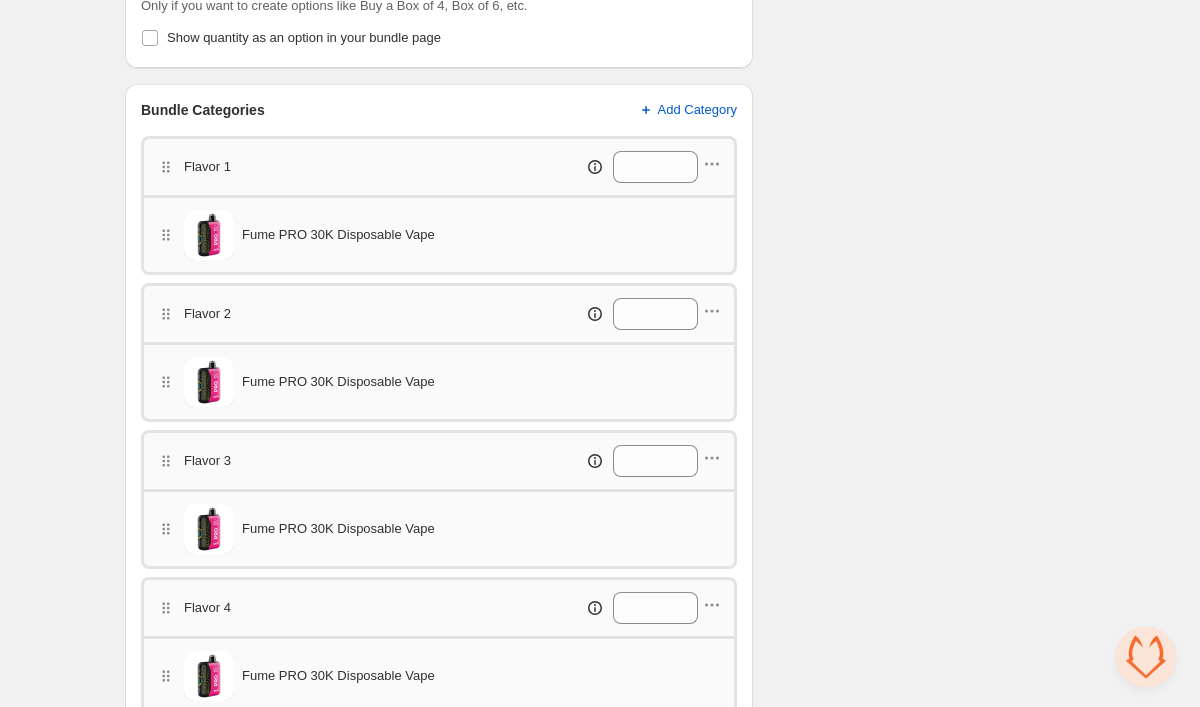 scroll, scrollTop: 277, scrollLeft: 0, axis: vertical 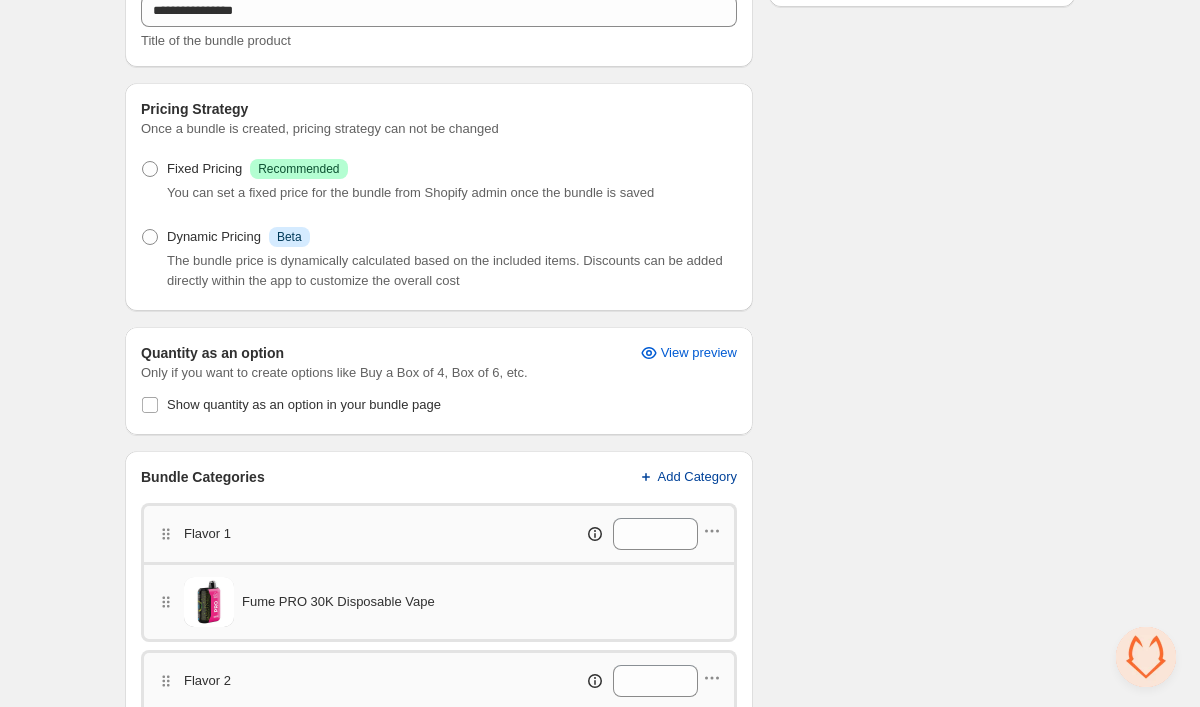 click on "Add Category" at bounding box center (698, 477) 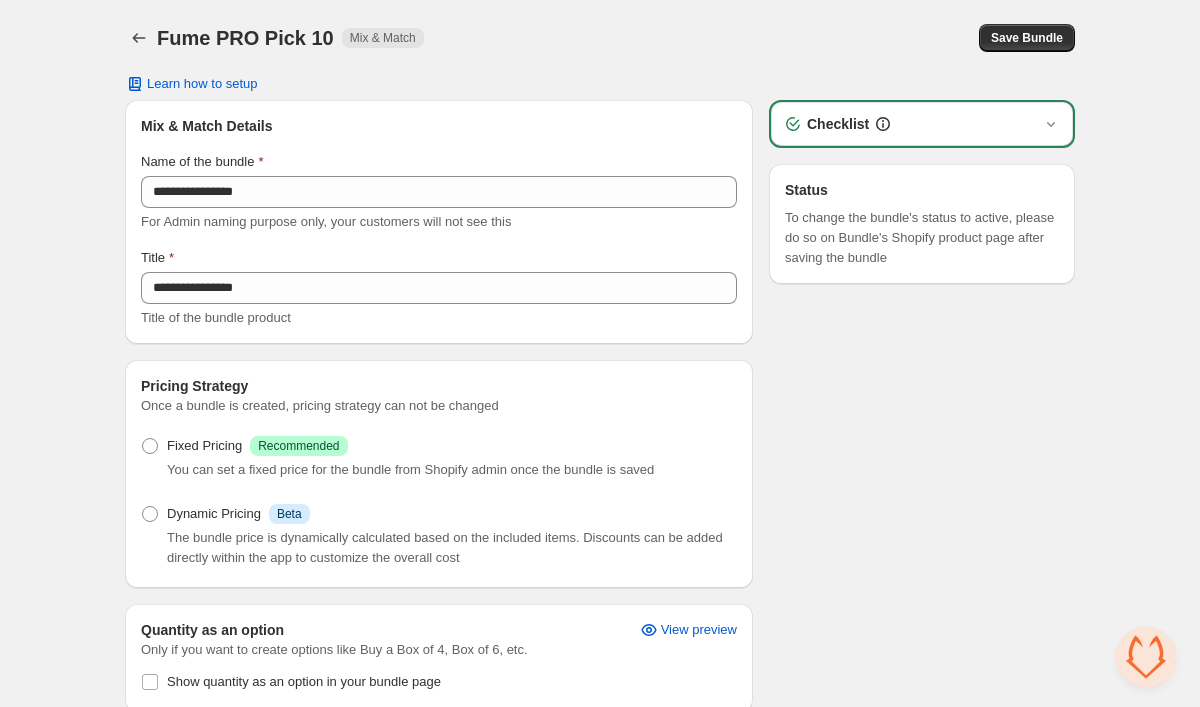 scroll, scrollTop: 277, scrollLeft: 0, axis: vertical 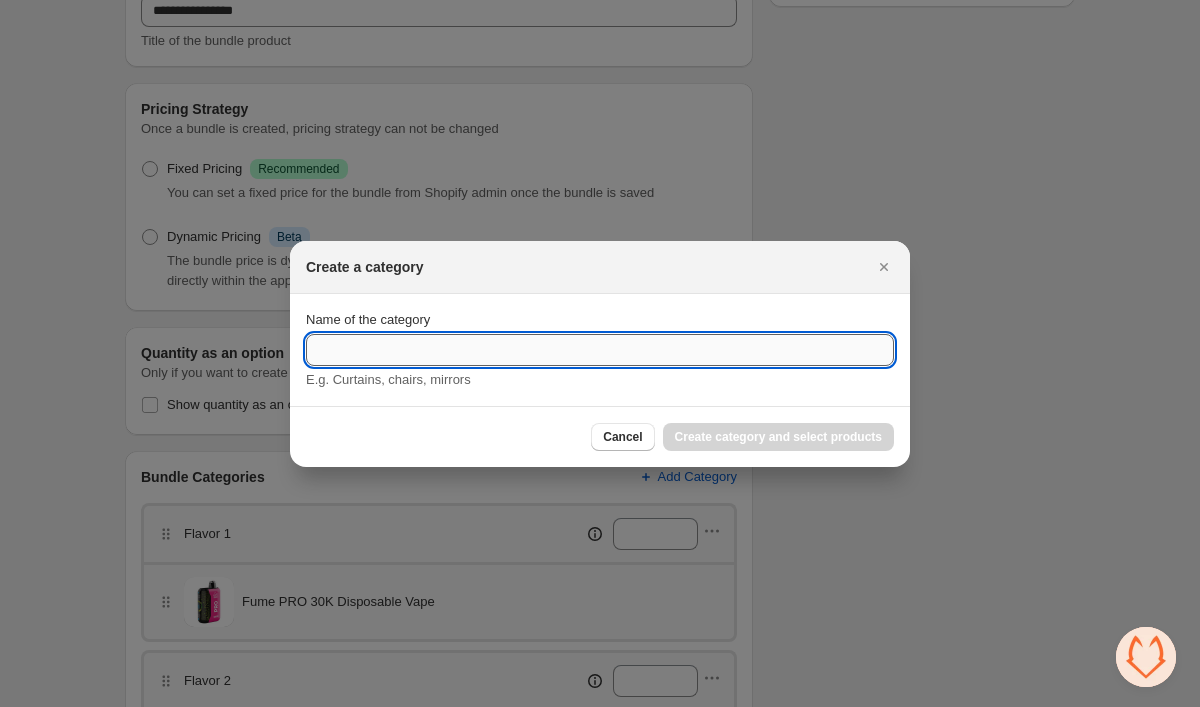 click on "Name of the category" at bounding box center (600, 350) 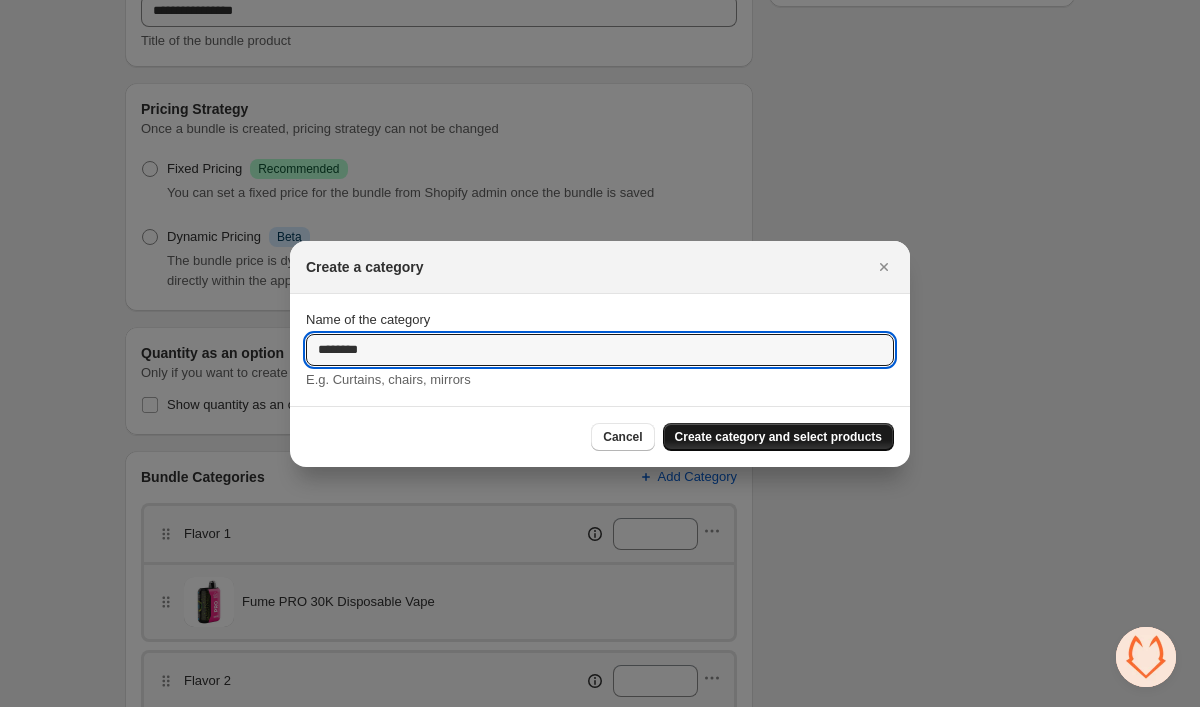 type on "********" 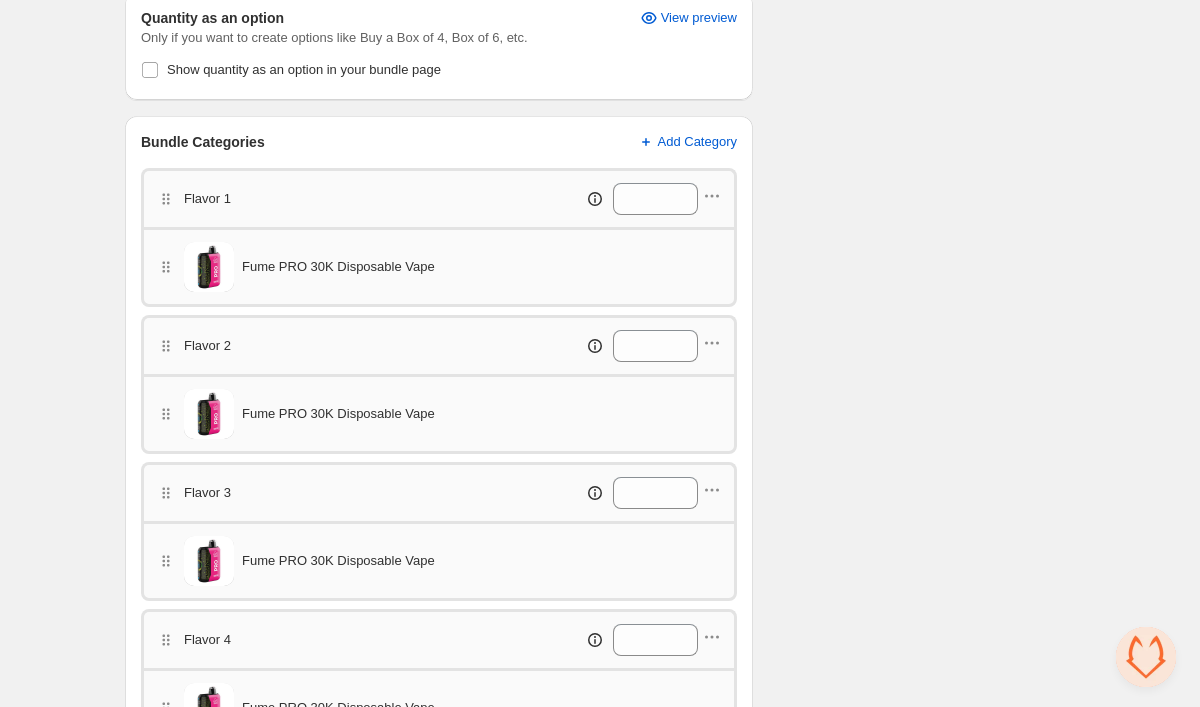 scroll, scrollTop: 604, scrollLeft: 0, axis: vertical 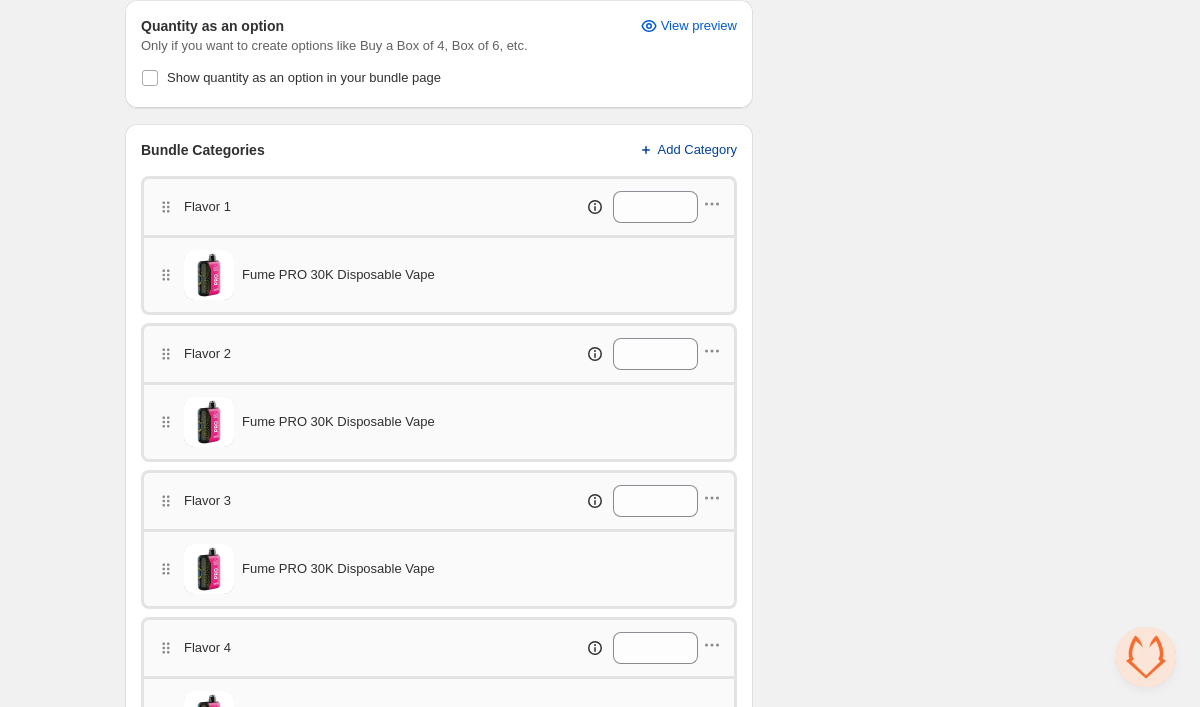 click on "Add Category" at bounding box center (687, 150) 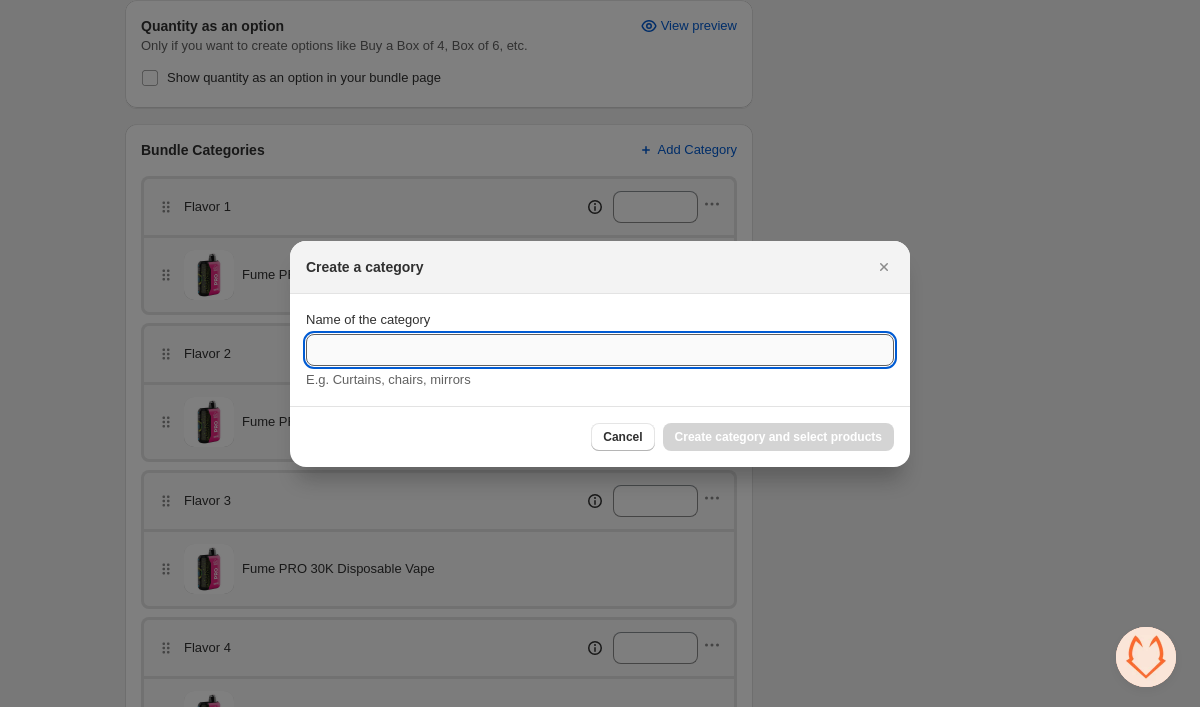 click on "Name of the category" at bounding box center (600, 350) 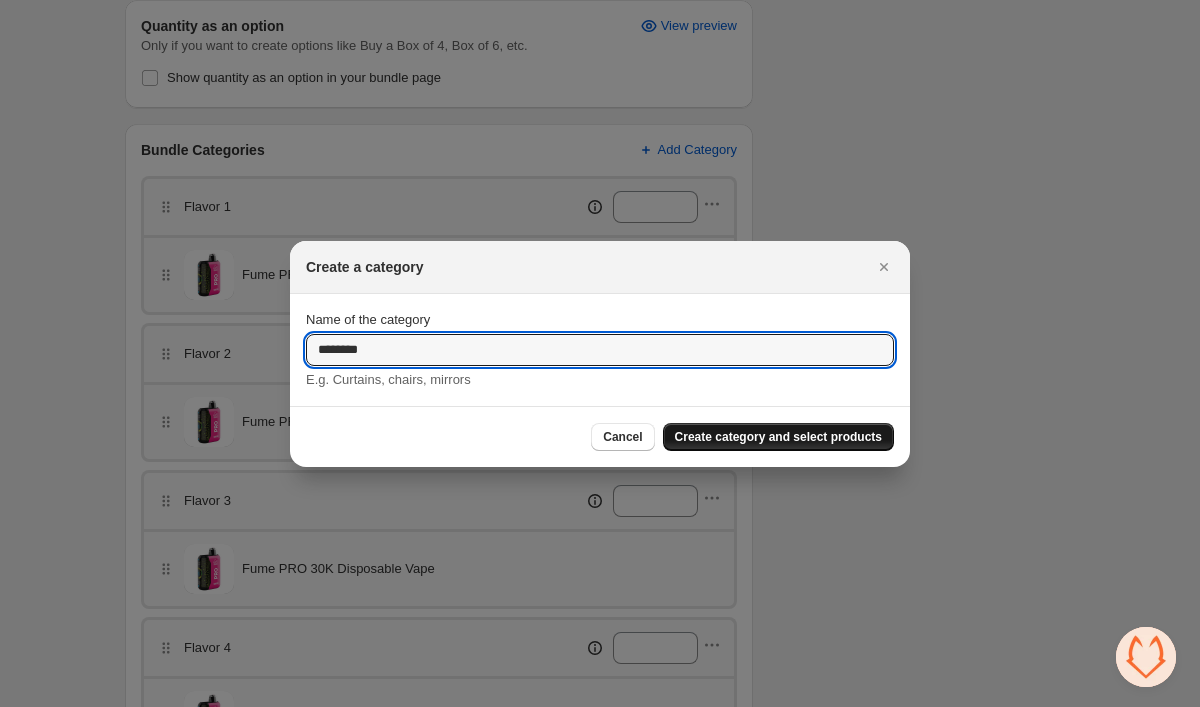 type on "********" 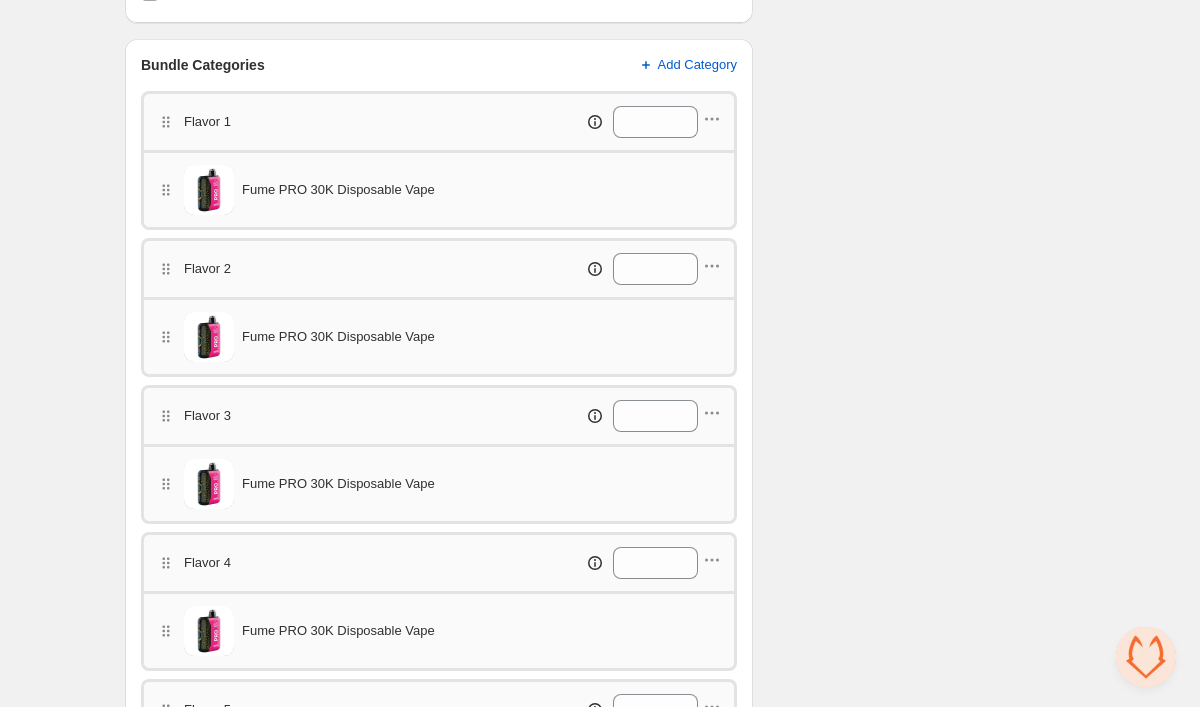 scroll, scrollTop: 594, scrollLeft: 0, axis: vertical 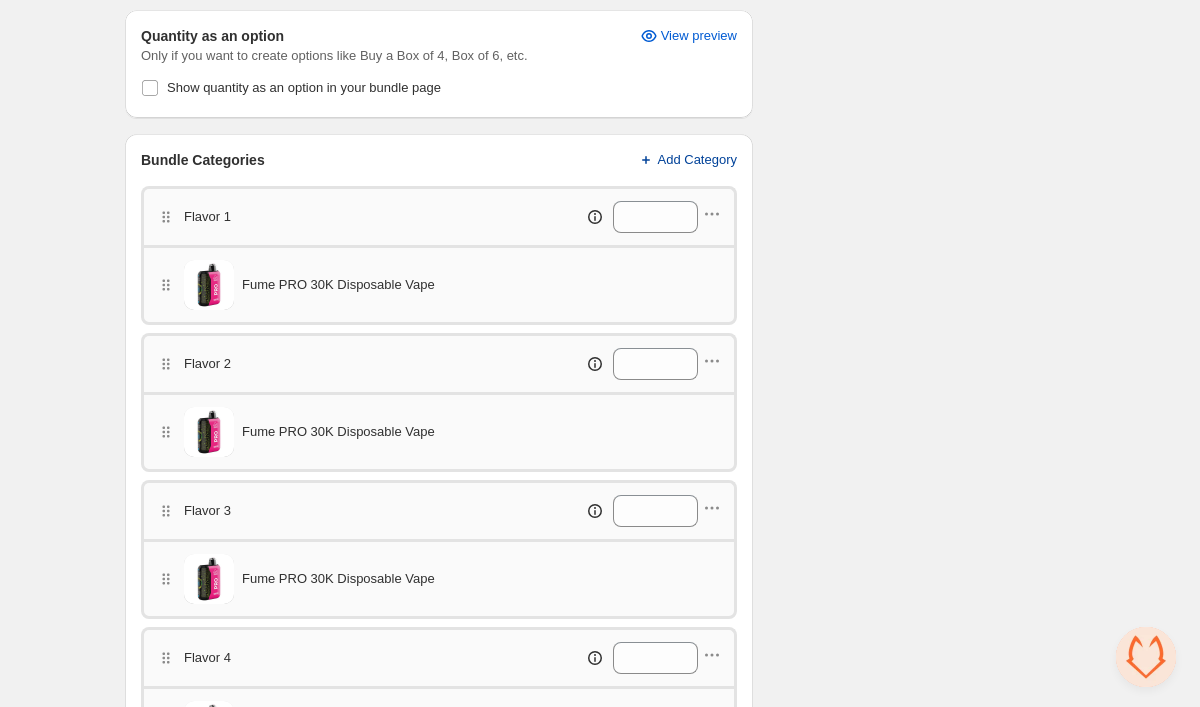 click on "Add Category" at bounding box center (698, 160) 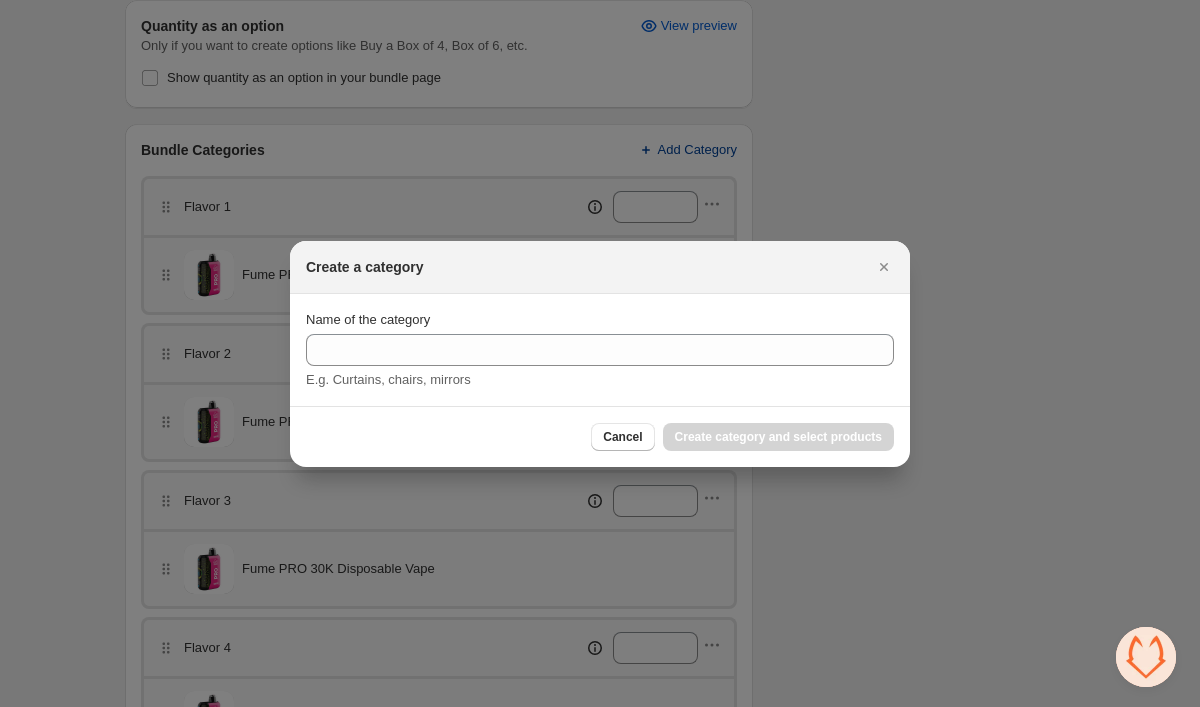 scroll, scrollTop: 0, scrollLeft: 0, axis: both 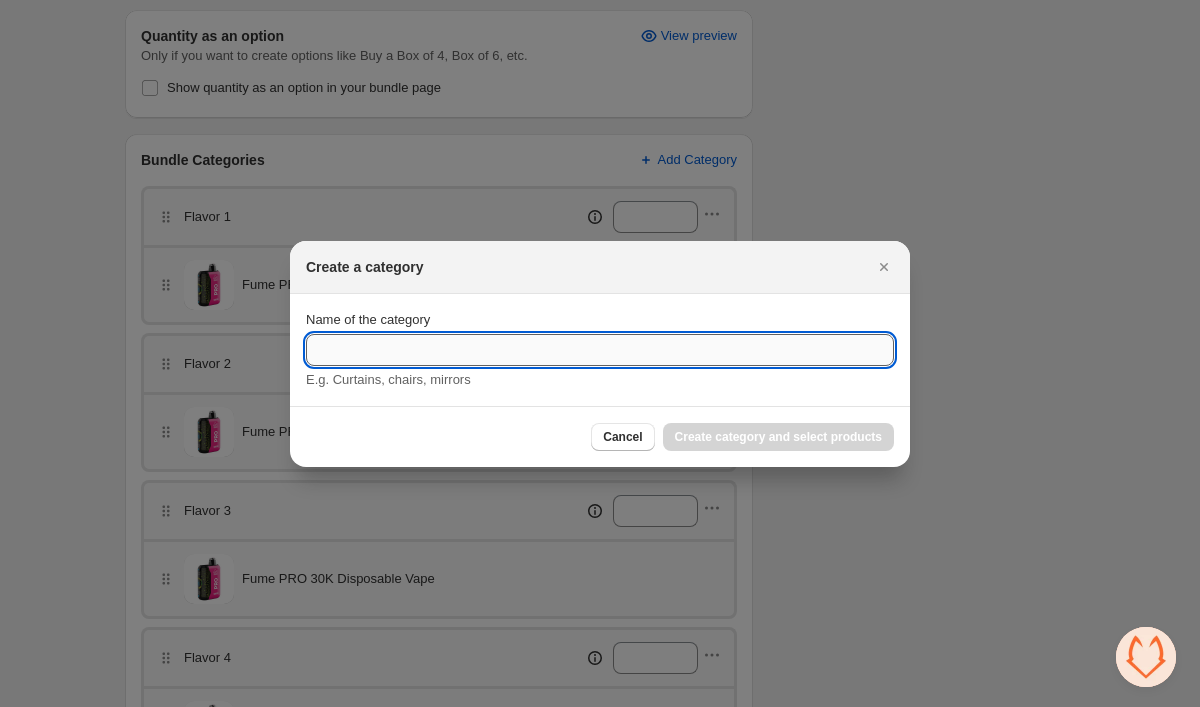 click on "Name of the category" at bounding box center [600, 350] 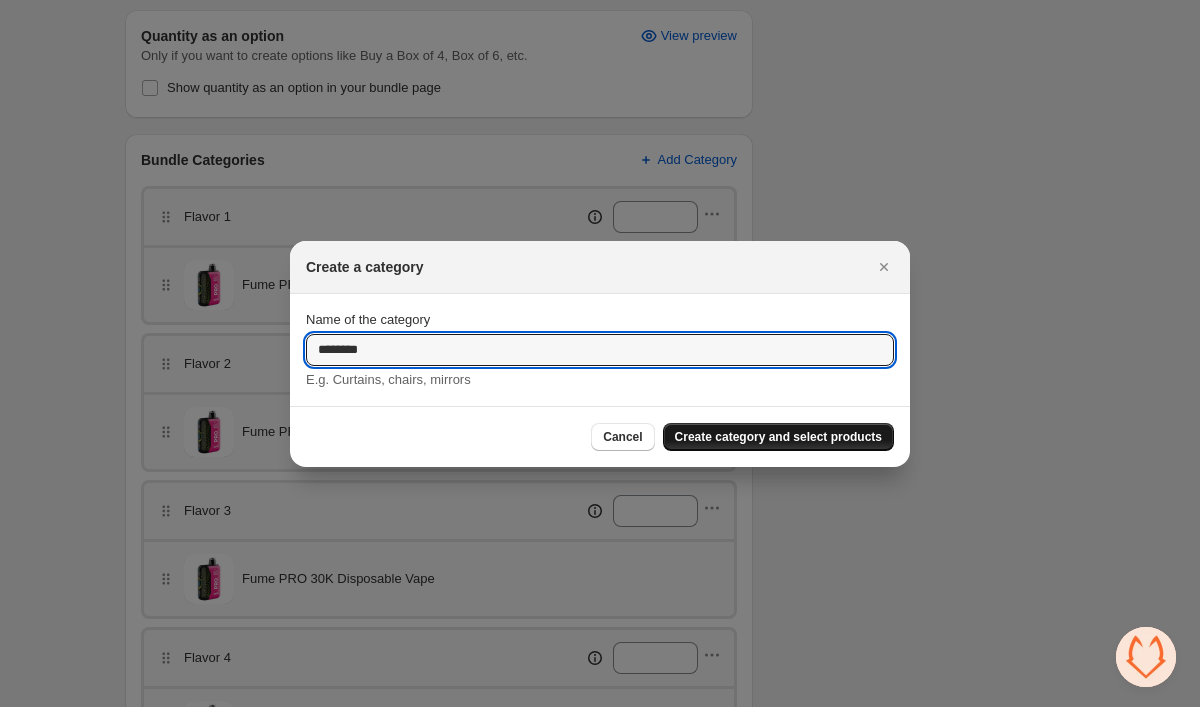 type on "********" 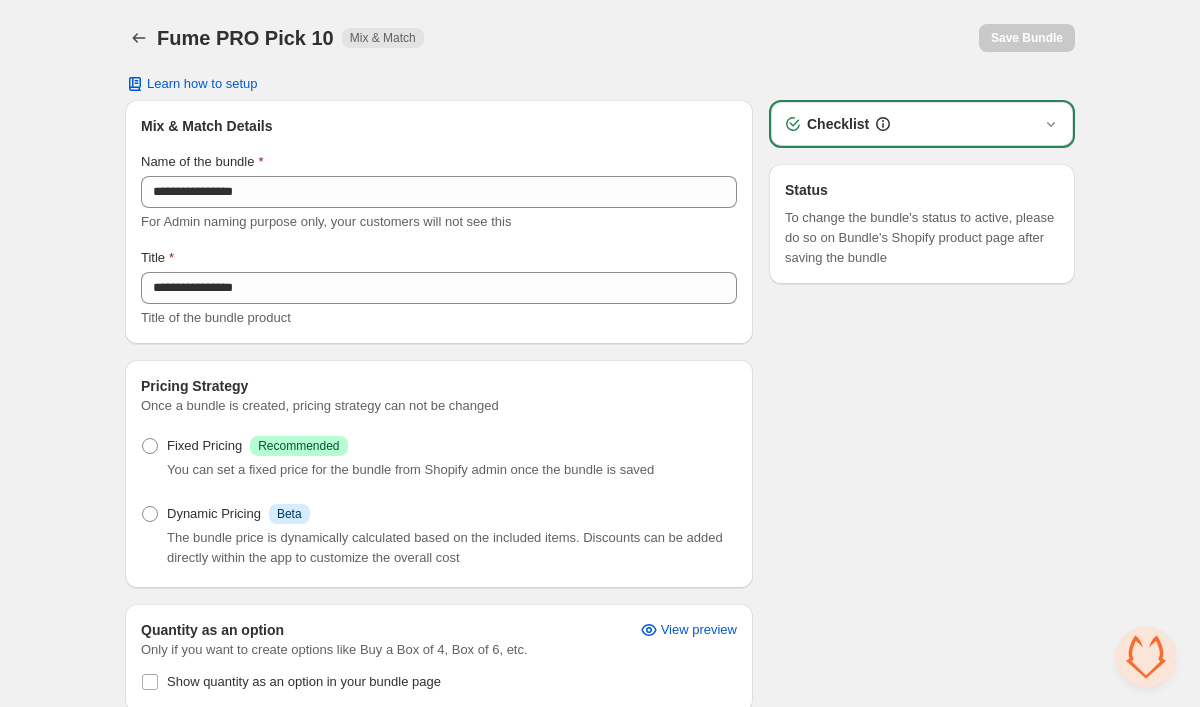 scroll, scrollTop: 594, scrollLeft: 0, axis: vertical 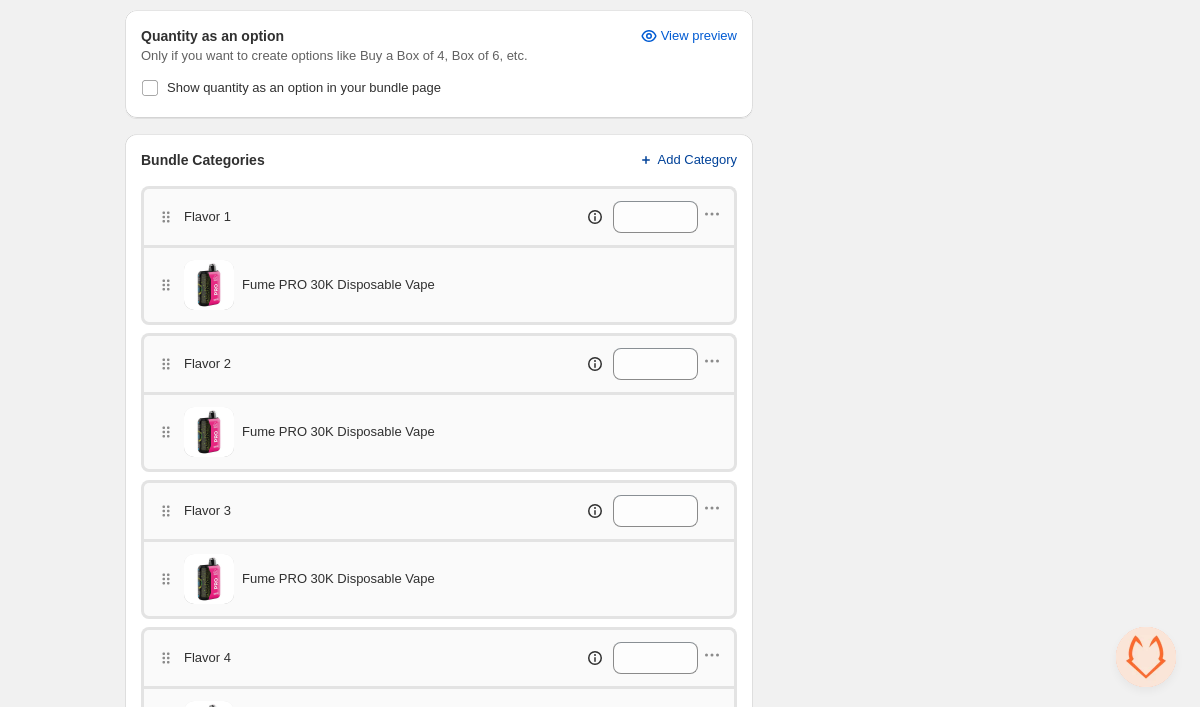 click on "Add Category" at bounding box center (698, 160) 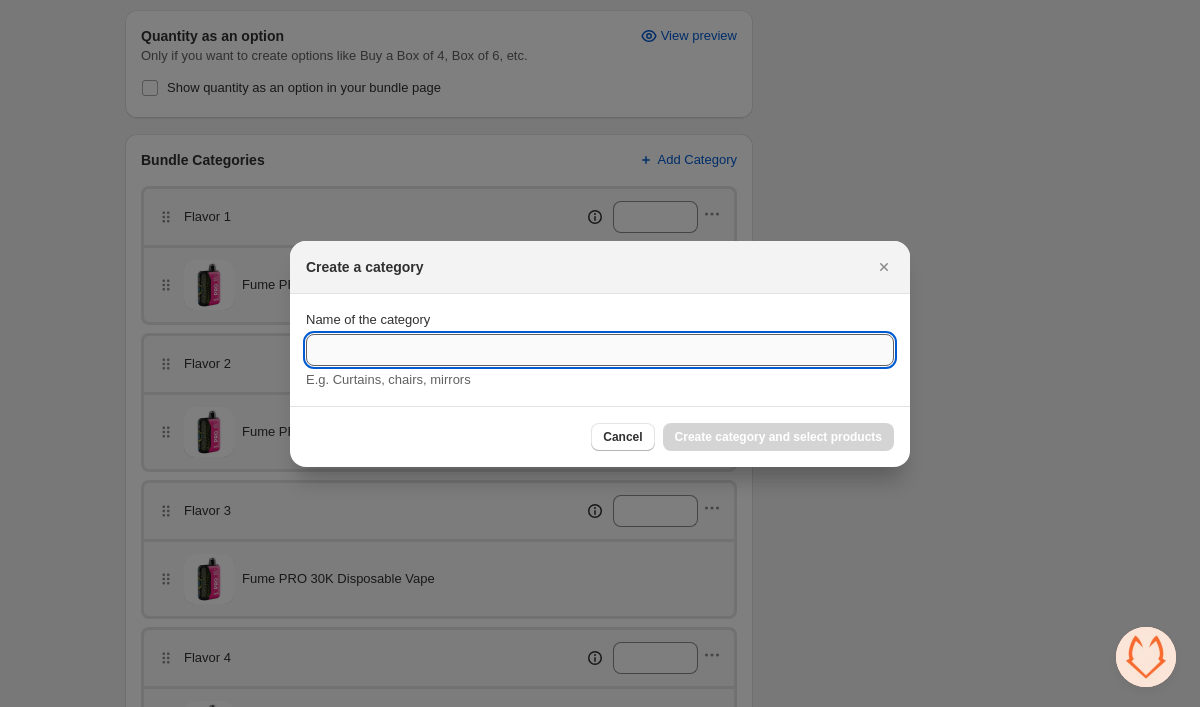 click on "Name of the category" at bounding box center (600, 350) 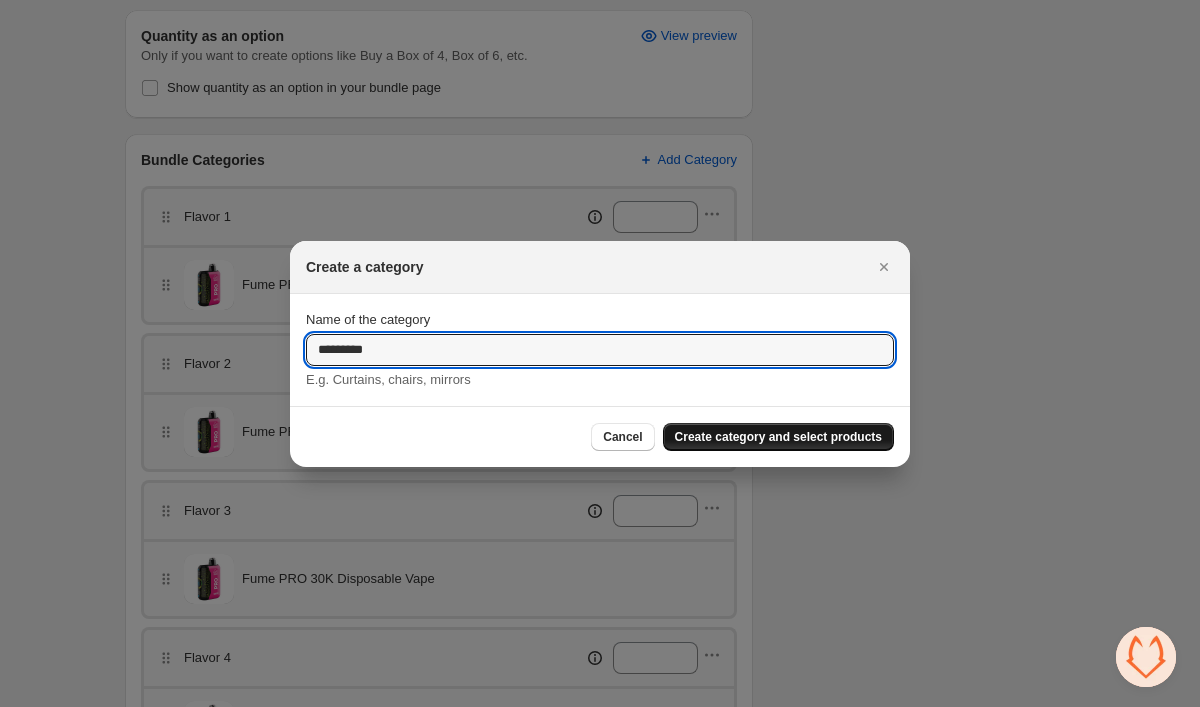 type on "*********" 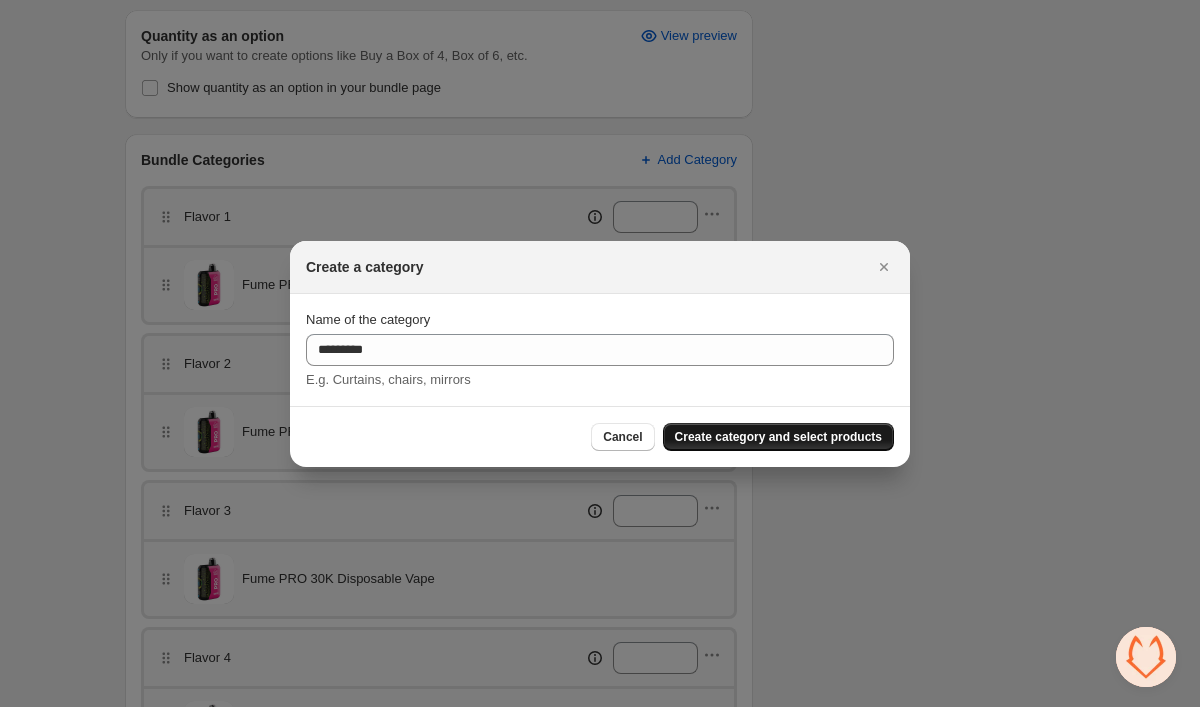 click on "Create category and select products" at bounding box center (778, 437) 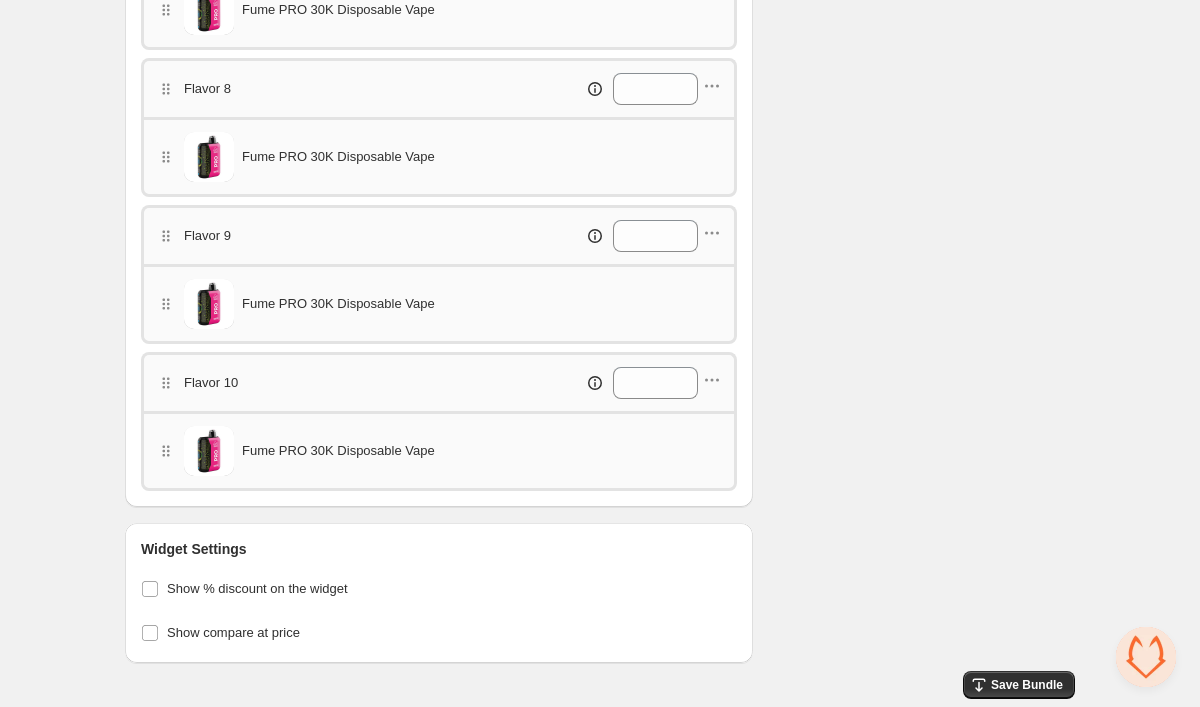 scroll, scrollTop: 1751, scrollLeft: 0, axis: vertical 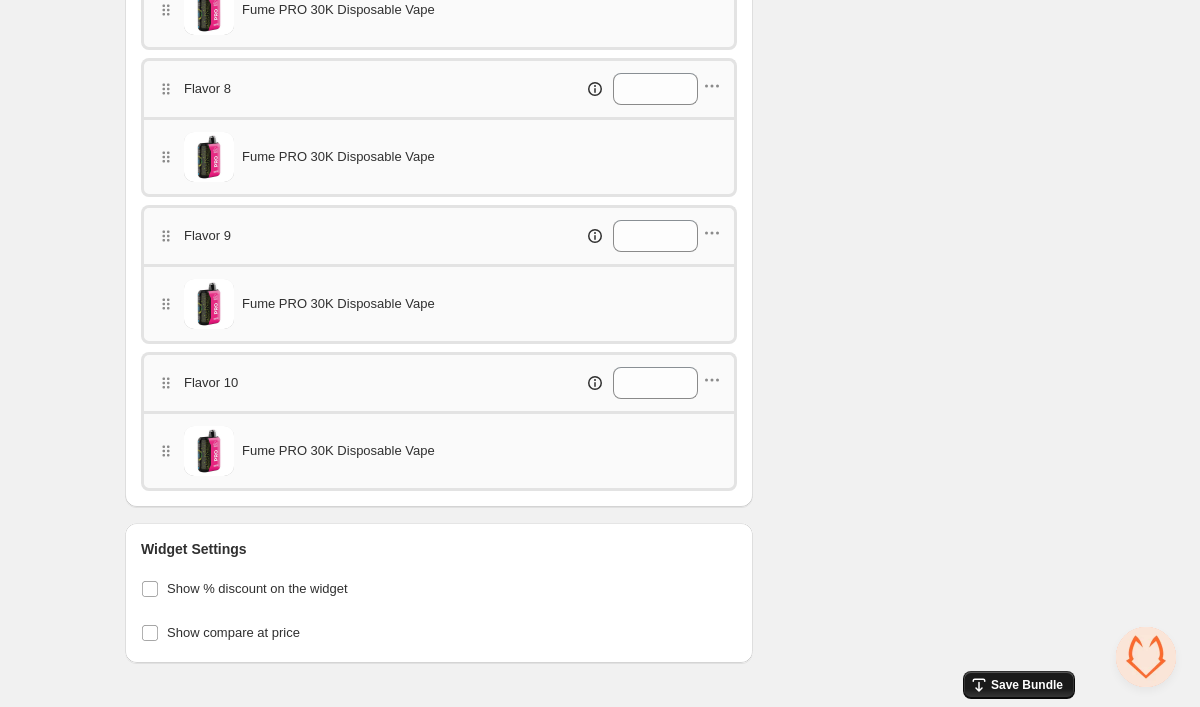 click on "Save Bundle" at bounding box center [1027, 685] 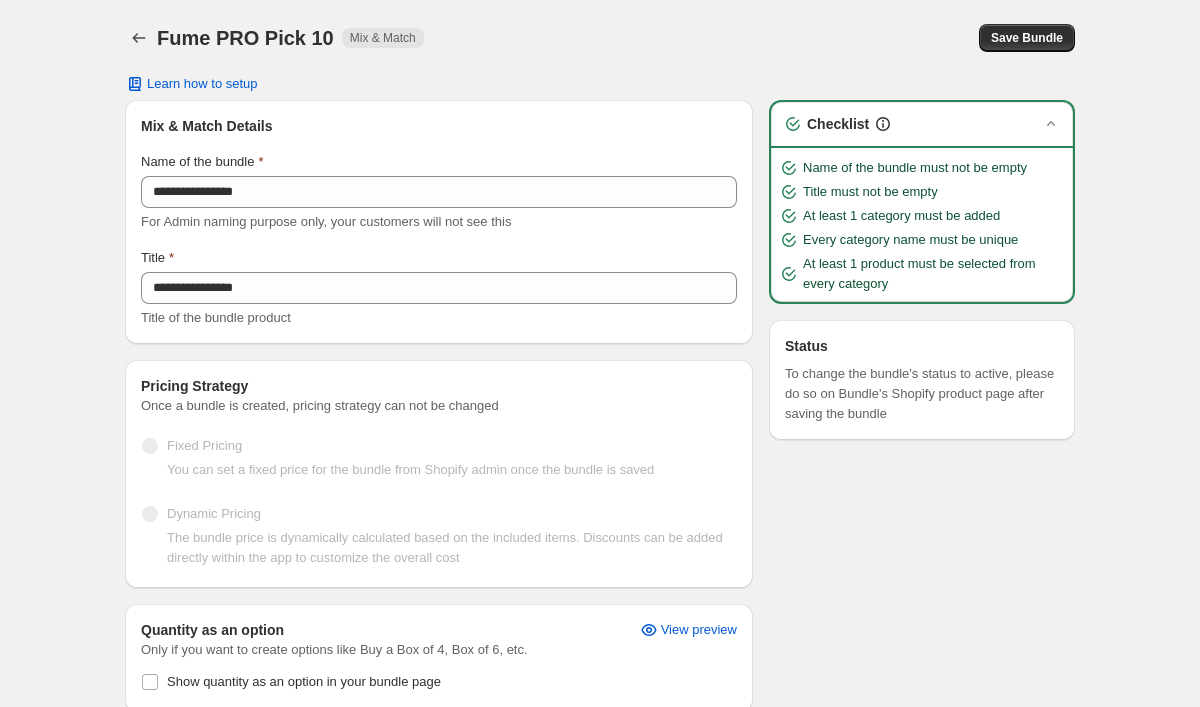 scroll, scrollTop: 0, scrollLeft: 0, axis: both 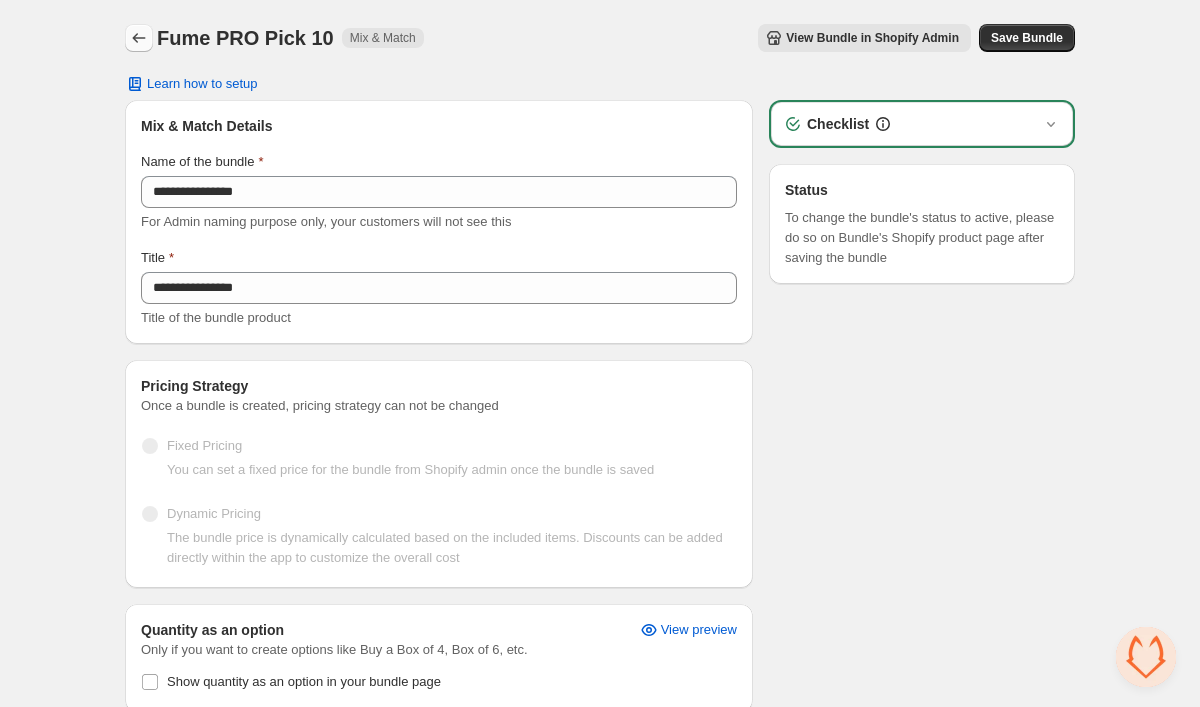 click 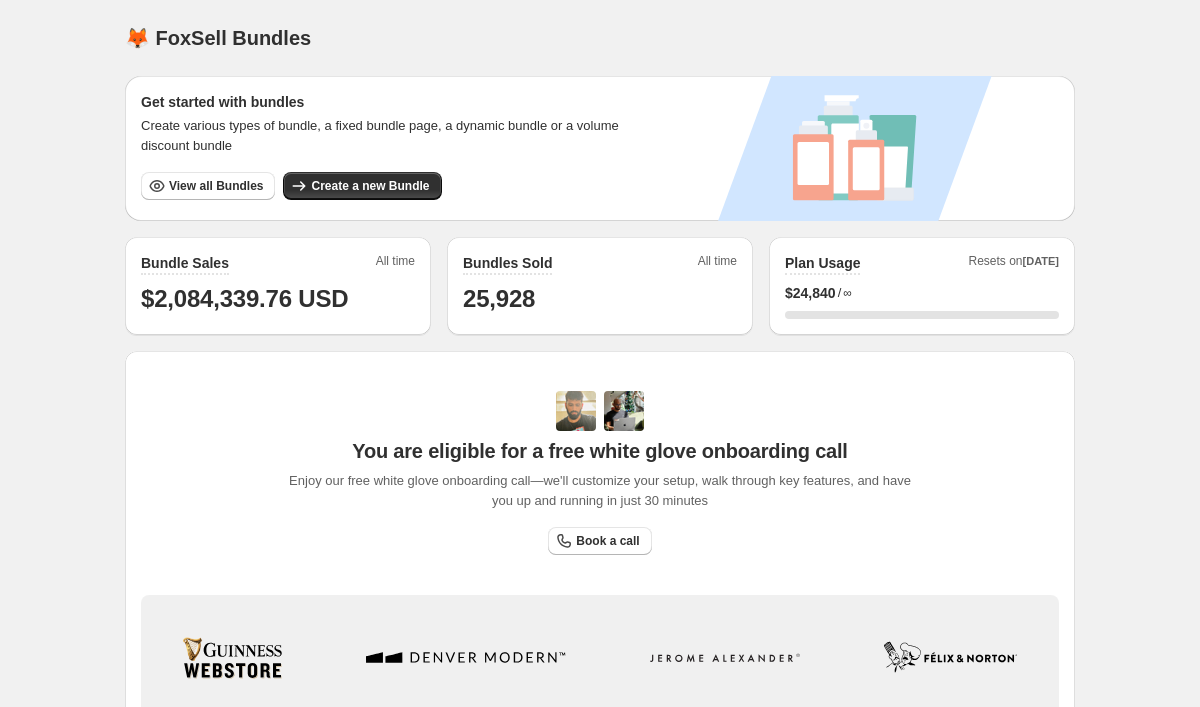scroll, scrollTop: 0, scrollLeft: 0, axis: both 